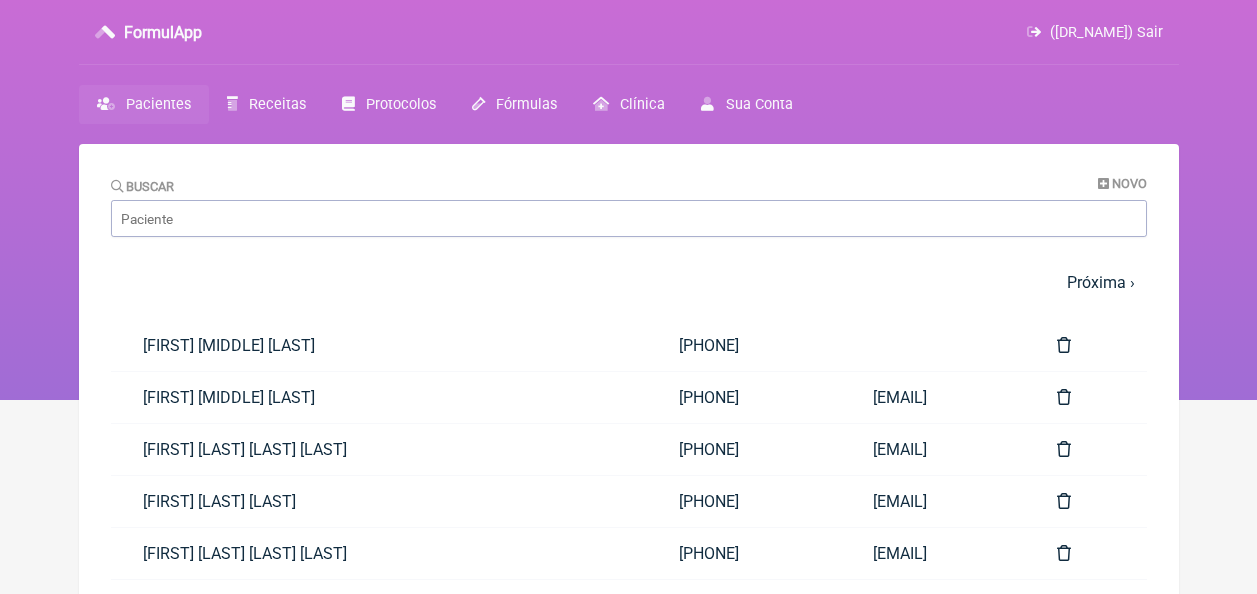scroll, scrollTop: 0, scrollLeft: 0, axis: both 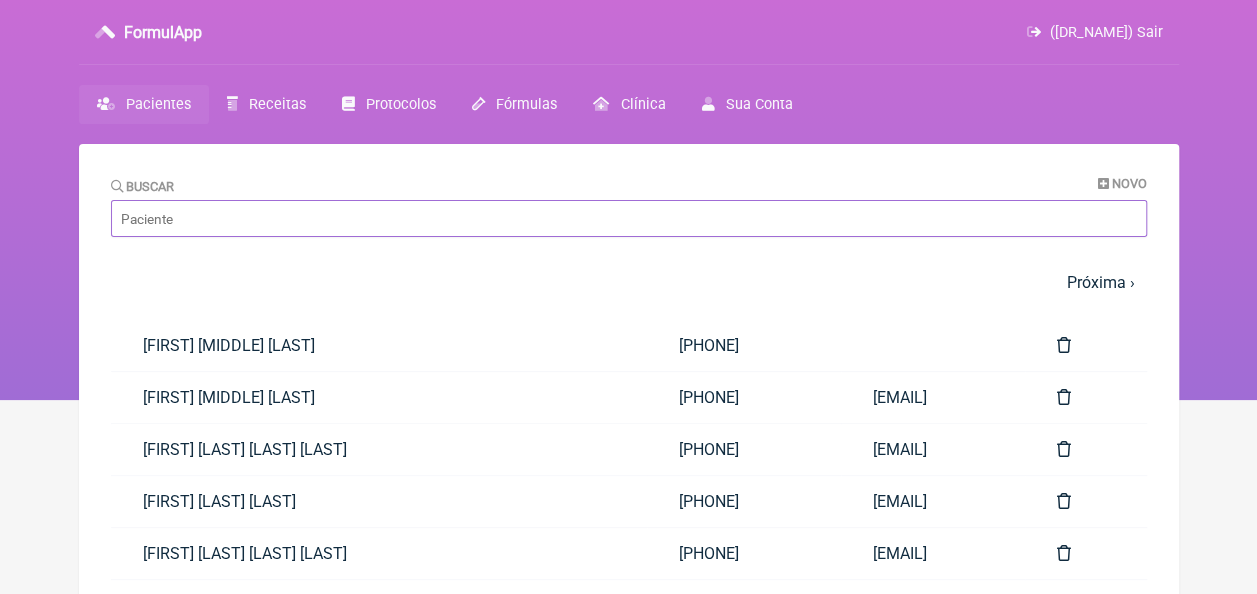 click on "Buscar" at bounding box center [629, 218] 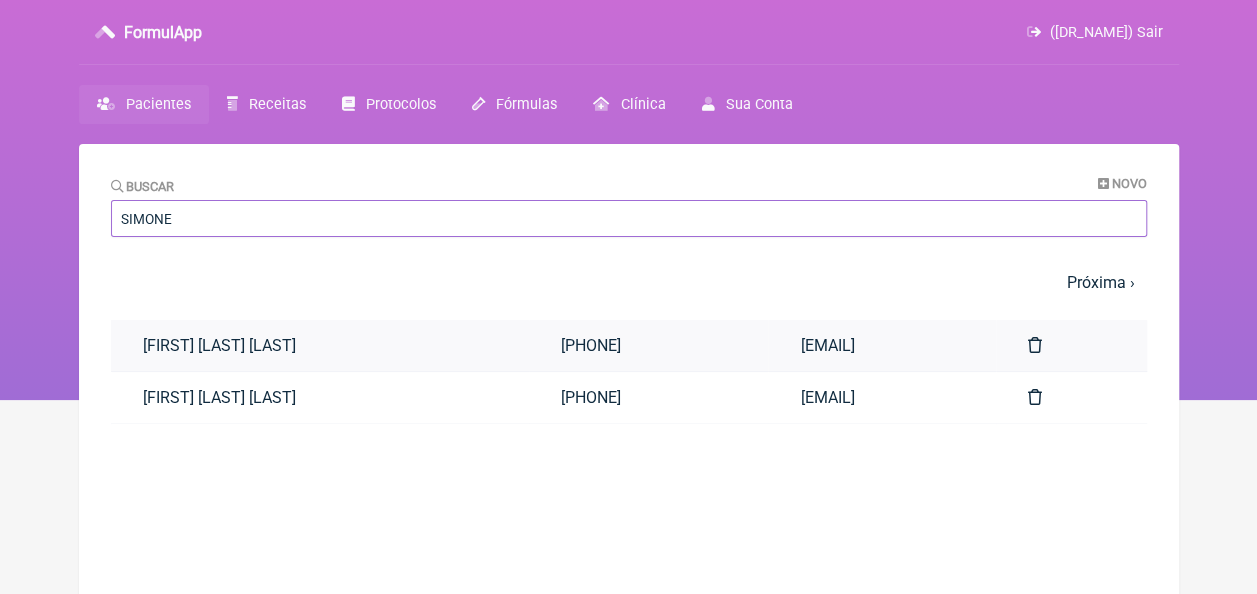 type on "SIMONE" 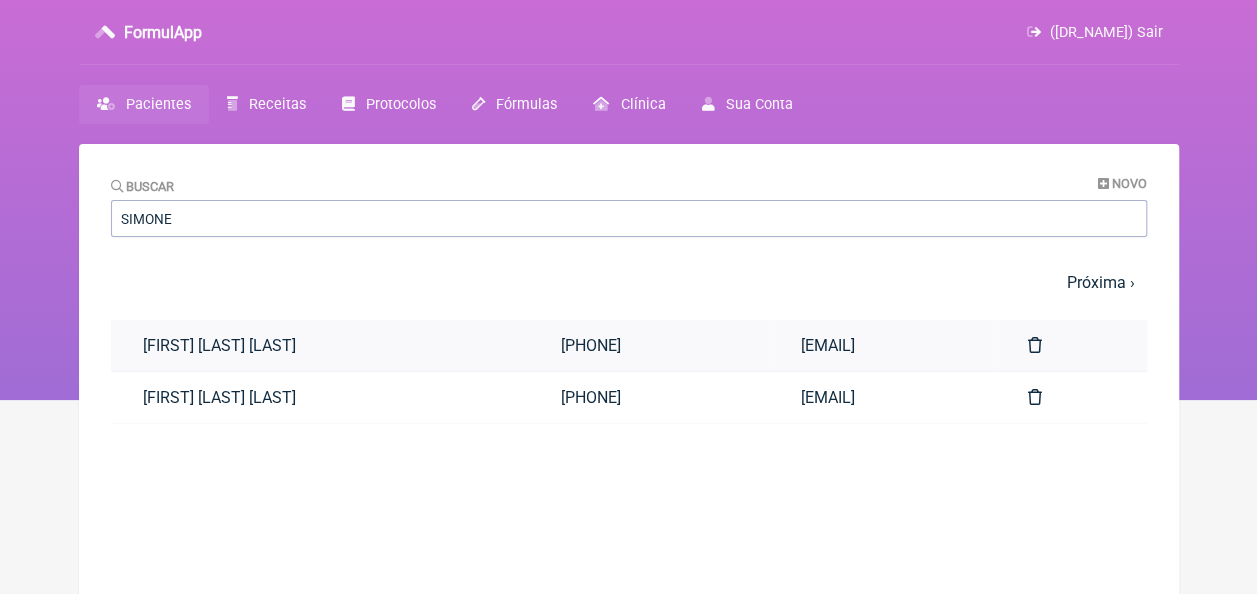 click on "SIMONE DA SILVA ALBUQUERQUE" at bounding box center (320, 345) 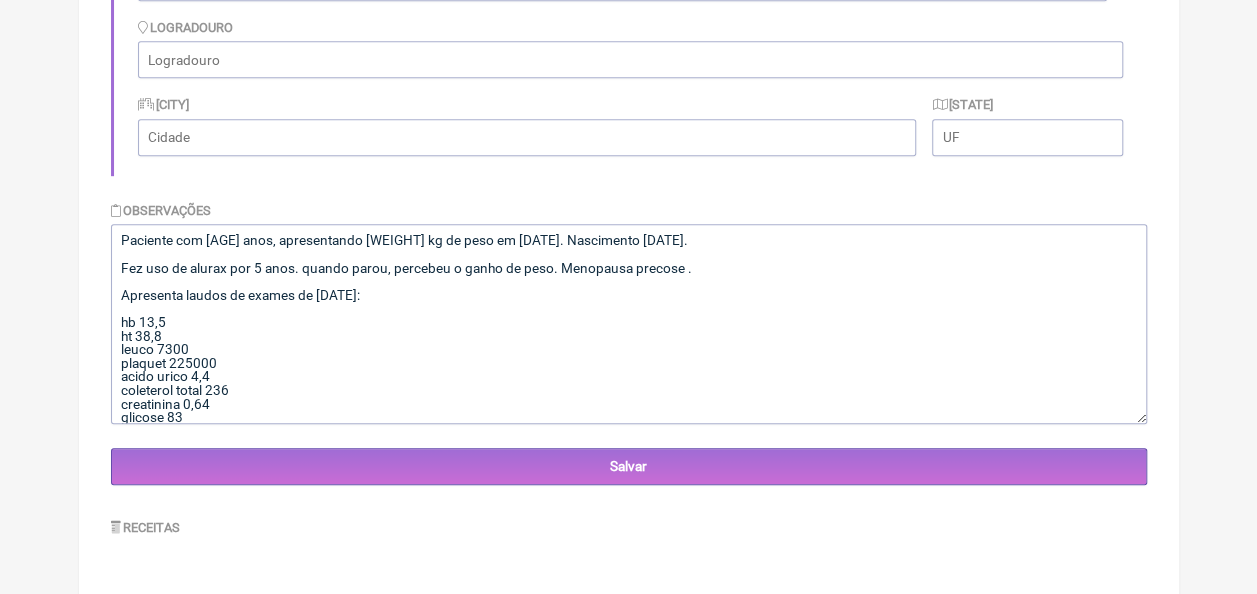 scroll, scrollTop: 510, scrollLeft: 0, axis: vertical 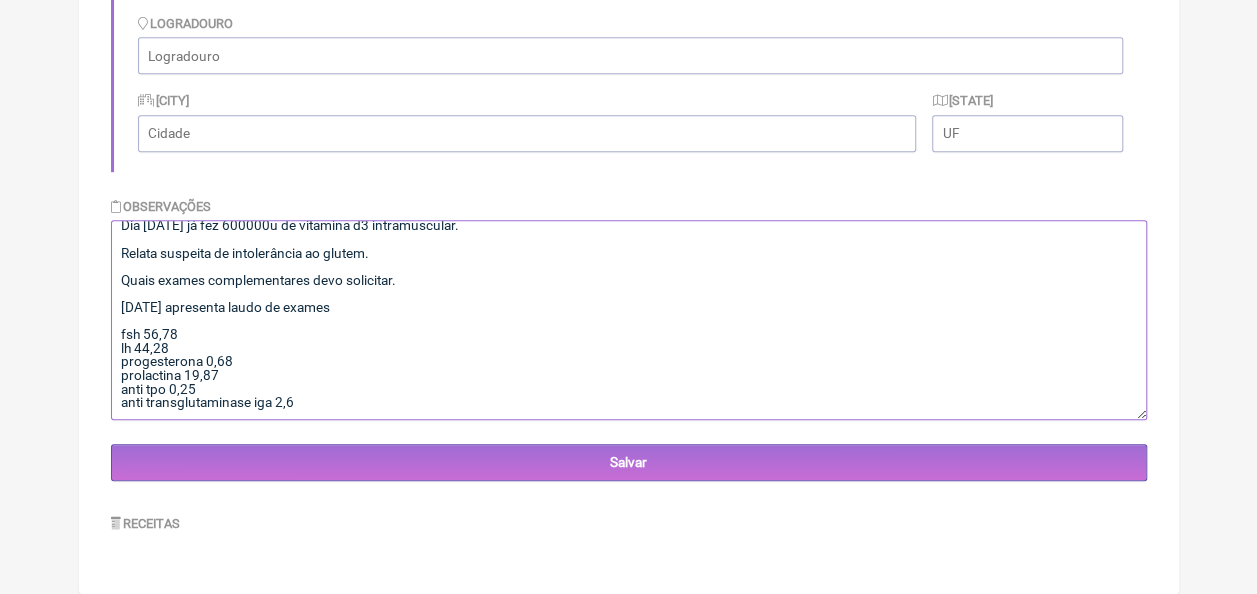 click on "Paciente com 52 anos, apresentando 74,700 kg de peso em 14/05/2025. Nascimento 19/12/1972.
Fez uso de alurax por 5 anos. quando parou, percebeu o ganho de peso. Menopausa precose .
Apresenta laudos de exames de 23/05/2025:
hb 13,5
ht 38,8
leuco 7300
plaquet 225000
acido urico 4,4
coleterol total 236
creatinina 0,64
glicose 83
hemoglobina glicada 5,0
hdl 80
ldl 138
tgo 16
tgp 20
triglicerides 90
ureia 25
vitamina d 13,4
t3 livre 2,62
t4 livre 0,64
tsh 4,43
vitamina b12 357
Dia 14/05/2025 já fez 600000u de vitamina d3 intramuscular.
Relata suspeita de intolerância ao glutem.
Quais exames complementares devo solicitar.
04/06/2025 apresenta laudo de exames
fsh 56,78
lh 44,28
progesterona 0,68
prolactina 19,87
anti tpo 0,25
anti transglutaminase iga 2,6" at bounding box center (629, 320) 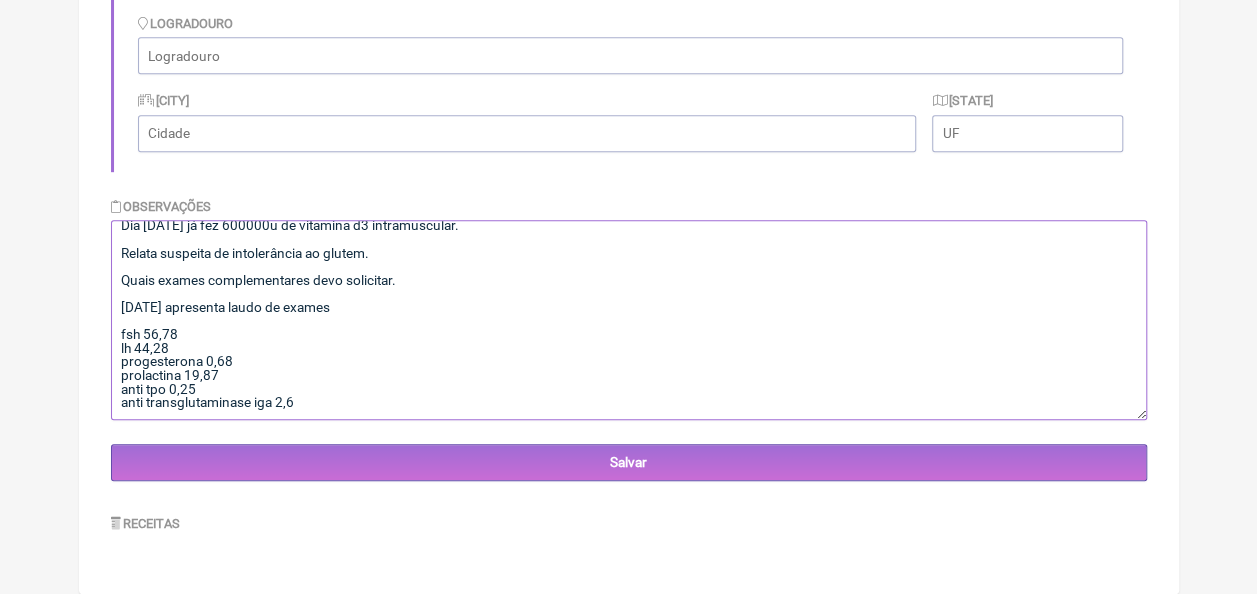 scroll, scrollTop: 397, scrollLeft: 0, axis: vertical 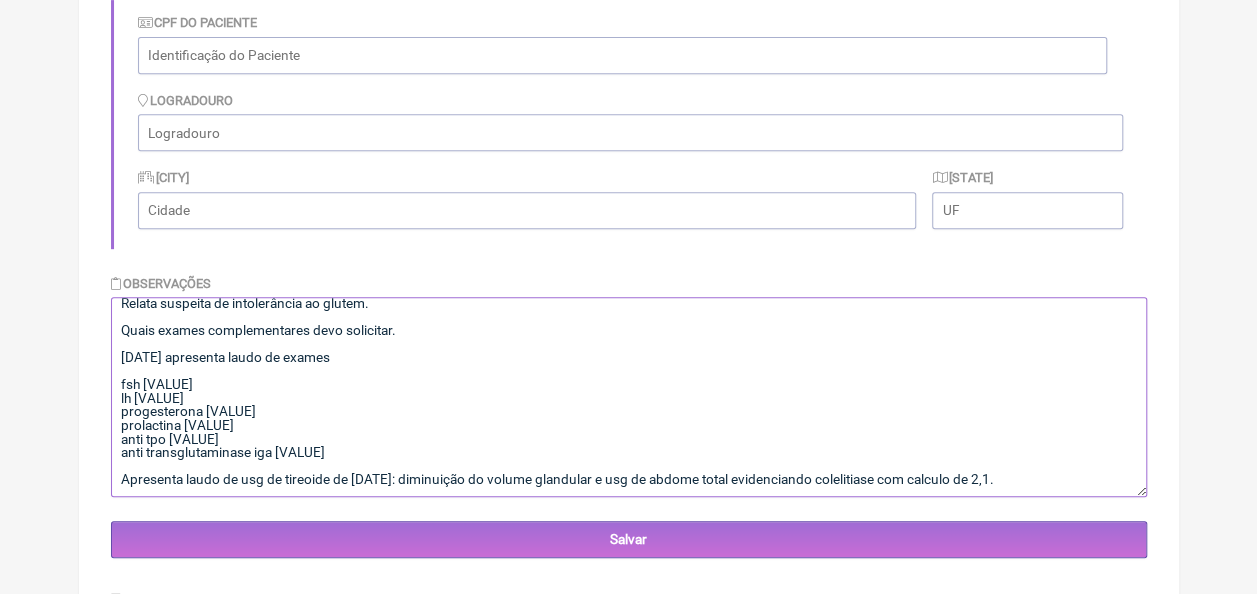 type on "Paciente com 52 anos, apresentando 74,700 kg de peso em 14/05/2025. Nascimento 19/12/1972.
Fez uso de alurax por 5 anos. quando parou, percebeu o ganho de peso. Menopausa precose .
Apresenta laudos de exames de 23/05/2025:
hb 13,5
ht 38,8
leuco 7300
plaquet 225000
acido urico 4,4
coleterol total 236
creatinina 0,64
glicose 83
hemoglobina glicada 5,0
hdl 80
ldl 138
tgo 16
tgp 20
triglicerides 90
ureia 25
vitamina d 13,4
t3 livre 2,62
t4 livre 0,64
tsh 4,43
vitamina b12 357
Dia 14/05/2025 já fez 600000u de vitamina d3 intramuscular.
Relata suspeita de intolerância ao glutem.
Quais exames complementares devo solicitar.
04/06/2025 apresenta laudo de exames
fsh 56,78
lh 44,28
progesterona 0,68
prolactina 19,87
anti tpo 0,25
anti transglutaminase iga 2,6
Apresenta laudo de usg de tireoide de 28/06/2025: diminuição do volume glandular e usg de abdome total evidenciando colelitiase com calculo de 2,1." 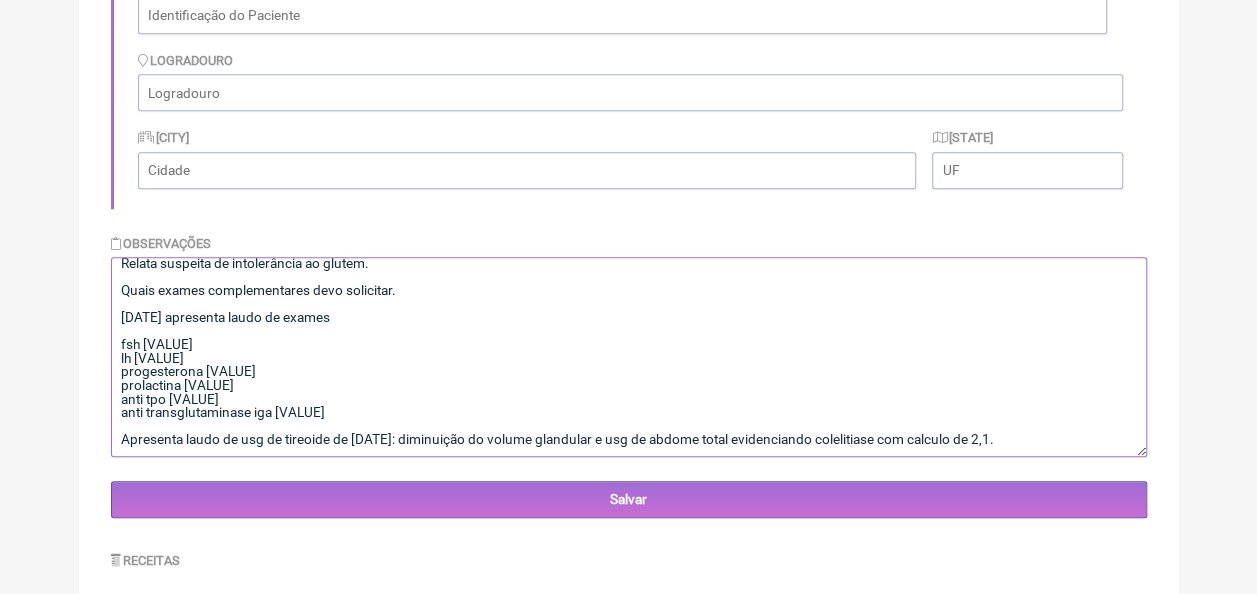 scroll, scrollTop: 510, scrollLeft: 0, axis: vertical 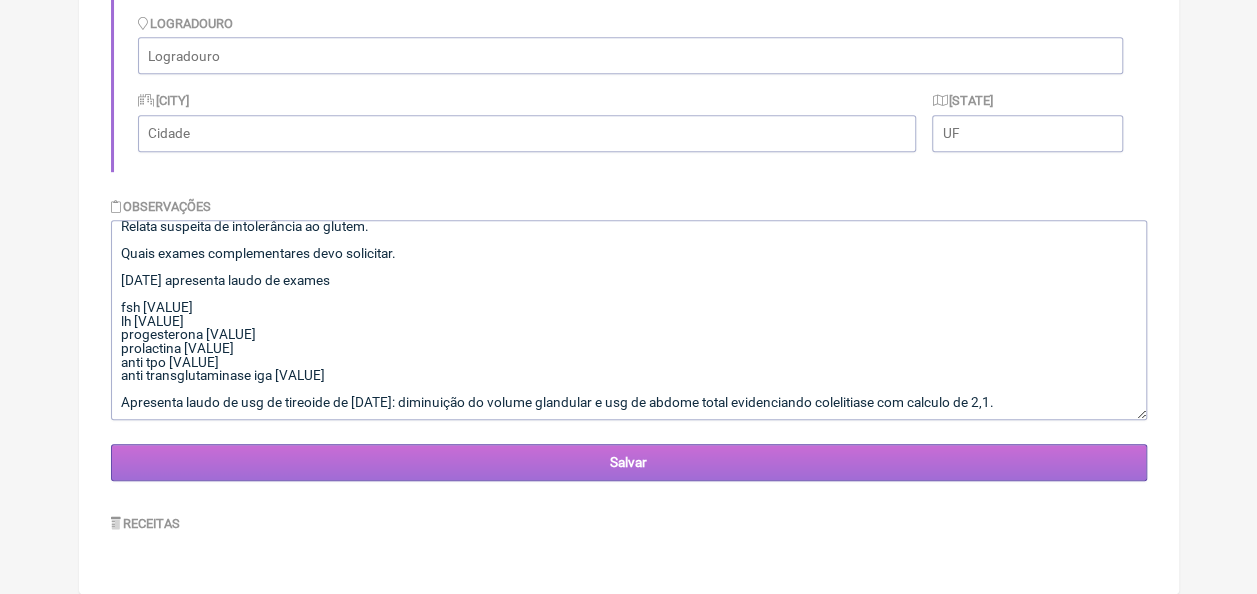 click on "Salvar" at bounding box center [629, 462] 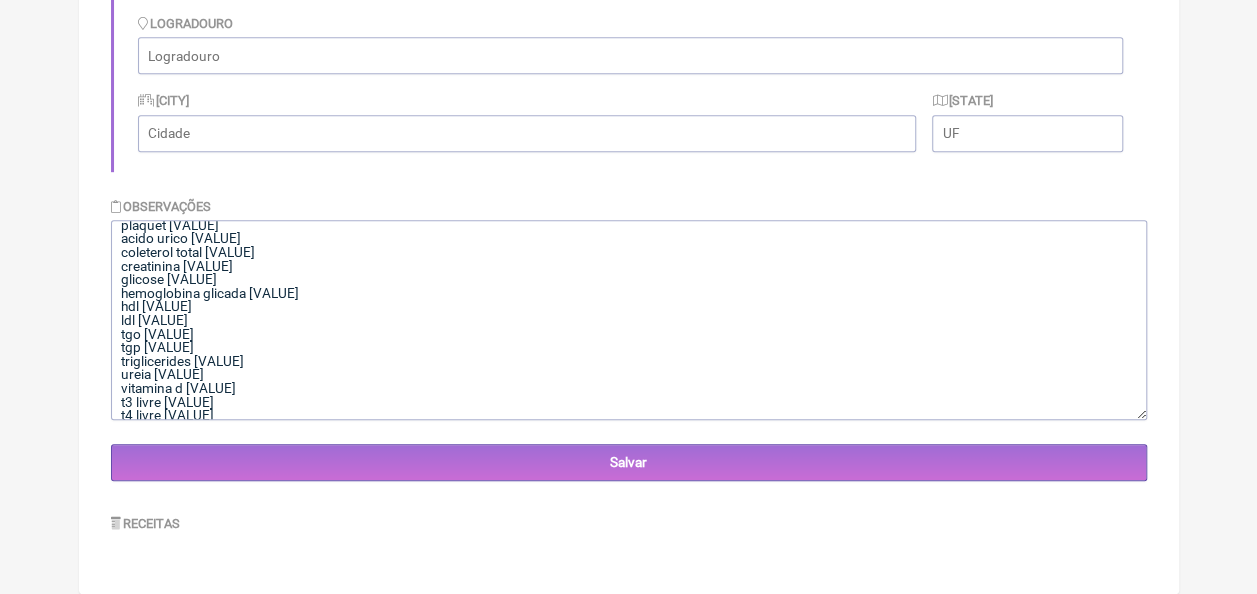 scroll, scrollTop: 0, scrollLeft: 0, axis: both 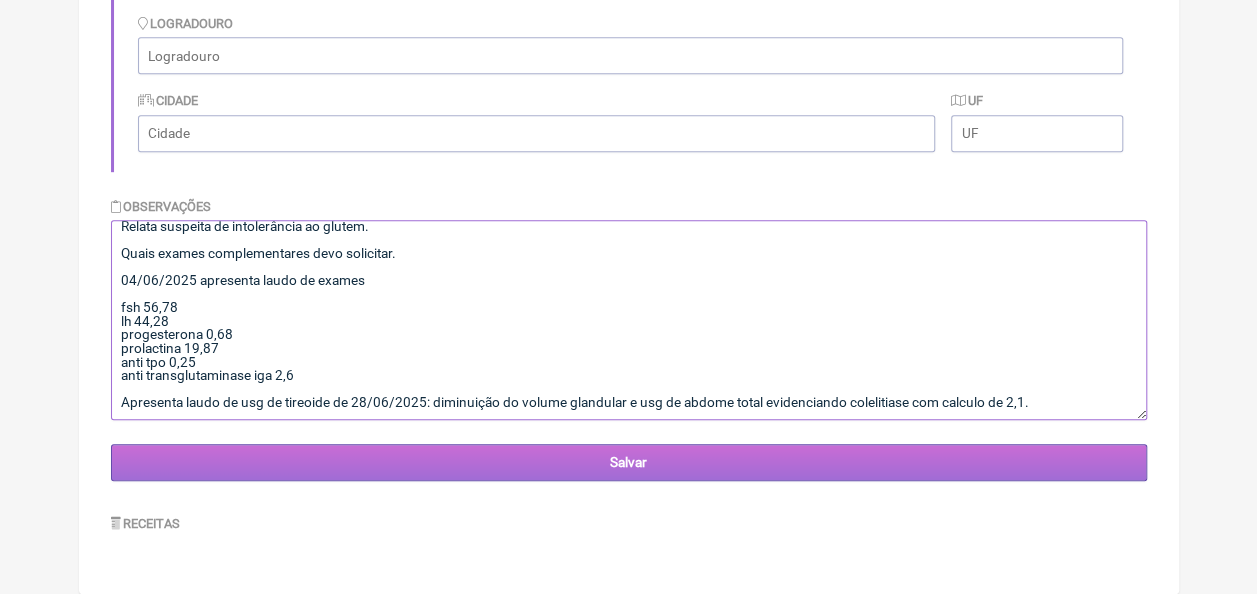 drag, startPoint x: 118, startPoint y: 327, endPoint x: 1063, endPoint y: 444, distance: 952.21533 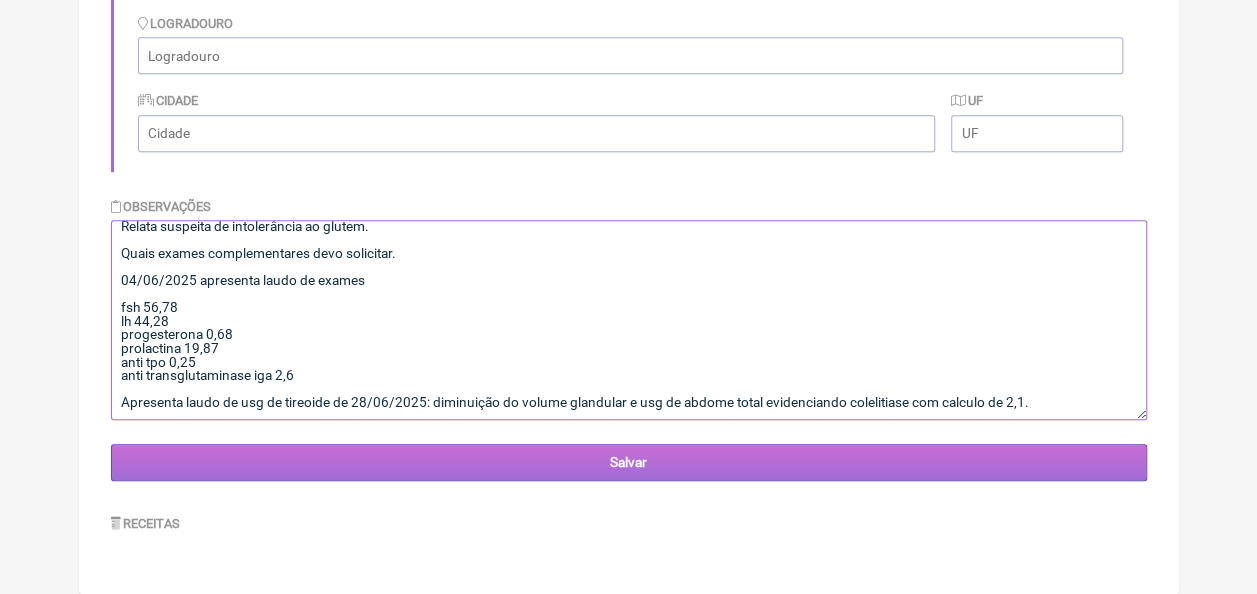 click on "Nome
[FIRST] [MIDDLE] [LAST]
Telefone
[PHONE]
Email
[EMAIL]
CPF do Paciente
Logradouro
Cidade
UF
Observações
Salvar" at bounding box center [629, 74] 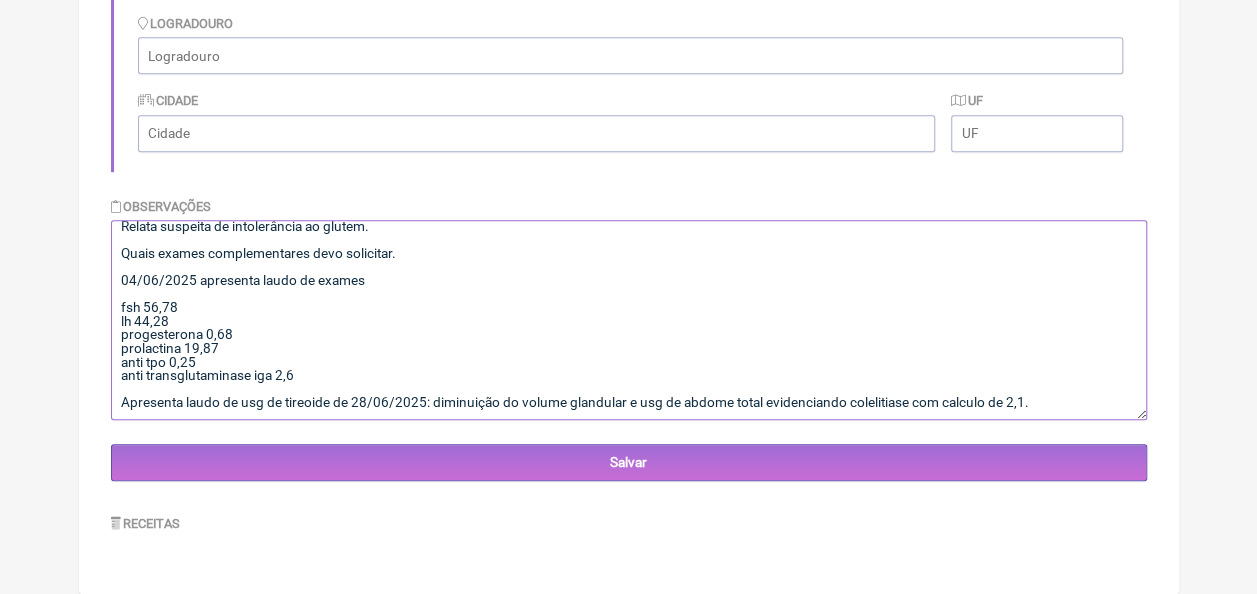 click on "Paciente com 52 anos, apresentando 74,700 kg de peso em 14/05/2025. Nascimento 19/12/1972.
Fez uso de alurax por 5 anos. quando parou, percebeu o ganho de peso. Menopausa precose .
Apresenta laudos de exames de 23/05/2025:
hb 13,5
ht 38,8
leuco 7300
plaquet 225000
acido urico 4,4
coleterol total 236
creatinina 0,64
glicose 83
hemoglobina glicada 5,0
hdl 80
ldl 138
tgo 16
tgp 20
triglicerides 90
ureia 25
vitamina d 13,4
t3 livre 2,62
t4 livre 0,64
tsh 4,43
vitamina b12 357
Dia 14/05/2025 já fez 600000u de vitamina d3 intramuscular.
Relata suspeita de intolerância ao glutem.
Quais exames complementares devo solicitar.
04/06/2025 apresenta laudo de exames
fsh 56,78
lh 44,28
progesterona 0,68
prolactina 19,87
anti tpo 0,25
anti transglutaminase iga 2,6
Apresenta laudo de usg de tireoide de 28/06/2025: diminuição do volume glandular e usg de abdome total evidenciando colelitiase com calculo de 2,1." at bounding box center [629, 320] 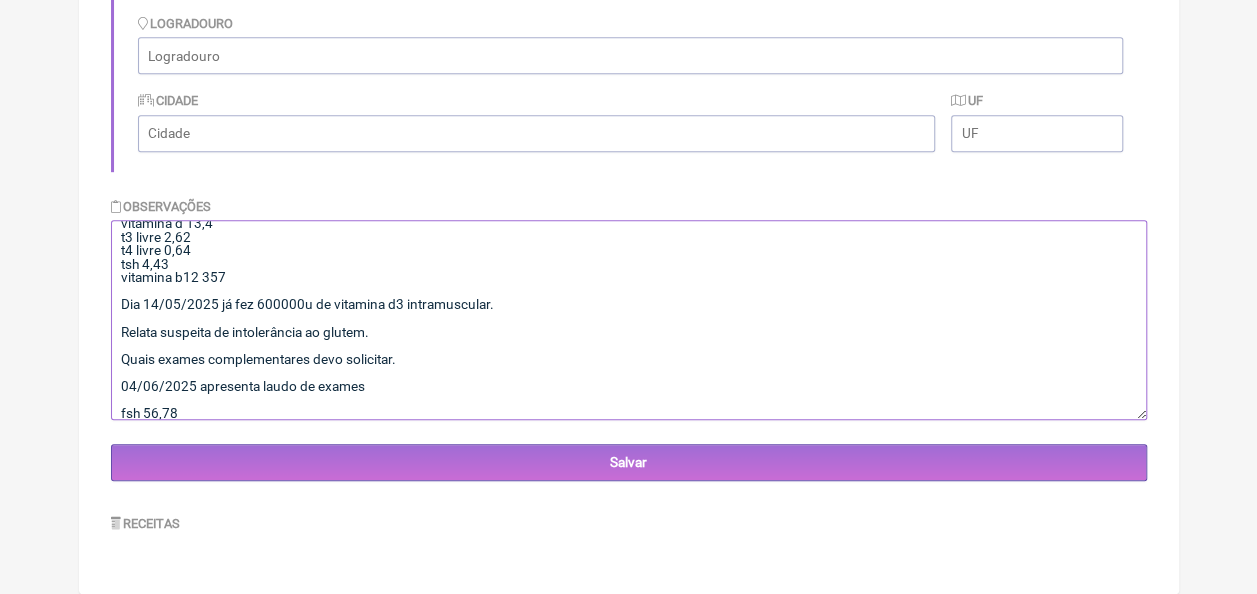 scroll, scrollTop: 405, scrollLeft: 0, axis: vertical 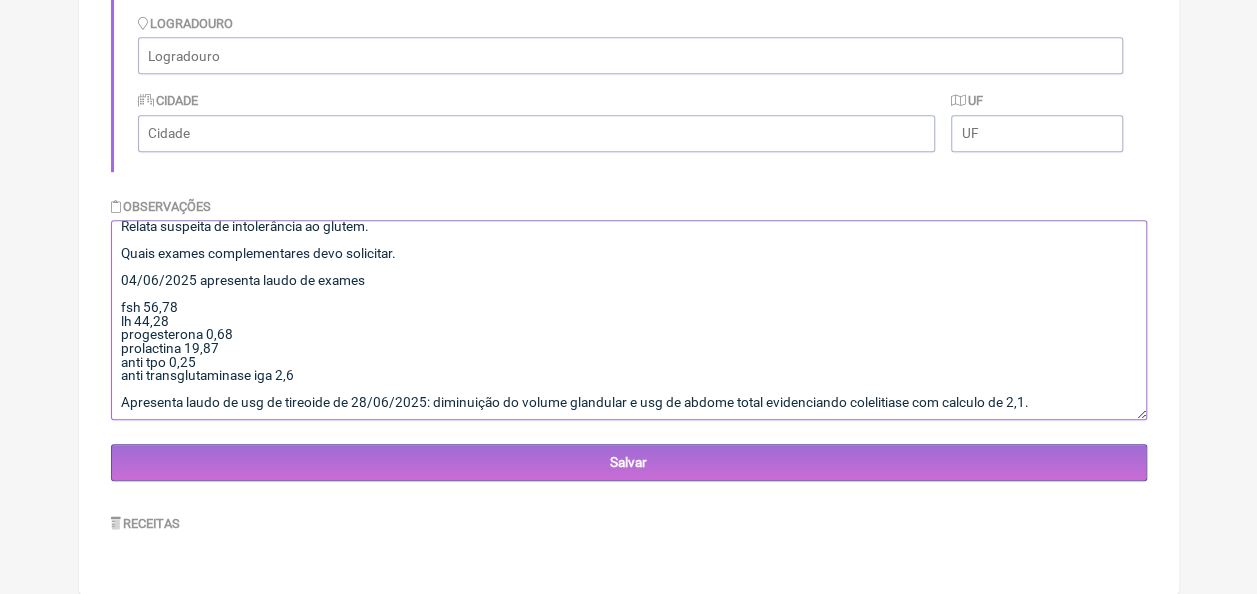 click on "Paciente com 52 anos, apresentando 74,700 kg de peso em 14/05/2025. Nascimento 19/12/1972.
Fez uso de alurax por 5 anos. quando parou, percebeu o ganho de peso. Menopausa precose .
Apresenta laudos de exames de 23/05/2025:
hb 13,5
ht 38,8
leuco 7300
plaquet 225000
acido urico 4,4
coleterol total 236
creatinina 0,64
glicose 83
hemoglobina glicada 5,0
hdl 80
ldl 138
tgo 16
tgp 20
triglicerides 90
ureia 25
vitamina d 13,4
t3 livre 2,62
t4 livre 0,64
tsh 4,43
vitamina b12 357
Dia 14/05/2025 já fez 600000u de vitamina d3 intramuscular.
Relata suspeita de intolerância ao glutem.
Quais exames complementares devo solicitar.
04/06/2025 apresenta laudo de exames
fsh 56,78
lh 44,28
progesterona 0,68
prolactina 19,87
anti tpo 0,25
anti transglutaminase iga 2,6
Apresenta laudo de usg de tireoide de 28/06/2025: diminuição do volume glandular e usg de abdome total evidenciando colelitiase com calculo de 2,1." at bounding box center [629, 320] 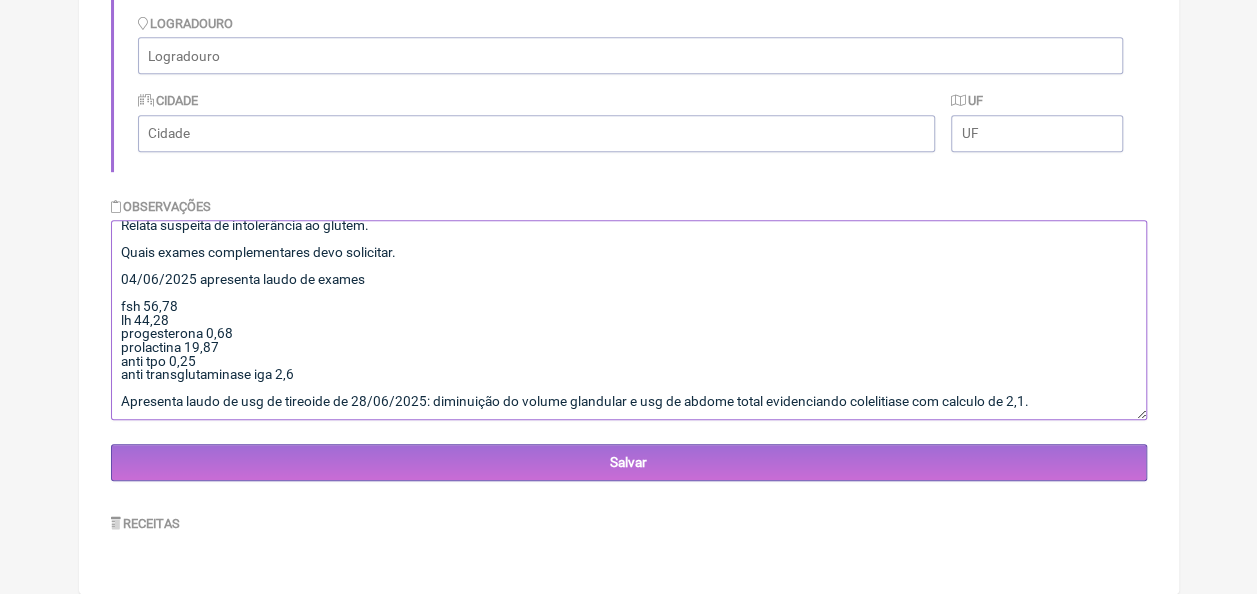 scroll, scrollTop: 424, scrollLeft: 0, axis: vertical 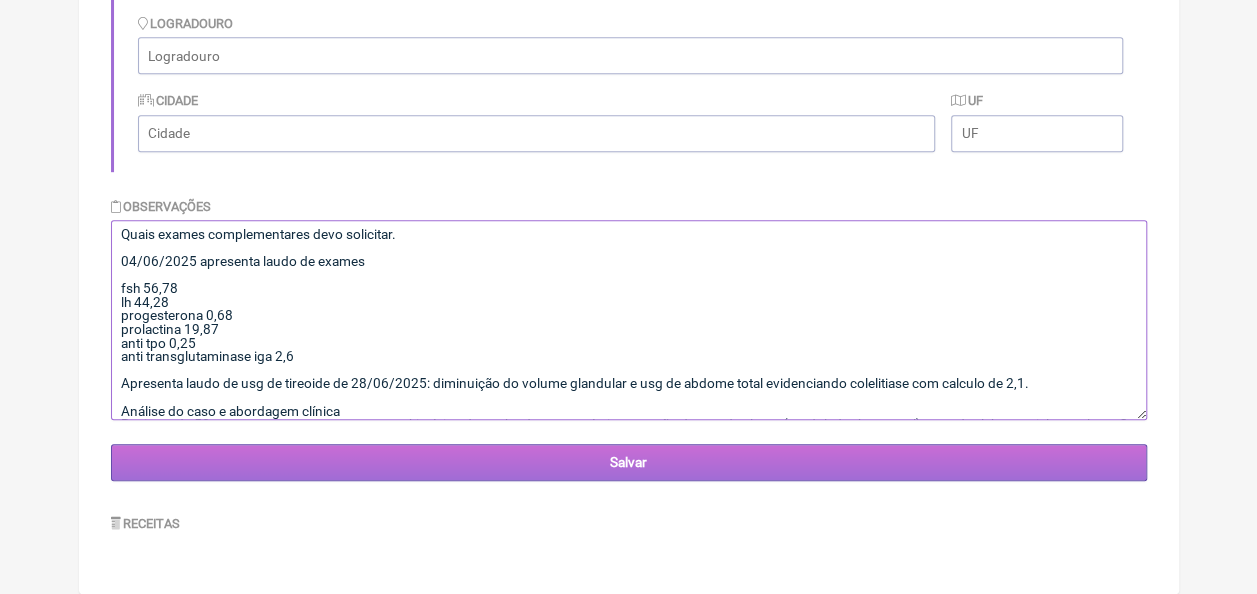 type on "Paciente com 52 anos, apresentando 74,700 kg de peso em 14/05/2025. Nascimento 19/12/1972.
Fez uso de alurax por 5 anos. quando parou, percebeu o ganho de peso. Menopausa precose .
Apresenta laudos de exames de 23/05/2025:
hb 13,5
ht 38,8
leuco 7300
plaquet 225000
acido urico 4,4
coleterol total 236
creatinina 0,64
glicose 83
hemoglobina glicada 5,0
hdl 80
ldl 138
tgo 16
tgp 20
triglicerides 90
ureia 25
vitamina d 13,4
t3 livre 2,62
t4 livre 0,64
tsh 4,43
vitamina b12 357
Dia 14/05/2025 já fez 600000u de vitamina d3 intramuscular.
Relata suspeita de intolerância ao glutem.
Quais exames complementares devo solicitar.
04/06/2025 apresenta laudo de exames
fsh 56,78
lh 44,28
progesterona 0,68
prolactina 19,87
anti tpo 0,25
anti transglutaminase iga 2,6
Apresenta laudo de usg de tireoide de 28/06/2025: diminuição do volume glandular e usg de abdome total evidenciando colelitiase com calculo de 2,1.
Análise do caso e abordagem clínica
Paciente de 52 anos, com menopausa precoce, histórico de ganho de..." 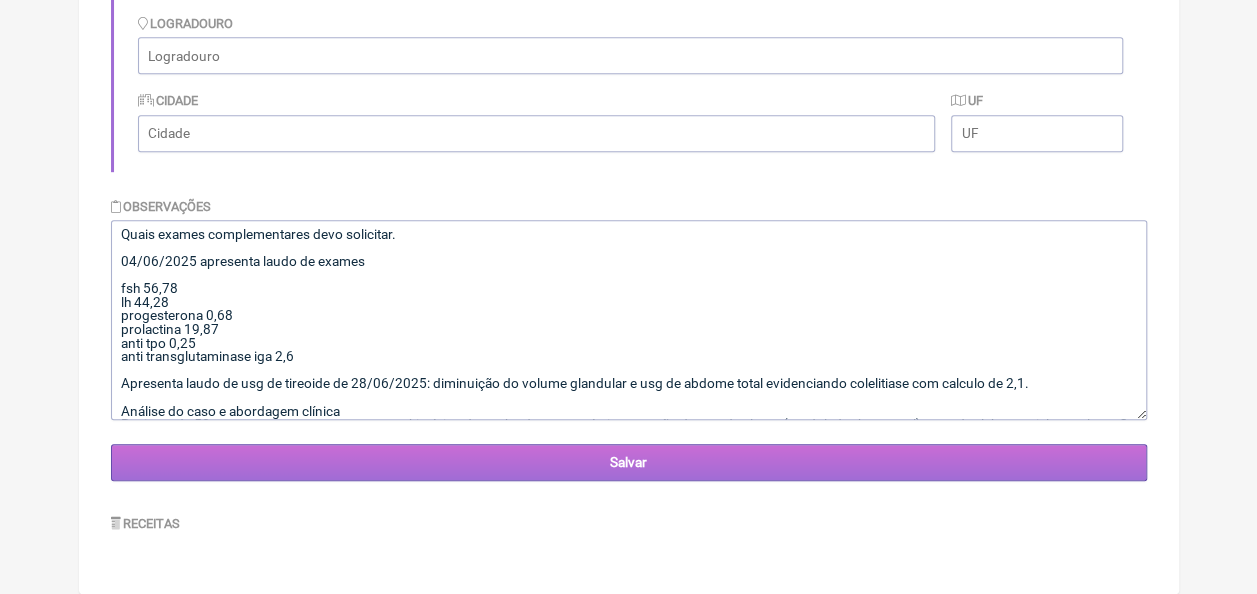 click on "Salvar" at bounding box center [629, 462] 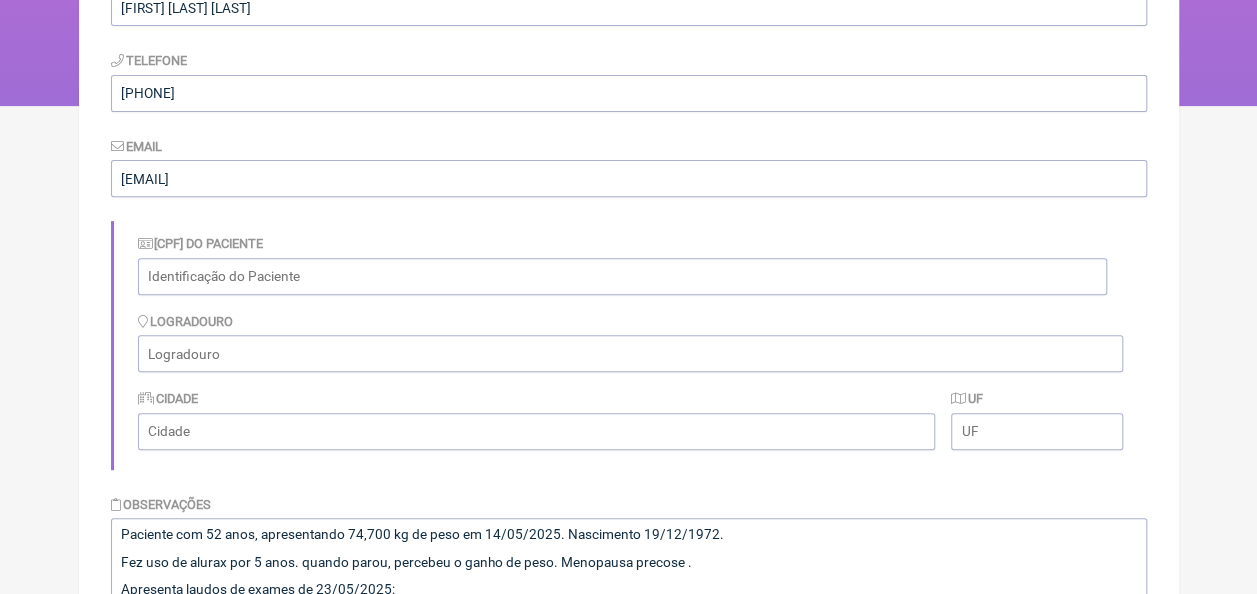 scroll, scrollTop: 594, scrollLeft: 0, axis: vertical 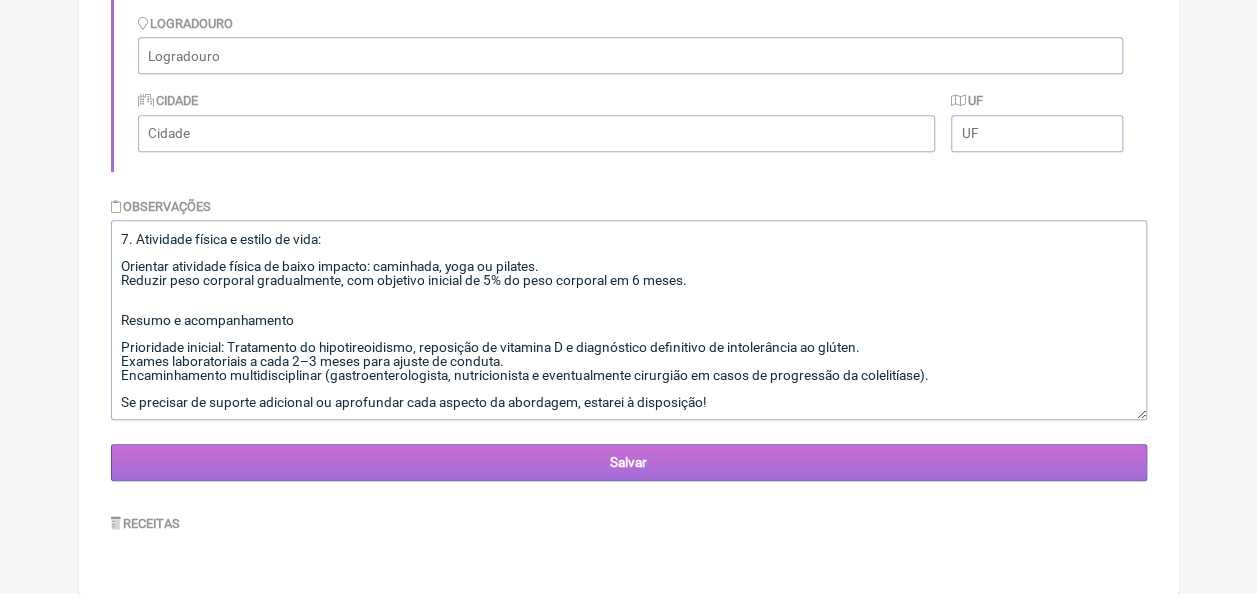 click on "Salvar" at bounding box center (629, 462) 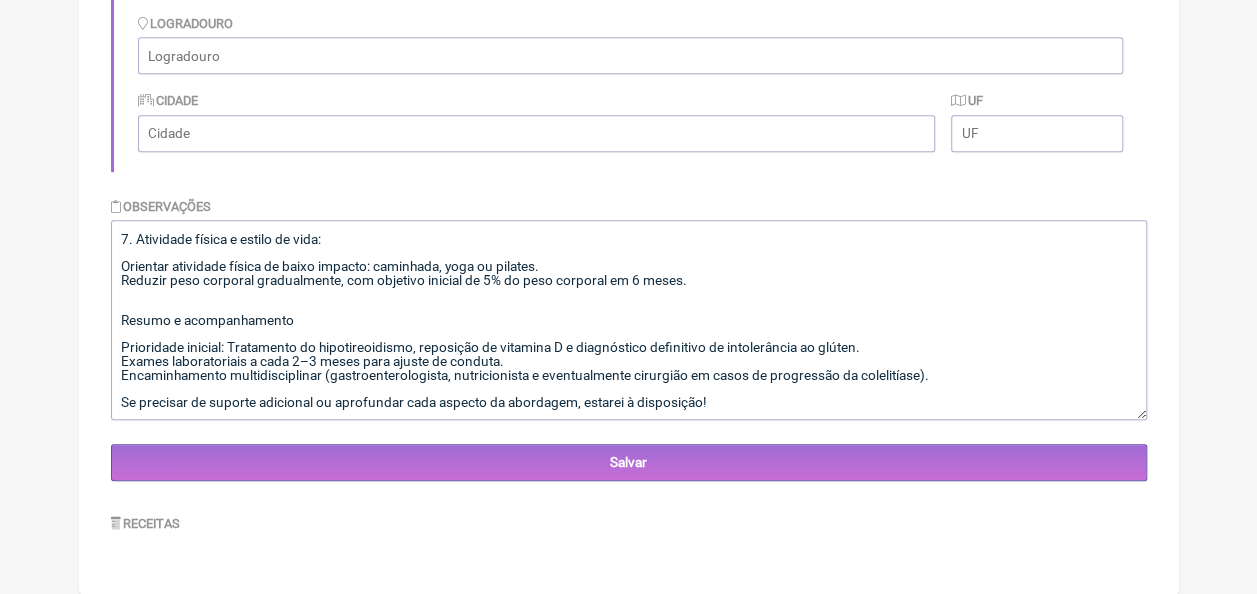 scroll, scrollTop: 385, scrollLeft: 0, axis: vertical 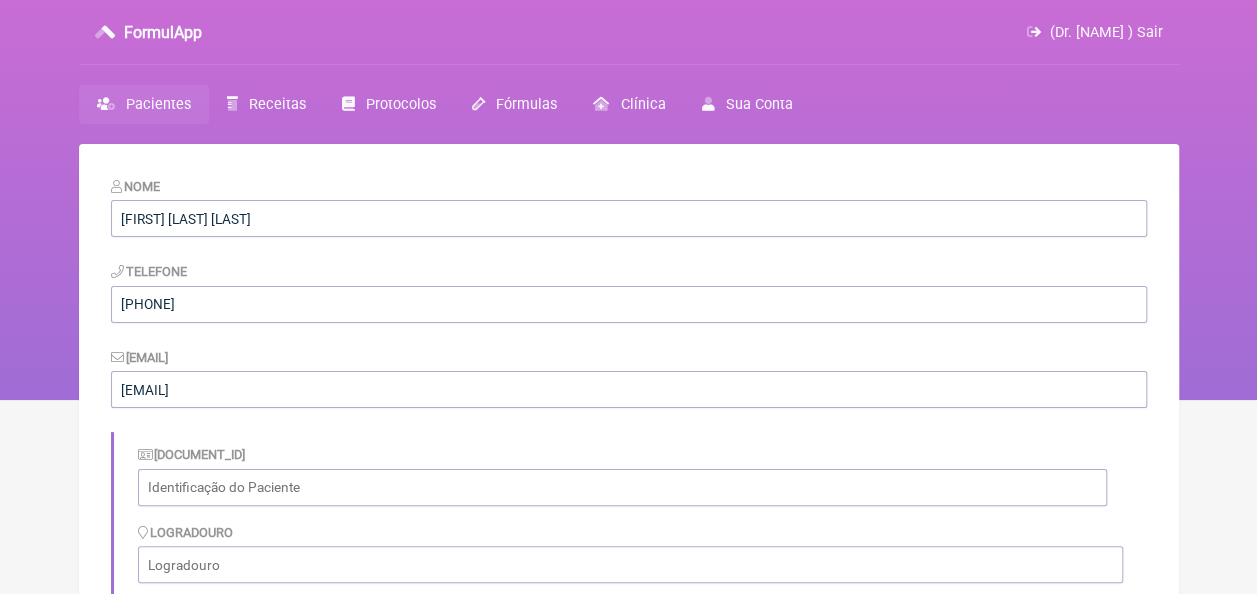 click on "Pacientes" at bounding box center (158, 104) 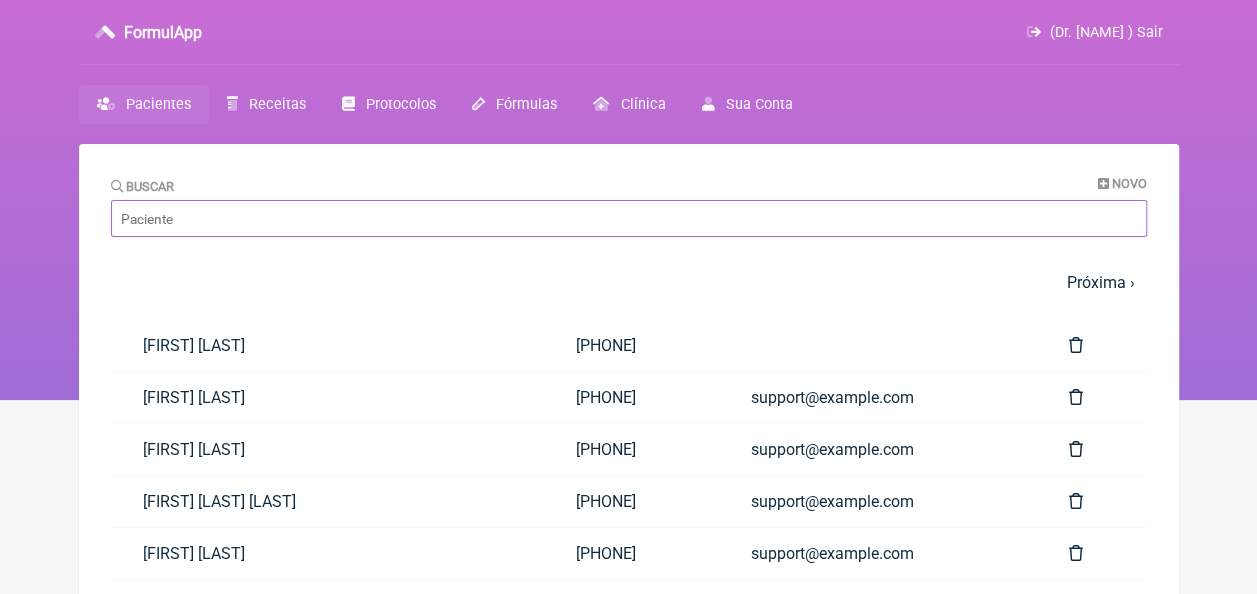 click on "Buscar" at bounding box center (629, 218) 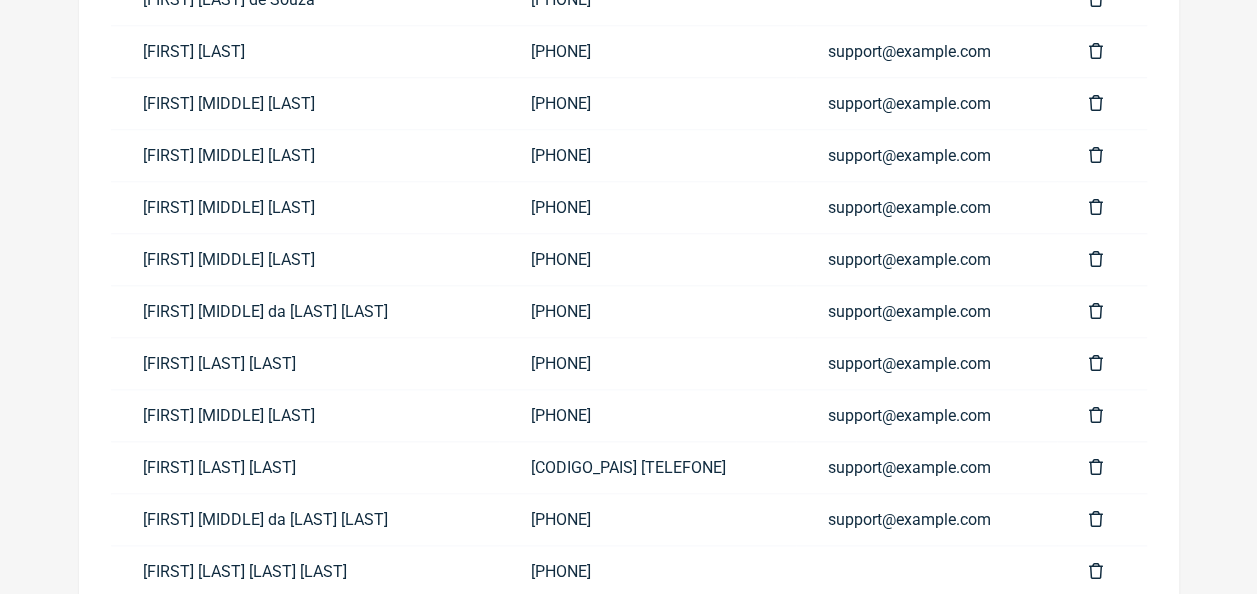 scroll, scrollTop: 450, scrollLeft: 0, axis: vertical 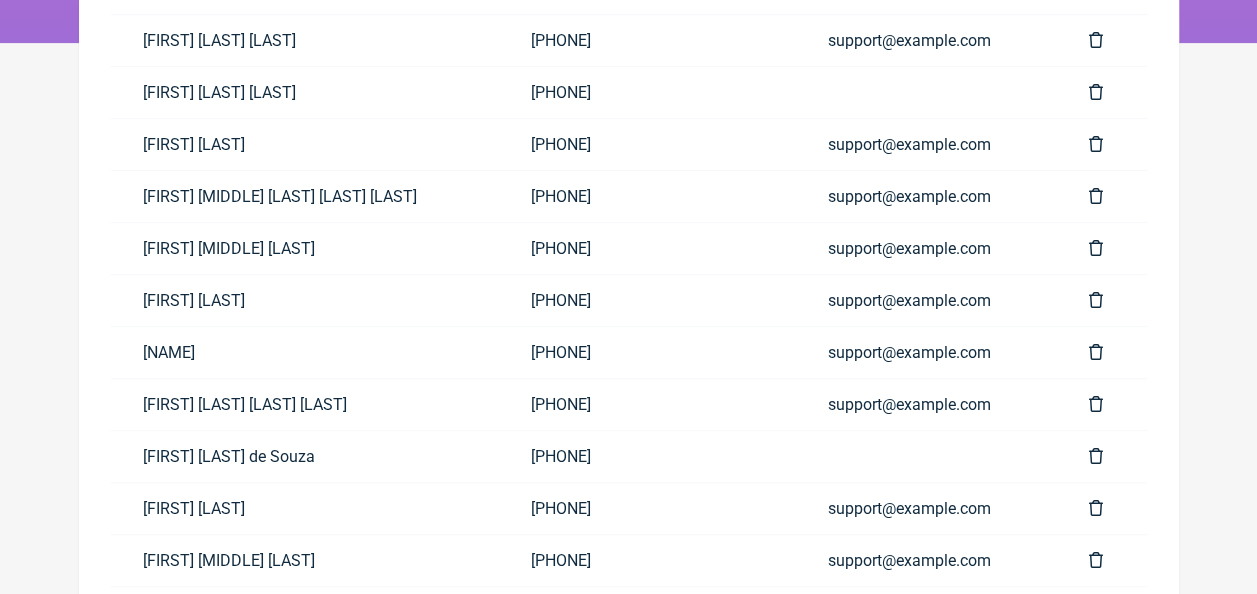 drag, startPoint x: 504, startPoint y: 138, endPoint x: 504, endPoint y: 111, distance: 27 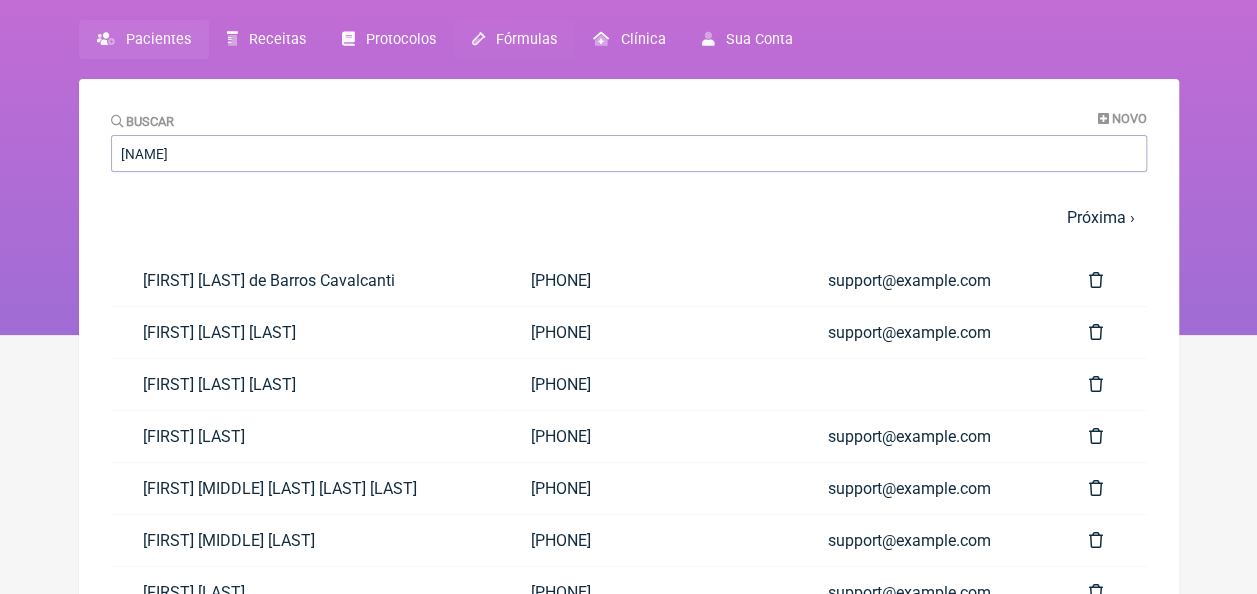 scroll, scrollTop: 0, scrollLeft: 0, axis: both 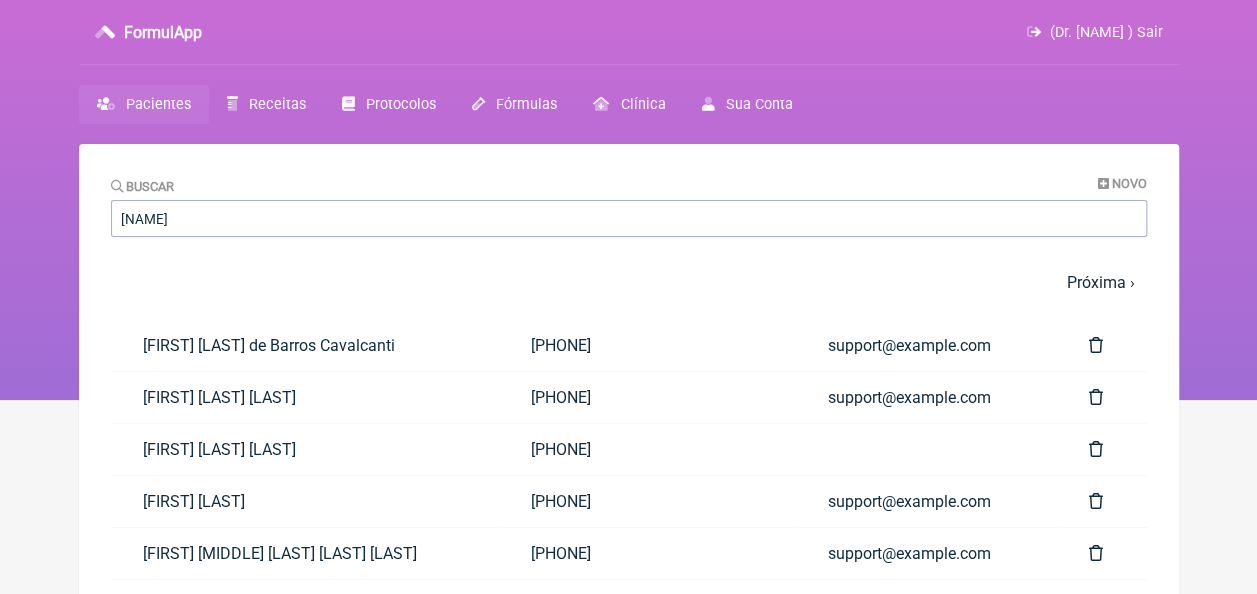 click on "Buscar
Novo
[FIRST]
1
2
3
4
5
…
Próxima ›
Última »
Paciente
Telefone
Email
[FIRST] [LAST] [LAST] [LAST]
[PHONE]
[EMAIL]
[FIRST] [LAST] [LAST] [LAST]
[PHONE]
[EMAIL]
[FIRST] [LAST] [LAST] [LAST]
[PHONE]" at bounding box center (629, 1244) 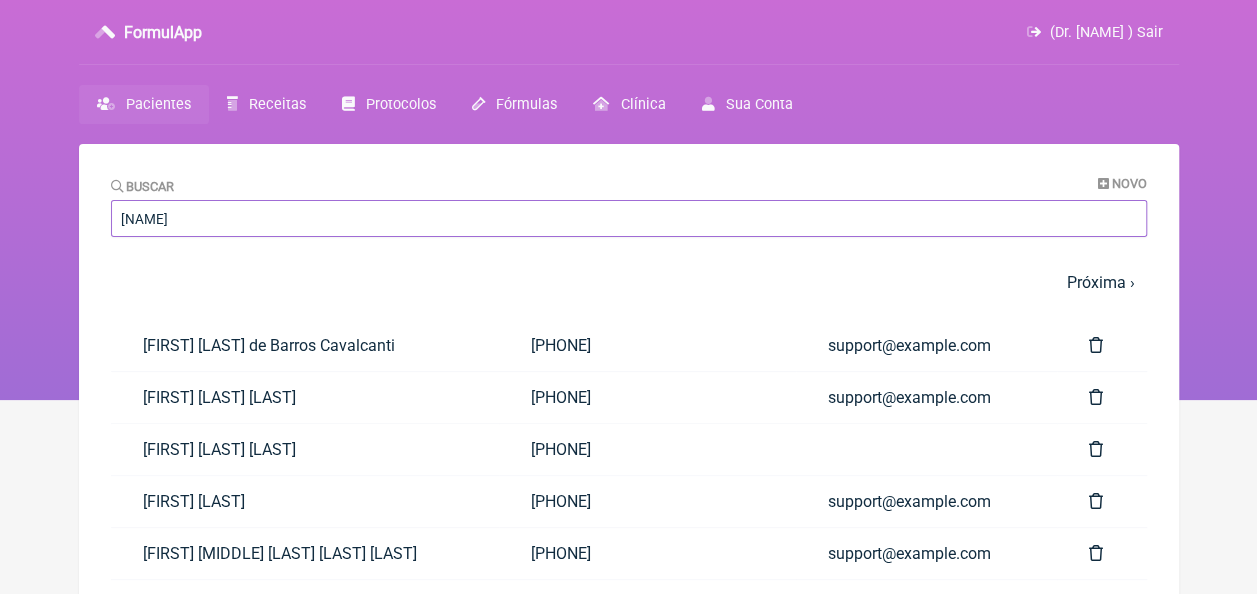 click on "[NAME]" at bounding box center (629, 218) 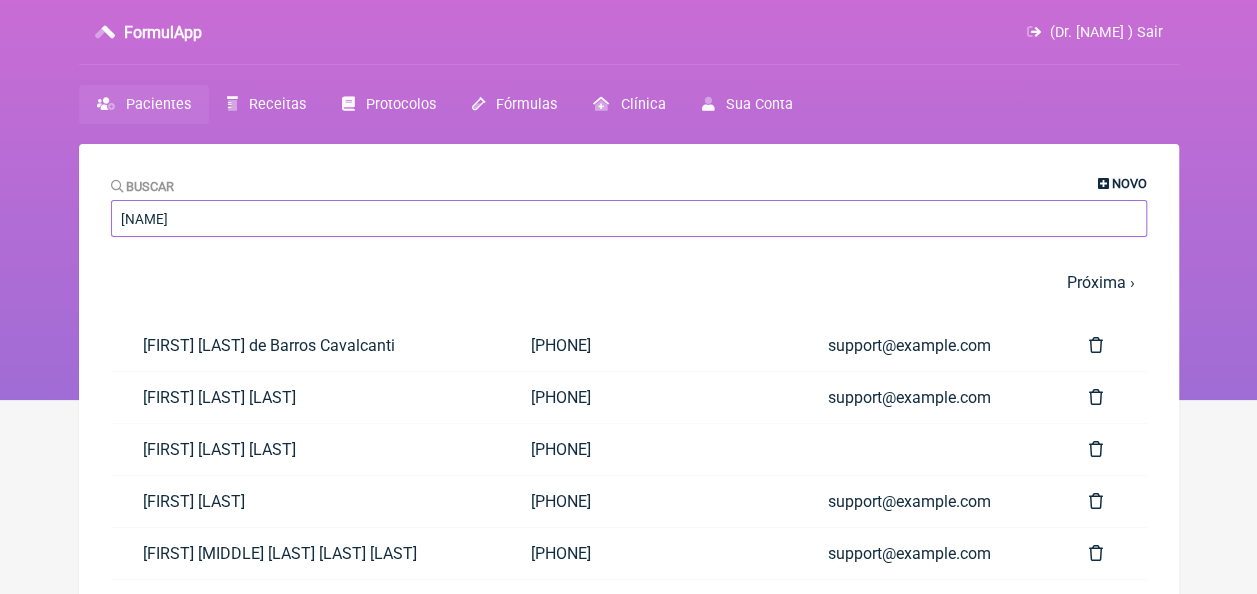 type on "[NAME]" 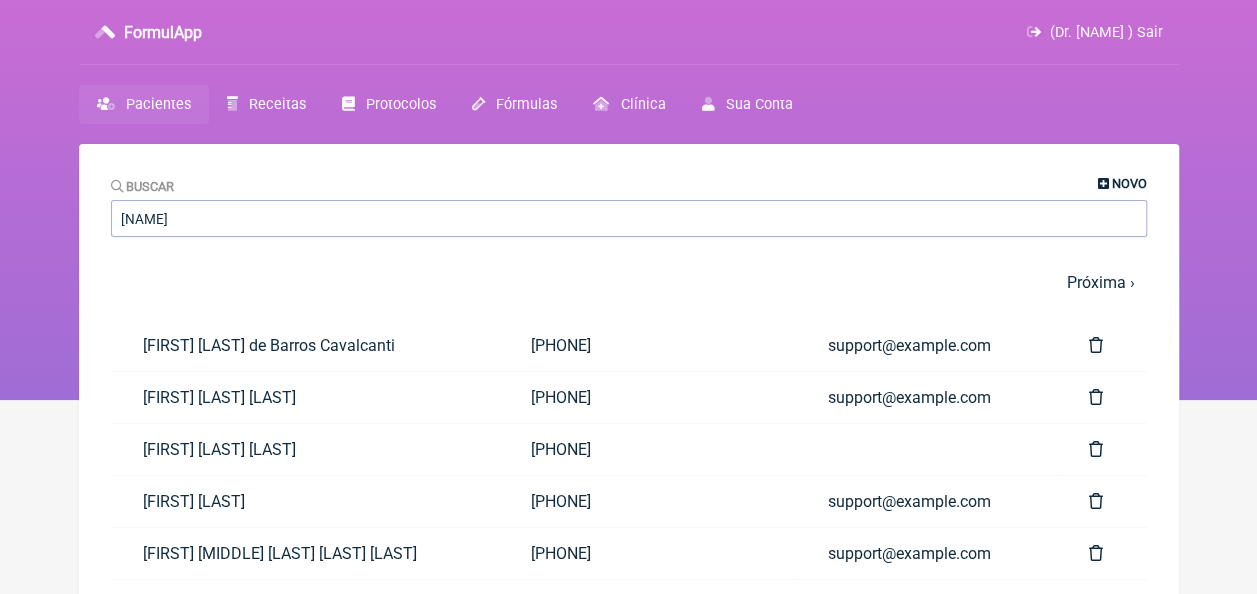 click on "Novo" at bounding box center (1129, 183) 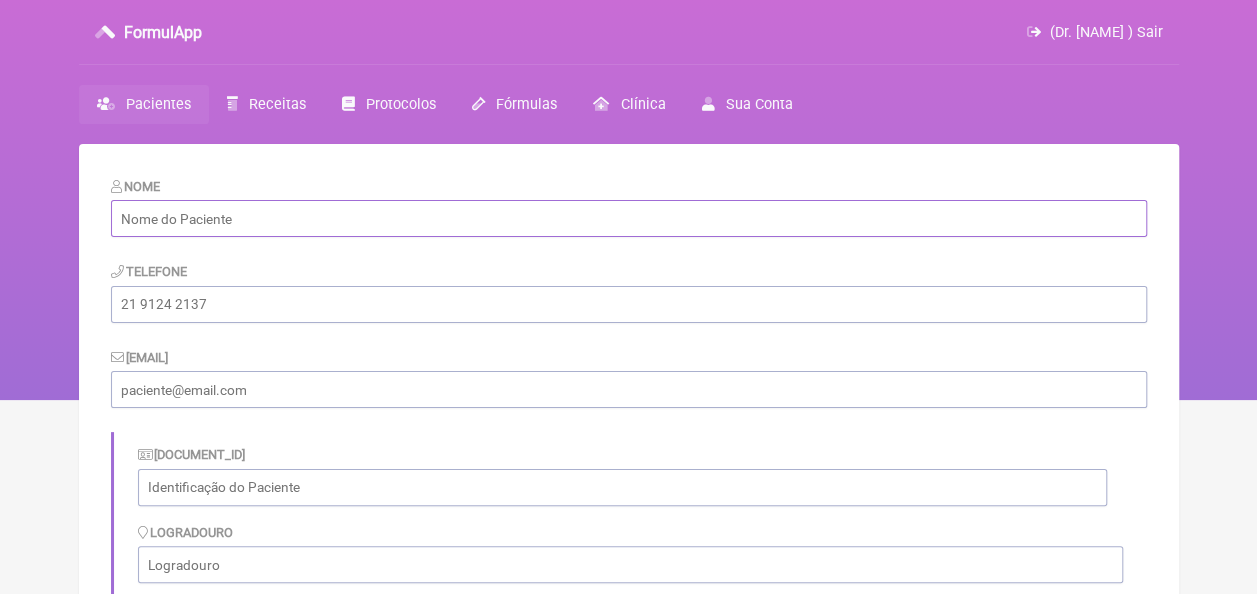 click at bounding box center [629, 218] 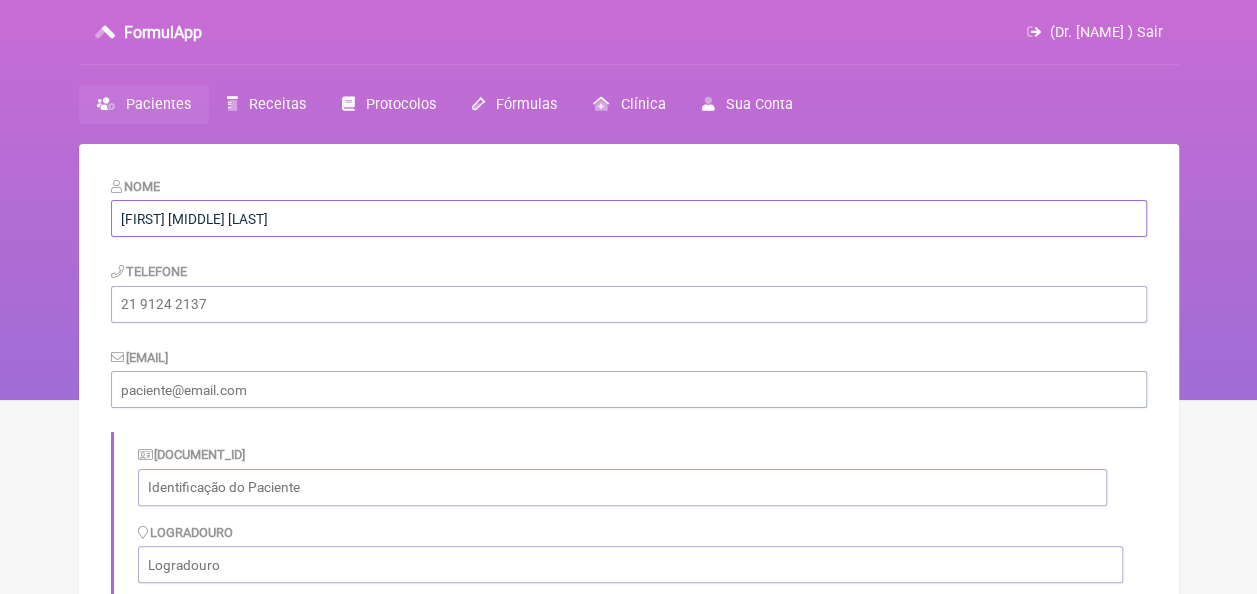 type on "[FIRST] [MIDDLE] [LAST]" 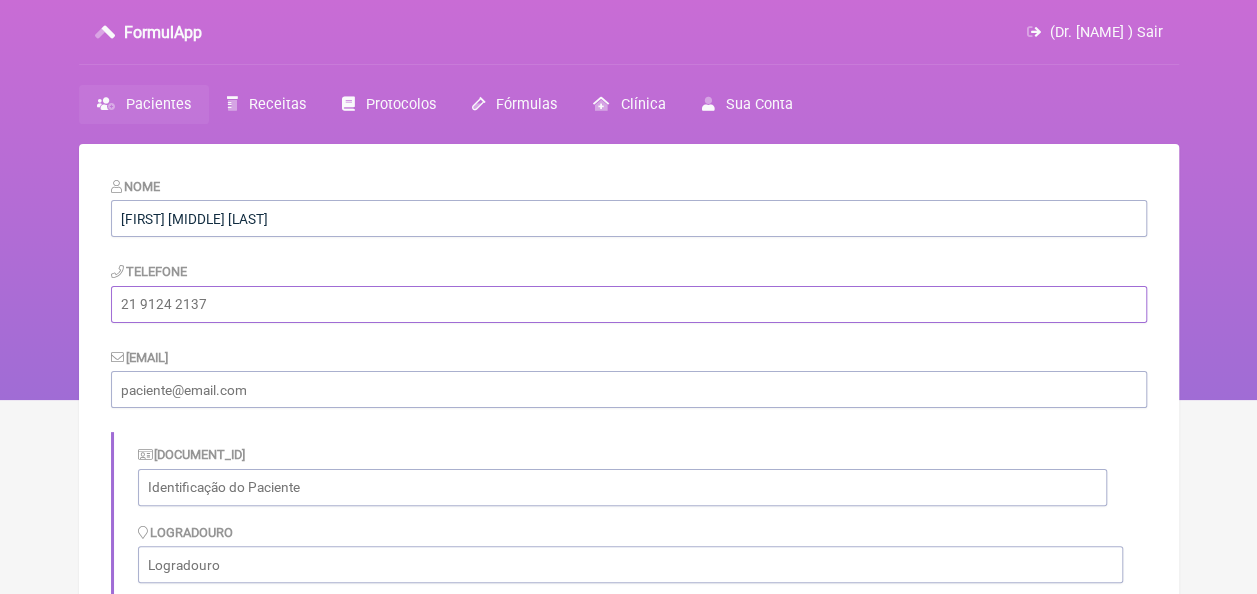 click at bounding box center [629, 304] 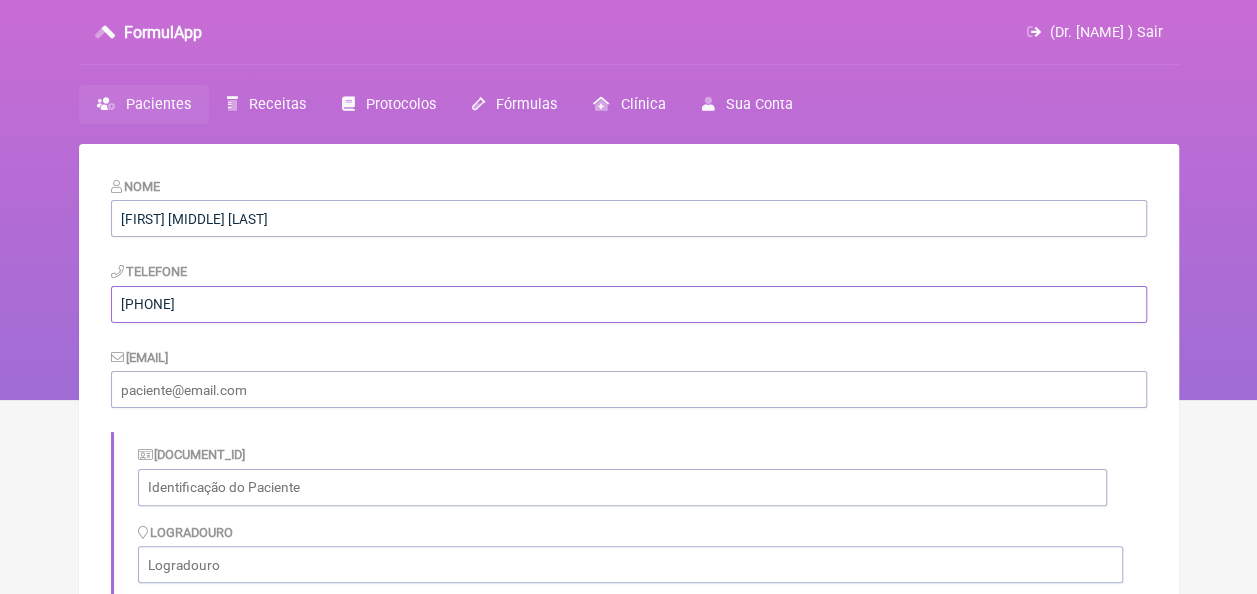 type on "[PHONE]" 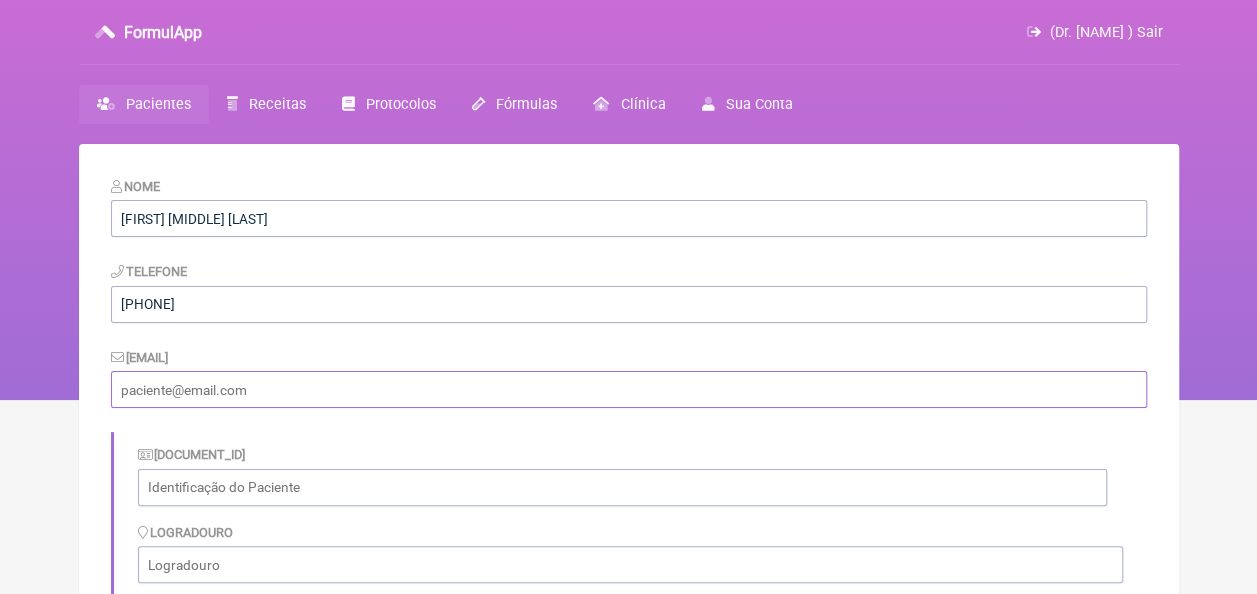 click at bounding box center [629, 389] 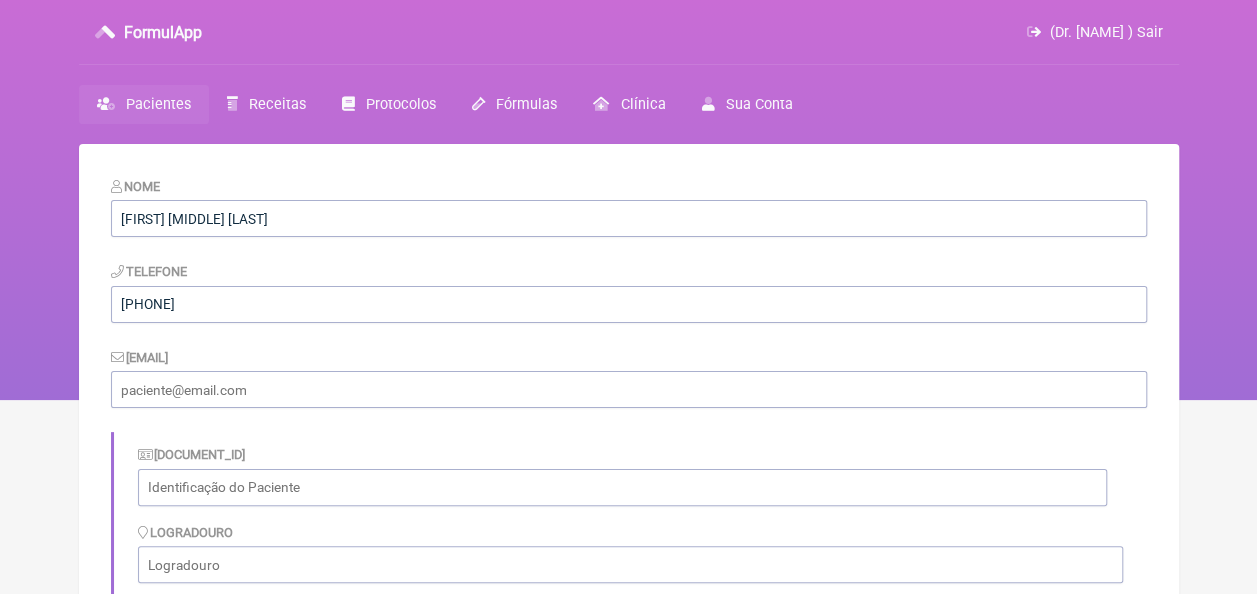 click on "Nome
[FIRST] [MIDDLE] [LAST]
Telefone
[PHONE]
Email
CPF do Paciente
Logradouro
Cidade
UF
Observações
Salvar" at bounding box center (629, 583) 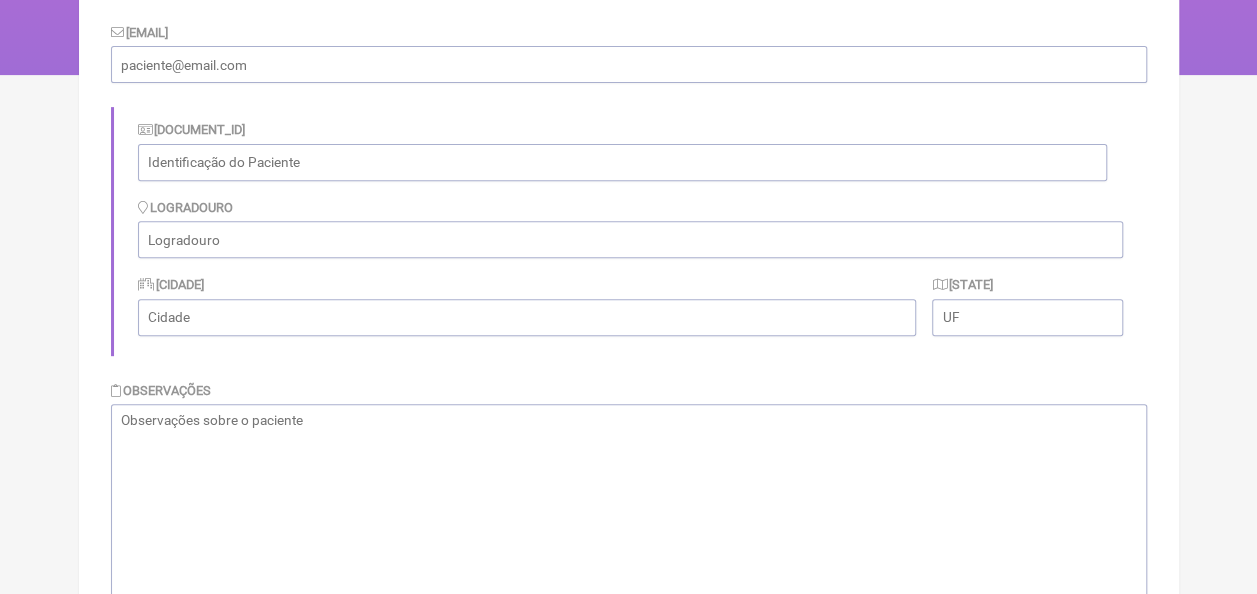 scroll, scrollTop: 400, scrollLeft: 0, axis: vertical 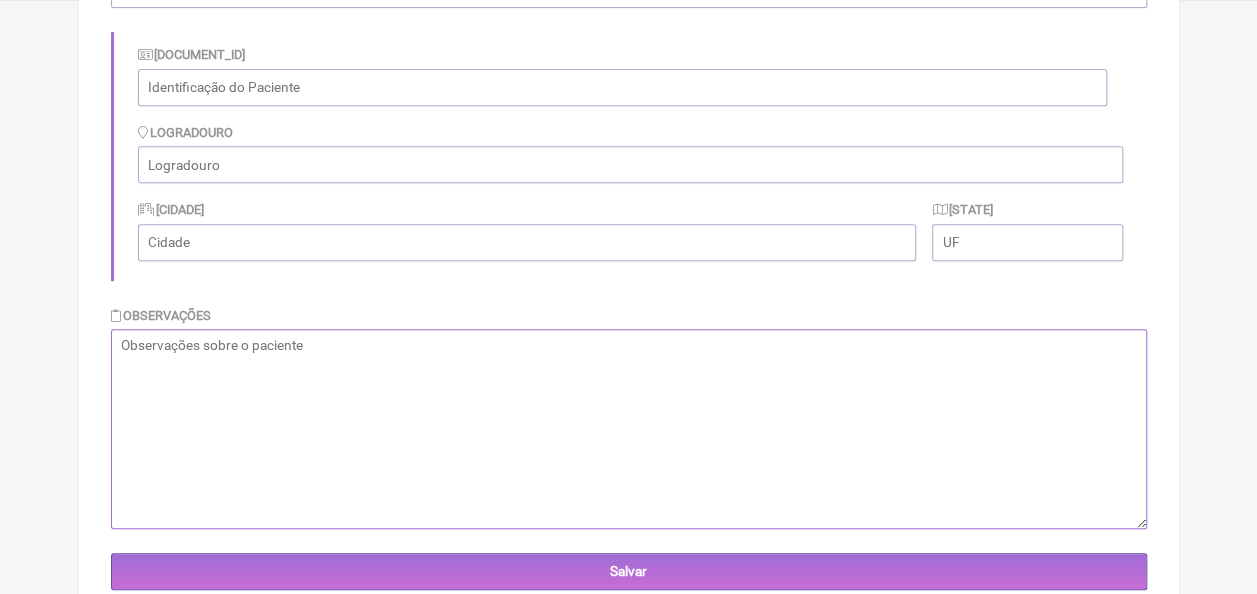 click at bounding box center [629, 429] 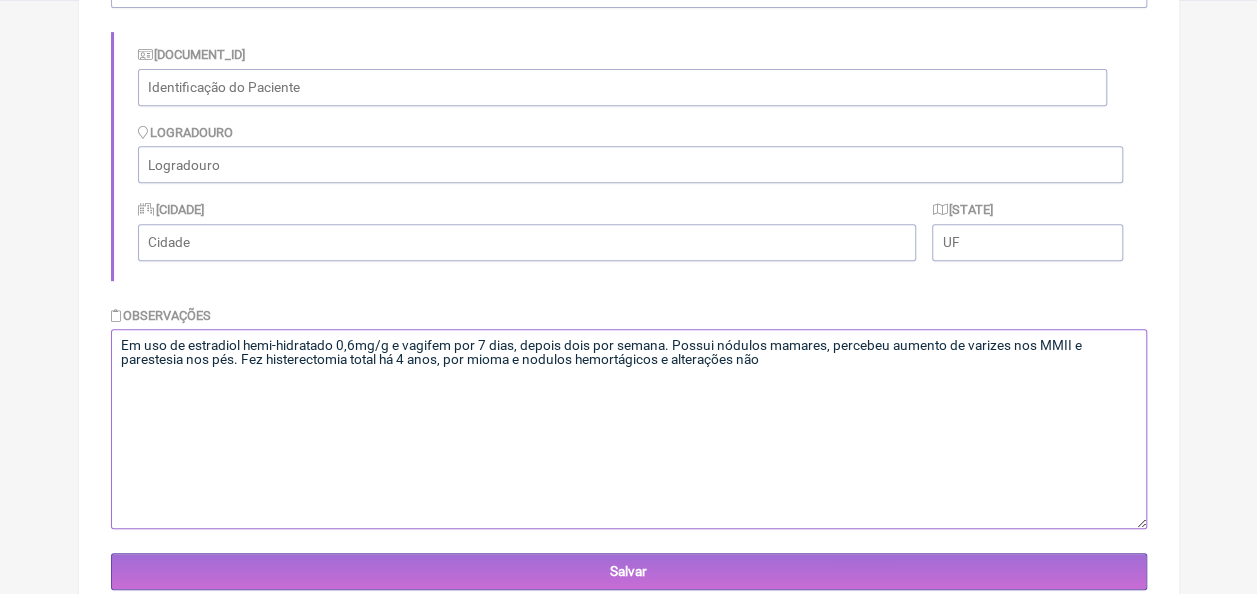 click on "Em uso de estradiol hemi-hidratado 0,6mg/g e vagifem por 7 dias, depois dois por semana. Possui nódulos mamares, percebeu aumento de varizes nos MMII e parestesia nos pés. Fez histerectomia total há 4 anos, por mioma e nodulos hemortágicos e alterações não" at bounding box center (629, 429) 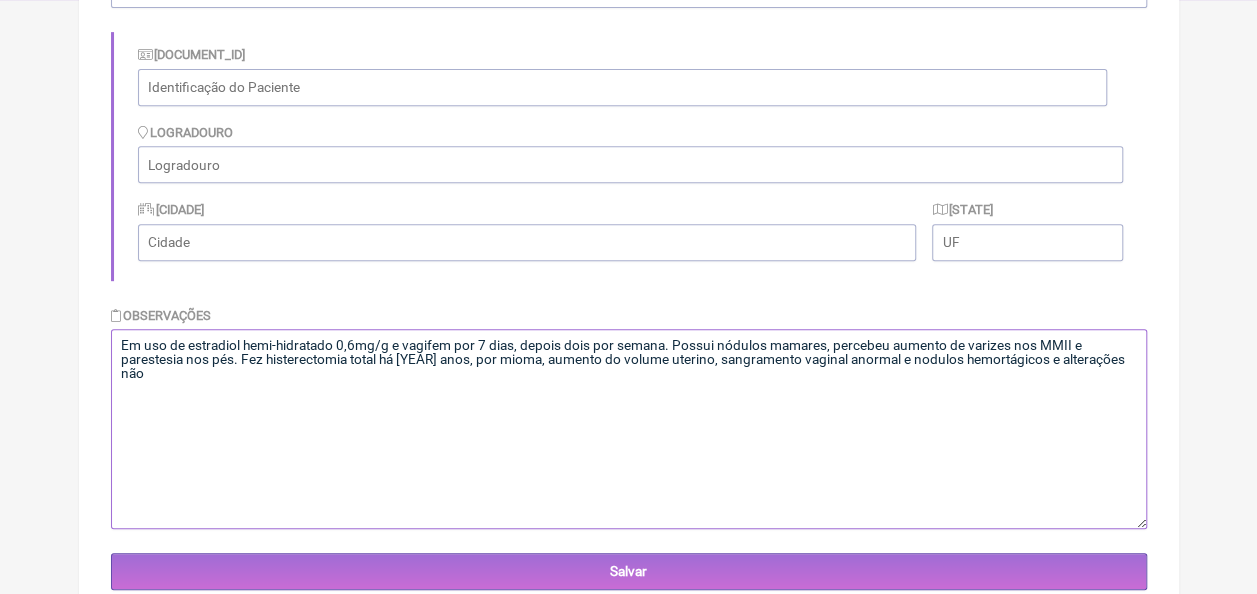 click on "Em uso de estradiol hemi-hidratado 0,6mg/g e vagifem por 7 dias, depois dois por semana. Possui nódulos mamares, percebeu aumento de varizes nos MMII e parestesia nos pés. Fez histerectomia total há [YEAR] anos, por mioma, aumento do volume uterino, sangramento vaginal anormal e nodulos hemortágicos e alterações não" at bounding box center (629, 429) 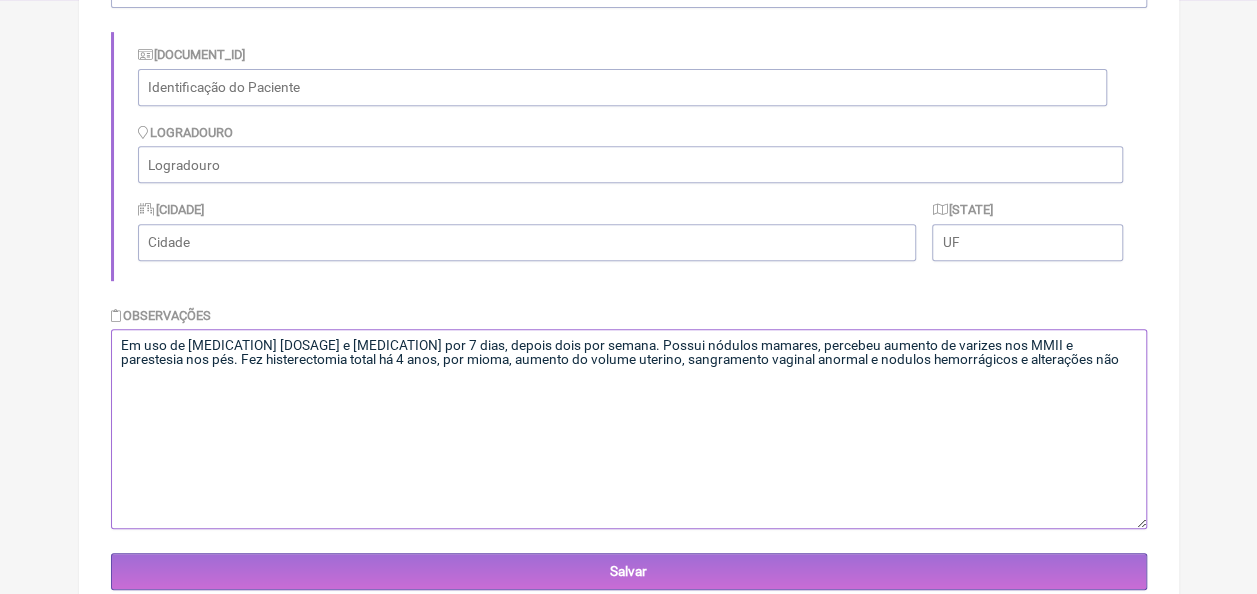click on "Em uso de [MEDICATION] [DOSAGE] e [MEDICATION] por 7 dias, depois dois por semana. Possui nódulos mamares, percebeu aumento de varizes nos MMII e parestesia nos pés. Fez histerectomia total há 4 anos, por mioma, aumento do volume uterino, sangramento vaginal anormal e nodulos hemorrágicos e alterações não" at bounding box center [629, 429] 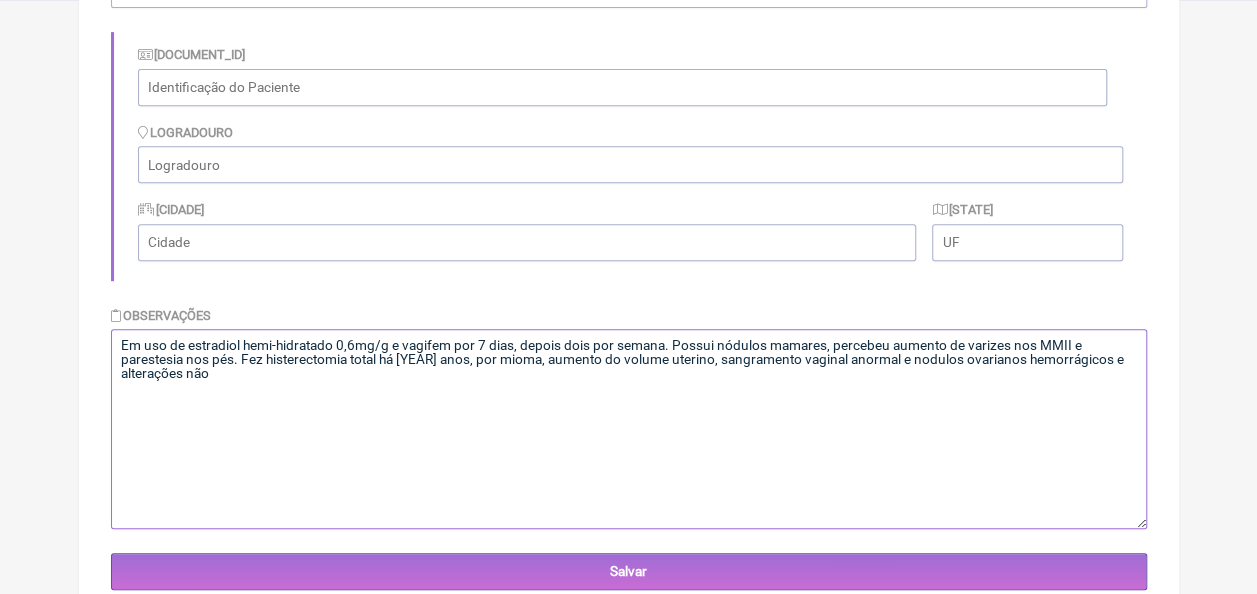 click on "Em uso de estradiol hemi-hidratado 0,6mg/g e vagifem por 7 dias, depois dois por semana. Possui nódulos mamares, percebeu aumento de varizes nos MMII e parestesia nos pés. Fez histerectomia total há [YEAR] anos, por mioma, aumento do volume uterino, sangramento vaginal anormal e nodulos ovarianos hemorrágicos e alterações não" at bounding box center [629, 429] 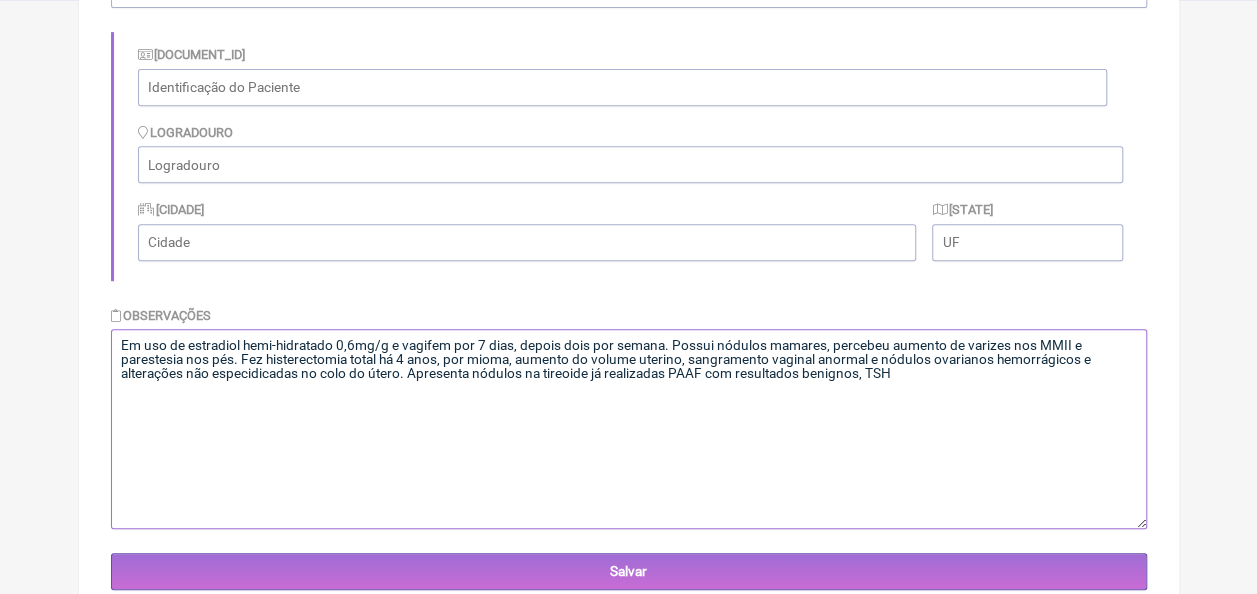 click on "Em uso de estradiol hemi-hidratado 0,6mg/g e vagifem por 7 dias, depois dois por semana. Possui nódulos mamares, percebeu aumento de varizes nos MMII e parestesia nos pés. Fez histerectomia total há 4 anos, por mioma, aumento do volume uterino, sangramento vaginal anormal e nódulos ovarianos hemorrágicos e alterações não especidicadas no colo do útero. Apresenta nódulos na tireoide já realizadas PAAF com resultados benignos, TSH" at bounding box center [629, 429] 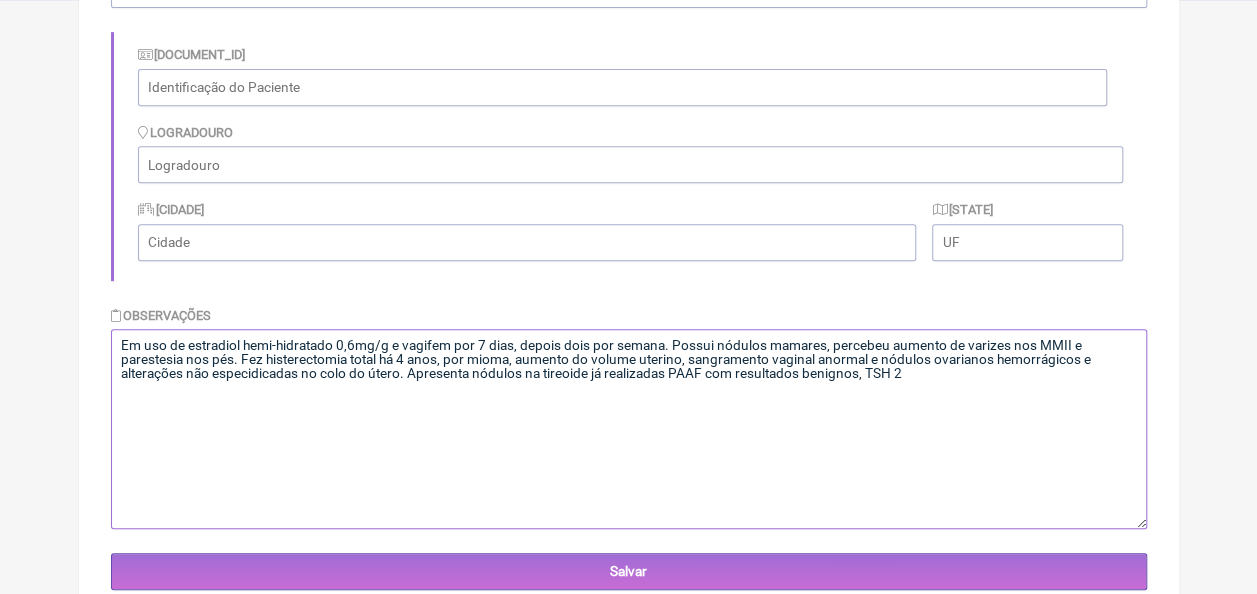 scroll, scrollTop: 388, scrollLeft: 0, axis: vertical 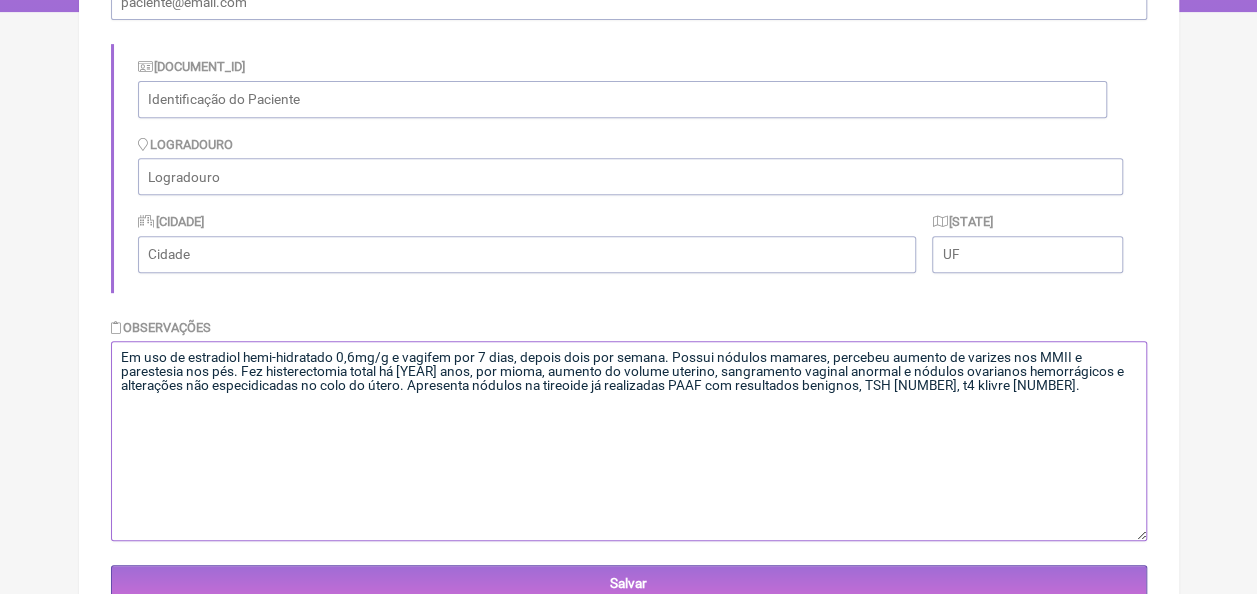 click on "Em uso de estradiol hemi-hidratado 0,6mg/g e vagifem por 7 dias, depois dois por semana. Possui nódulos mamares, percebeu aumento de varizes nos MMII e parestesia nos pés. Fez histerectomia total há [YEAR] anos, por mioma, aumento do volume uterino, sangramento vaginal anormal e nódulos ovarianos hemorrágicos e alterações não especidicadas no colo do útero. Apresenta nódulos na tireoide já realizadas PAAF com resultados benignos, TSH [NUMBER], t4 klivre [NUMBER]." at bounding box center [629, 441] 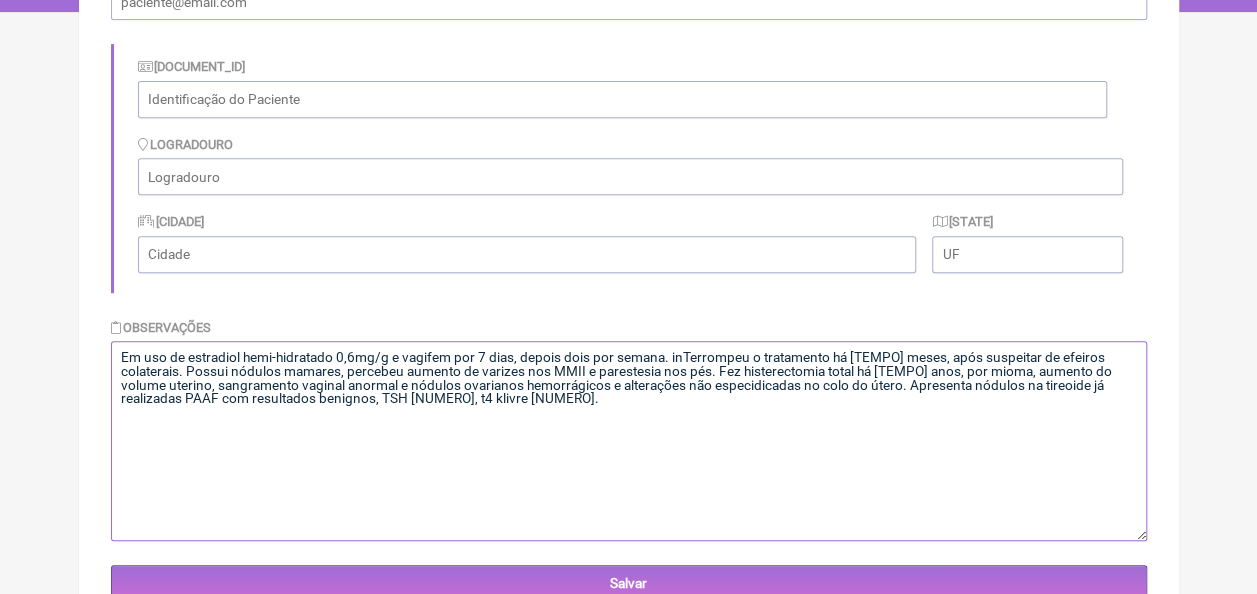 click on "Em uso de estradiol hemi-hidratado 0,6mg/g e vagifem por 7 dias, depois dois por semana. inTerrompeu o tratamento há [TEMPO] meses, após suspeitar de efeiros colaterais. Possui nódulos mamares, percebeu aumento de varizes nos MMII e parestesia nos pés. Fez histerectomia total há [TEMPO] anos, por mioma, aumento do volume uterino, sangramento vaginal anormal e nódulos ovarianos hemorrágicos e alterações não especidicadas no colo do útero. Apresenta nódulos na tireoide já realizadas PAAF com resultados benignos, TSH [NUMERO], t4 klivre [NUMERO]." at bounding box center [629, 441] 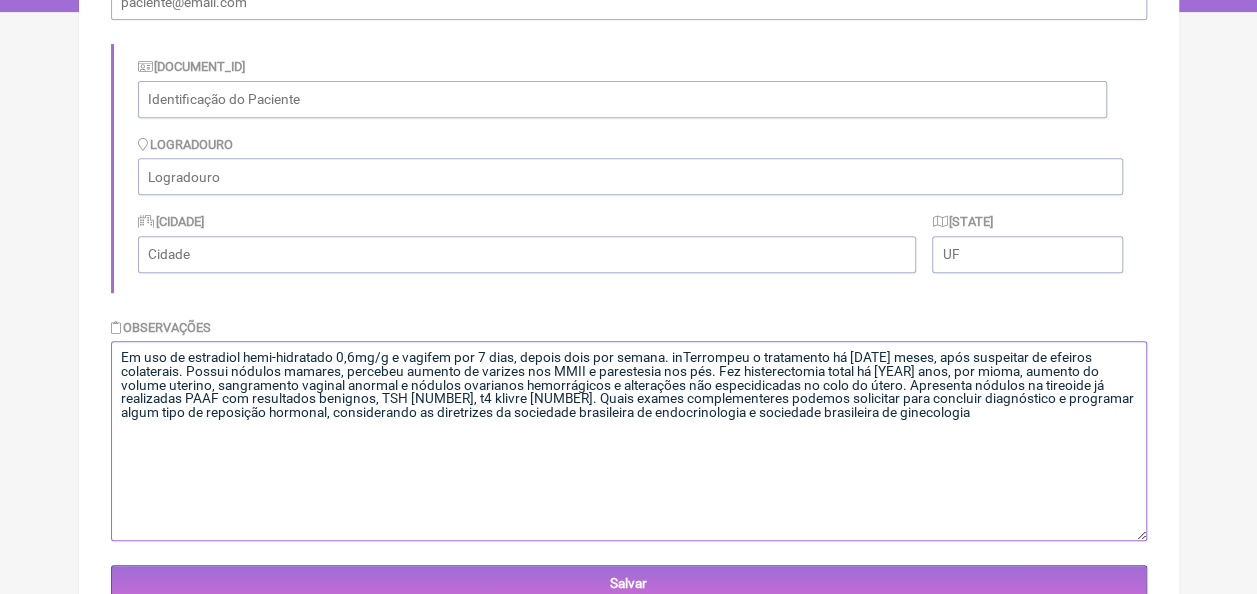 click on "Em uso de estradiol hemi-hidratado 0,6mg/g e vagifem por 7 dias, depois dois por semana. inTerrompeu o tratamento há [DATE] meses, após suspeitar de efeiros colaterais. Possui nódulos mamares, percebeu aumento de varizes nos MMII e parestesia nos pés. Fez histerectomia total há [YEAR] anos, por mioma, aumento do volume uterino, sangramento vaginal anormal e nódulos ovarianos hemorrágicos e alterações não especidicadas no colo do útero. Apresenta nódulos na tireoide já realizadas PAAF com resultados benignos, TSH [NUMBER], t4 klivre [NUMBER]. Quais exames complementeres podemos solicitar para concluir diagnóstico e programar algum tipo de reposição hormonal, considerando as diretrizes da sociedade brasileira de endocrinologia e sociedade brasileira de ginecologia" at bounding box center [629, 441] 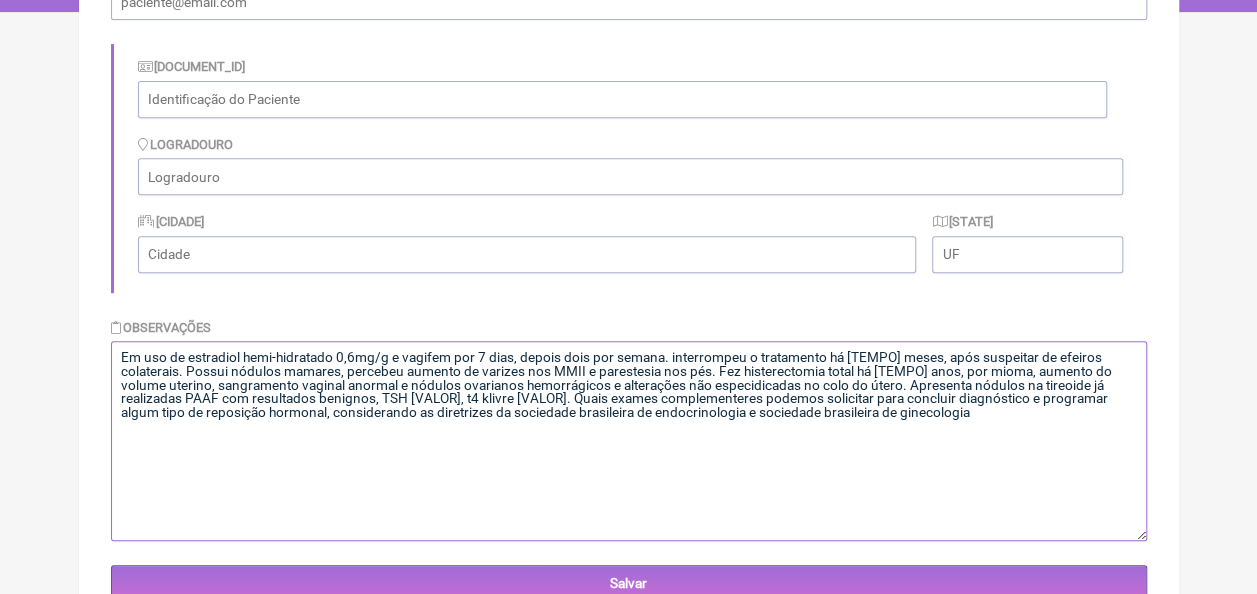 click on "Em uso de estradiol hemi-hidratado 0,6mg/g e vagifem por 7 dias, depois dois por semana. interrompeu o tratamento há [TEMPO] meses, após suspeitar de efeiros colaterais. Possui nódulos mamares, percebeu aumento de varizes nos MMII e parestesia nos pés. Fez histerectomia total há [TEMPO] anos, por mioma, aumento do volume uterino, sangramento vaginal anormal e nódulos ovarianos hemorrágicos e alterações não especidicadas no colo do útero. Apresenta nódulos na tireoide já realizadas PAAF com resultados benignos, TSH [VALOR], t4 klivre [VALOR]. Quais exames complementeres podemos solicitar para concluir diagnóstico e programar algum tipo de reposição hormonal, considerando as diretrizes da sociedade brasileira de endocrinologia e sociedade brasileira de ginecologia" at bounding box center (629, 441) 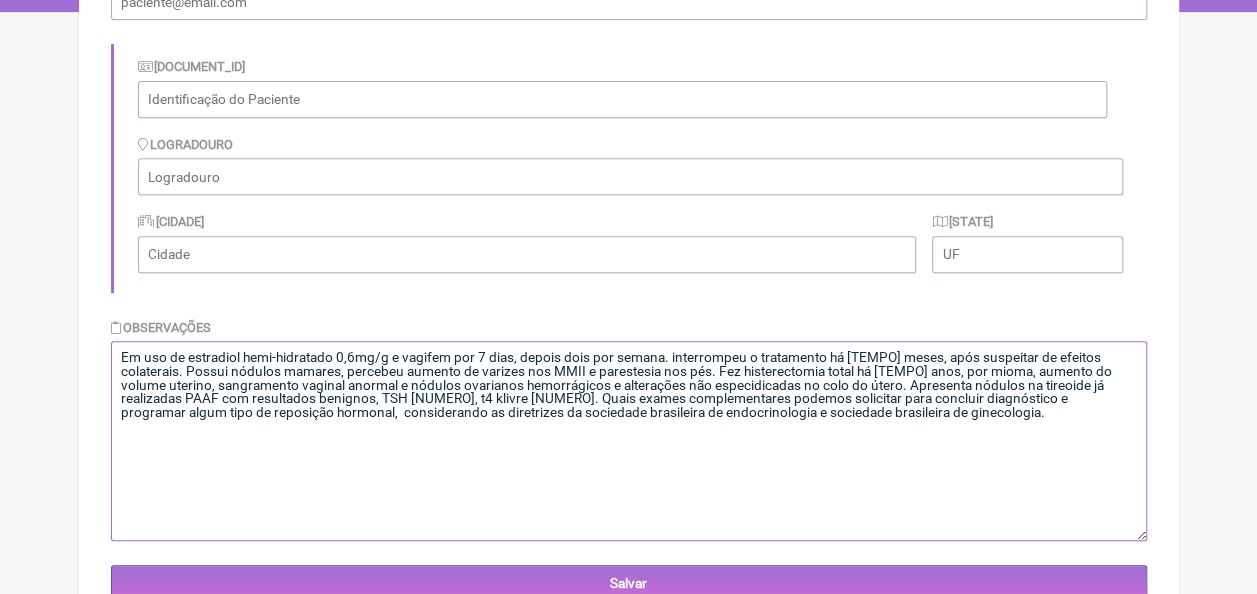 click on "Em uso de estradiol hemi-hidratado 0,6mg/g e vagifem por 7 dias, depois dois por semana. interrompeu o tratamento há [TEMPO] meses, após suspeitar de efeitos colaterais. Possui nódulos mamares, percebeu aumento de varizes nos MMII e parestesia nos pés. Fez histerectomia total há [TEMPO] anos, por mioma, aumento do volume uterino, sangramento vaginal anormal e nódulos ovarianos hemorrágicos e alterações não especidicadas no colo do útero. Apresenta nódulos na tireoide já realizadas PAAF com resultados benignos, TSH [NUMERO], t4 klivre [NUMERO]. Quais exames complementares podemos solicitar para concluir diagnóstico e programar algum tipo de reposição hormonal,  considerando as diretrizes da sociedade brasileira de endocrinologia e sociedade brasileira de ginecologia." at bounding box center [629, 441] 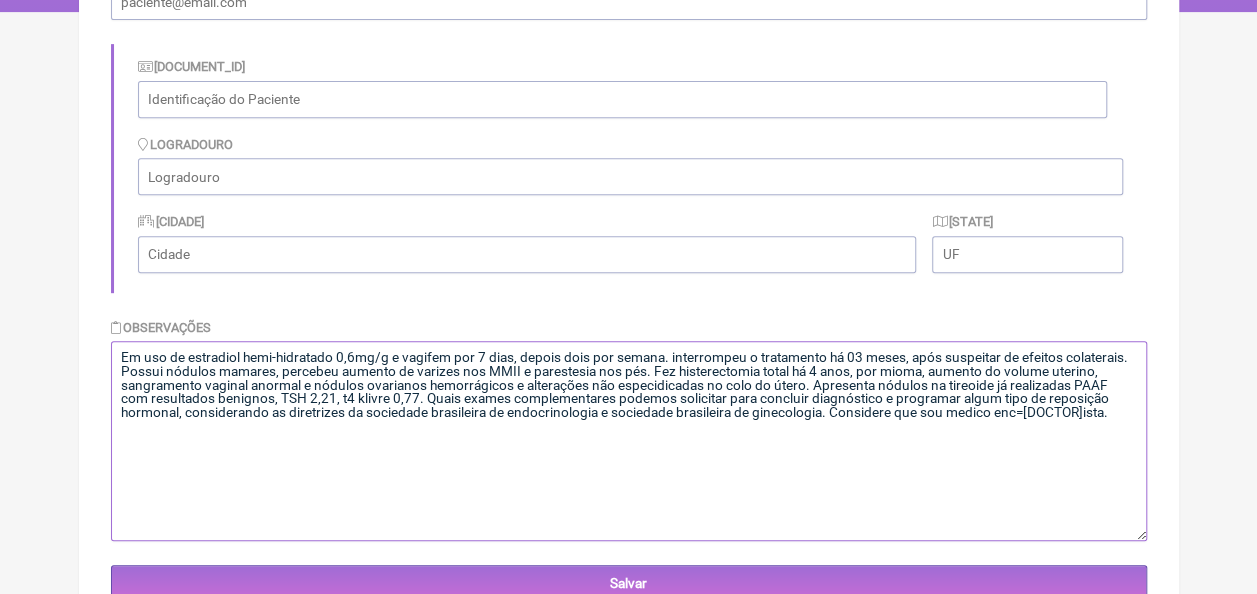 click on "Em uso de estradiol hemi-hidratado 0,6mg/g e vagifem por 7 dias, depois dois por semana. interrompeu o tratamento há 03 meses, após suspeitar de efeitos colaterais. Possui nódulos mamares, percebeu aumento de varizes nos MMII e parestesia nos pés. Fez histerectomia total há 4 anos, por mioma, aumento do volume uterino, sangramento vaginal anormal e nódulos ovarianos hemorrágicos e alterações não especidicadas no colo do útero. Apresenta nódulos na tireoide já realizadas PAAF com resultados benignos, TSH 2,21, t4 klivre 0,77. Quais exames complementares podemos solicitar para concluir diagnóstico e programar algum tipo de reposição hormonal, considerando as diretrizes da sociedade brasileira de endocrinologia e sociedade brasileira de ginecologia. Considere que sou medico enc=[DOCTOR]ista." at bounding box center [629, 441] 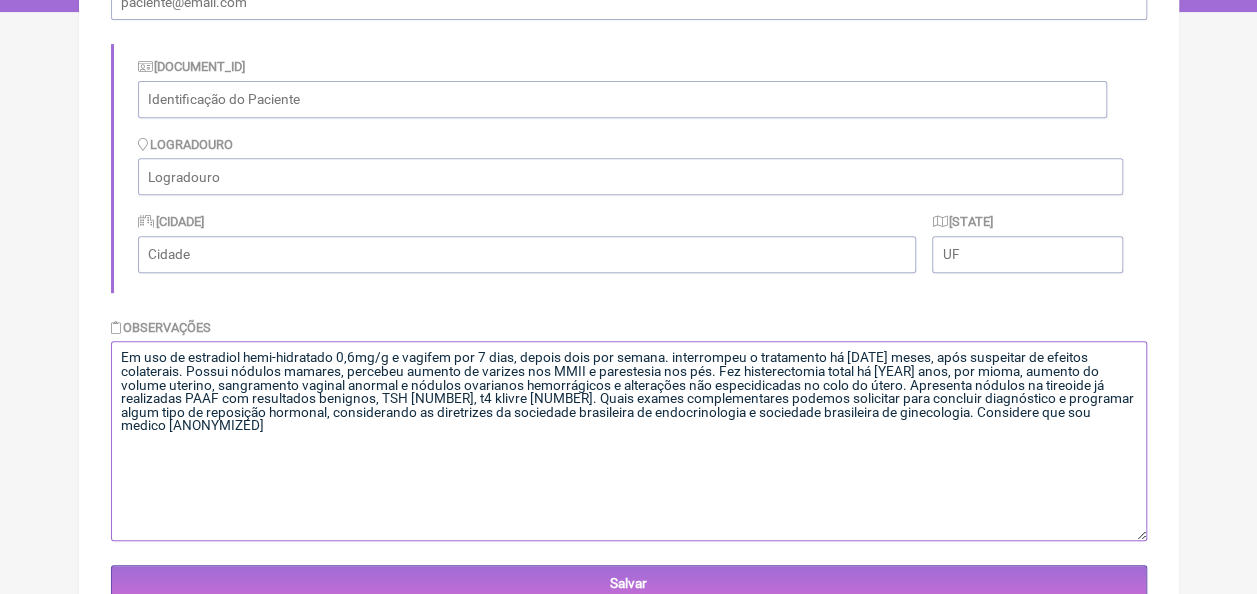 click on "Em uso de estradiol hemi-hidratado 0,6mg/g e vagifem por 7 dias, depois dois por semana. interrompeu o tratamento há [DATE] meses, após suspeitar de efeitos colaterais. Possui nódulos mamares, percebeu aumento de varizes nos MMII e parestesia nos pés. Fez histerectomia total há [YEAR] anos, por mioma, aumento do volume uterino, sangramento vaginal anormal e nódulos ovarianos hemorrágicos e alterações não especidicadas no colo do útero. Apresenta nódulos na tireoide já realizadas PAAF com resultados benignos, TSH [NUMBER], t4 klivre [NUMBER]. Quais exames complementares podemos solicitar para concluir diagnóstico e programar algum tipo de reposição hormonal, considerando as diretrizes da sociedade brasileira de endocrinologia e sociedade brasileira de ginecologia. Considere que sou medico [ANONYMIZED]" at bounding box center (629, 441) 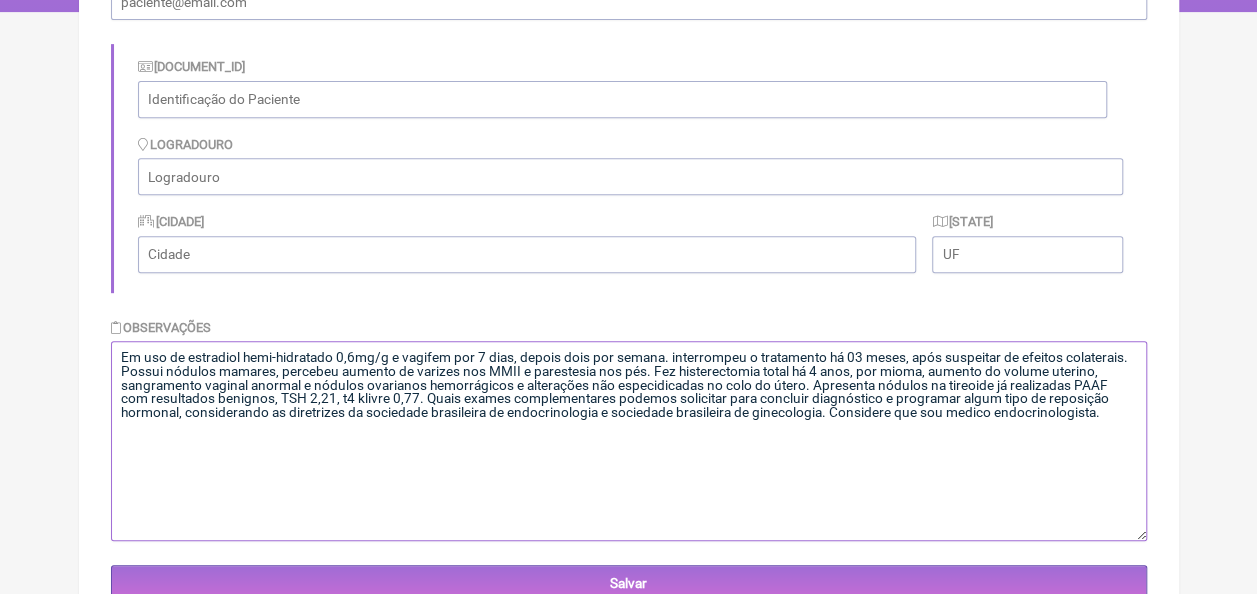 click on "Em uso de estradiol hemi-hidratado 0,6mg/g e vagifem por 7 dias, depois dois por semana. interrompeu o tratamento há 03 meses, após suspeitar de efeitos colaterais. Possui nódulos mamares, percebeu aumento de varizes nos MMII e parestesia nos pés. Fez histerectomia total há 4 anos, por mioma, aumento do volume uterino, sangramento vaginal anormal e nódulos ovarianos hemorrágicos e alterações não especidicadas no colo do útero. Apresenta nódulos na tireoide já realizadas PAAF com resultados benignos, TSH 2,21, t4 klivre 0,77. Quais exames complementares podemos solicitar para concluir diagnóstico e programar algum tipo de reposição hormonal, considerando as diretrizes da sociedade brasileira de endocrinologia e sociedade brasileira de ginecologia. Considere que sou medico endocrinologista." at bounding box center [629, 441] 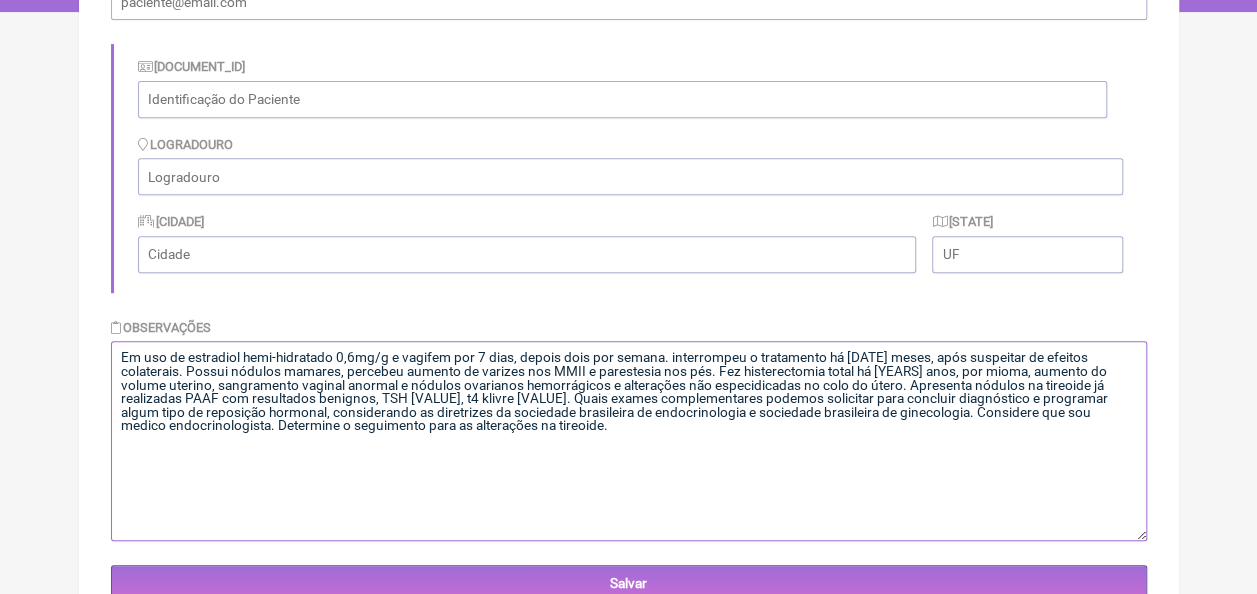 click on "Em uso de estradiol hemi-hidratado 0,6mg/g e vagifem por 7 dias, depois dois por semana. interrompeu o tratamento há [DATE] meses, após suspeitar de efeitos colaterais. Possui nódulos mamares, percebeu aumento de varizes nos MMII e parestesia nos pés. Fez histerectomia total há [YEARS] anos, por mioma, aumento do volume uterino, sangramento vaginal anormal e nódulos ovarianos hemorrágicos e alterações não especidicadas no colo do útero. Apresenta nódulos na tireoide já realizadas PAAF com resultados benignos, TSH [VALUE], t4 klivre [VALUE]. Quais exames complementares podemos solicitar para concluir diagnóstico e programar algum tipo de reposição hormonal, considerando as diretrizes da sociedade brasileira de endocrinologia e sociedade brasileira de ginecologia. Considere que sou medico endocrinologista. Determine o seguimento para as alterações na tireoide." at bounding box center (629, 441) 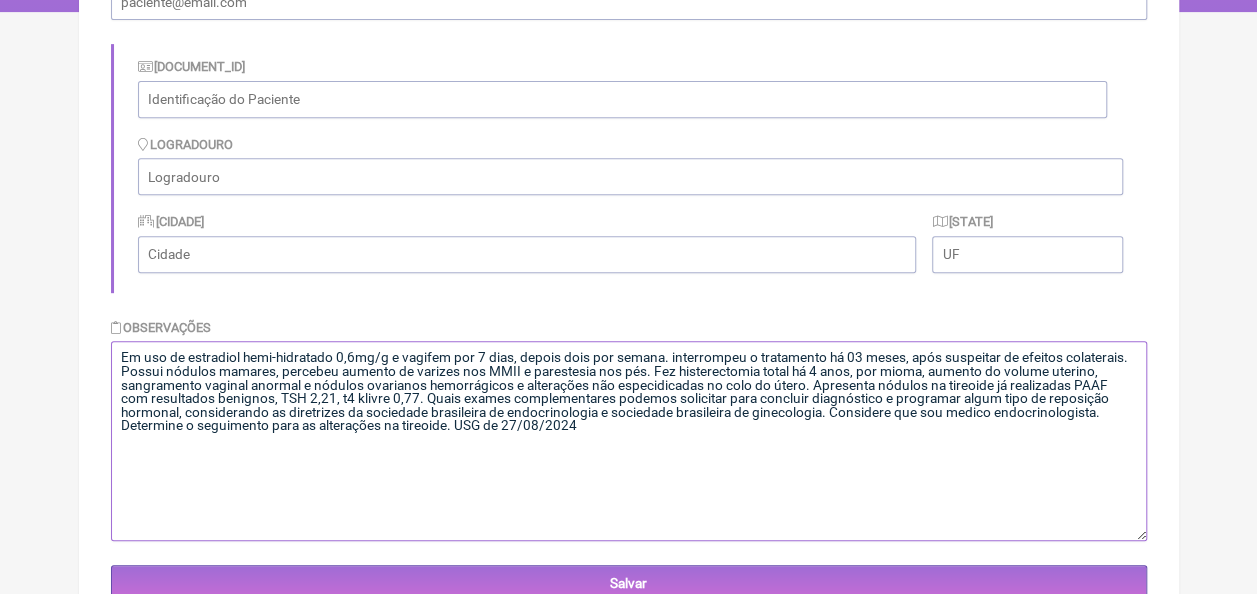 click on "Em uso de estradiol hemi-hidratado 0,6mg/g e vagifem por 7 dias, depois dois por semana. interrompeu o tratamento há 03 meses, após suspeitar de efeitos colaterais. Possui nódulos mamares, percebeu aumento de varizes nos MMII e parestesia nos pés. Fez histerectomia total há 4 anos, por mioma, aumento do volume uterino, sangramento vaginal anormal e nódulos ovarianos hemorrágicos e alterações não especidicadas no colo do útero. Apresenta nódulos na tireoide já realizadas PAAF com resultados benignos, TSH 2,21, t4 klivre 0,77. Quais exames complementares podemos solicitar para concluir diagnóstico e programar algum tipo de reposição hormonal, considerando as diretrizes da sociedade brasileira de endocrinologia e sociedade brasileira de ginecologia. Considere que sou medico endocrinologista. Determine o seguimento para as alterações na tireoide. USG de 27/08/2024" at bounding box center [629, 441] 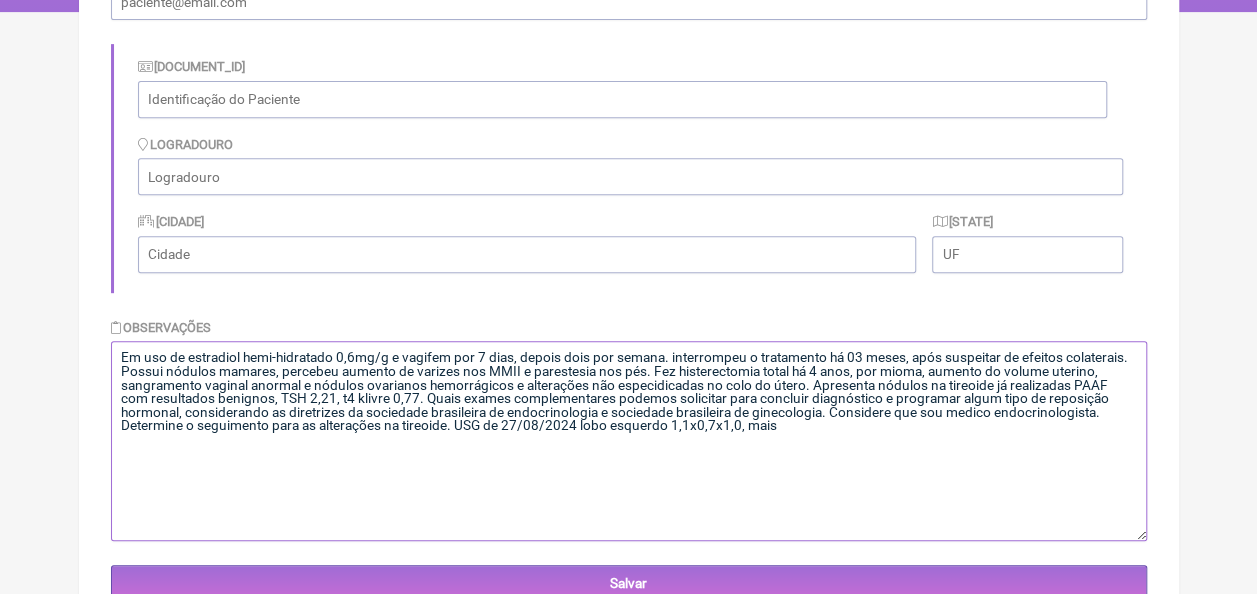 click on "Em uso de estradiol hemi-hidratado 0,6mg/g e vagifem por 7 dias, depois dois por semana. interrompeu o tratamento há 03 meses, após suspeitar de efeitos colaterais. Possui nódulos mamares, percebeu aumento de varizes nos MMII e parestesia nos pés. Fez histerectomia total há 4 anos, por mioma, aumento do volume uterino, sangramento vaginal anormal e nódulos ovarianos hemorrágicos e alterações não especidicadas no colo do útero. Apresenta nódulos na tireoide já realizadas PAAF com resultados benignos, TSH 2,21, t4 klivre 0,77. Quais exames complementares podemos solicitar para concluir diagnóstico e programar algum tipo de reposição hormonal, considerando as diretrizes da sociedade brasileira de endocrinologia e sociedade brasileira de ginecologia. Considere que sou medico endocrinologista. Determine o seguimento para as alterações na tireoide. USG de 27/08/2024 lobo esquerdo 1,1x0,7x1,0, mais" at bounding box center (629, 441) 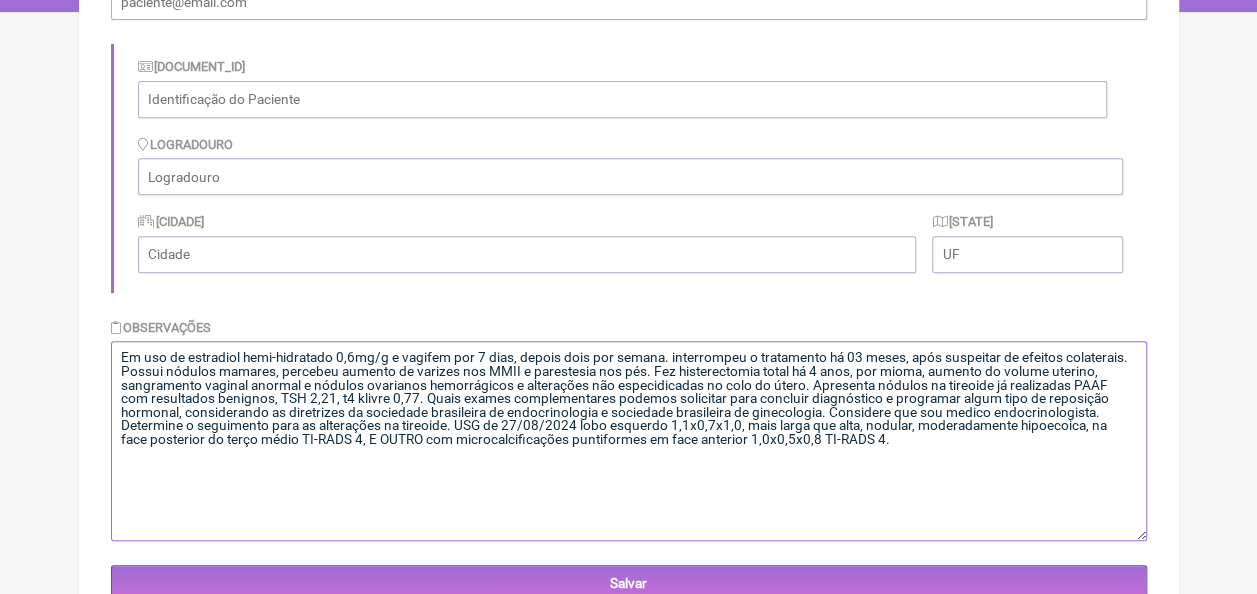 drag, startPoint x: 115, startPoint y: 360, endPoint x: 888, endPoint y: 461, distance: 779.5704 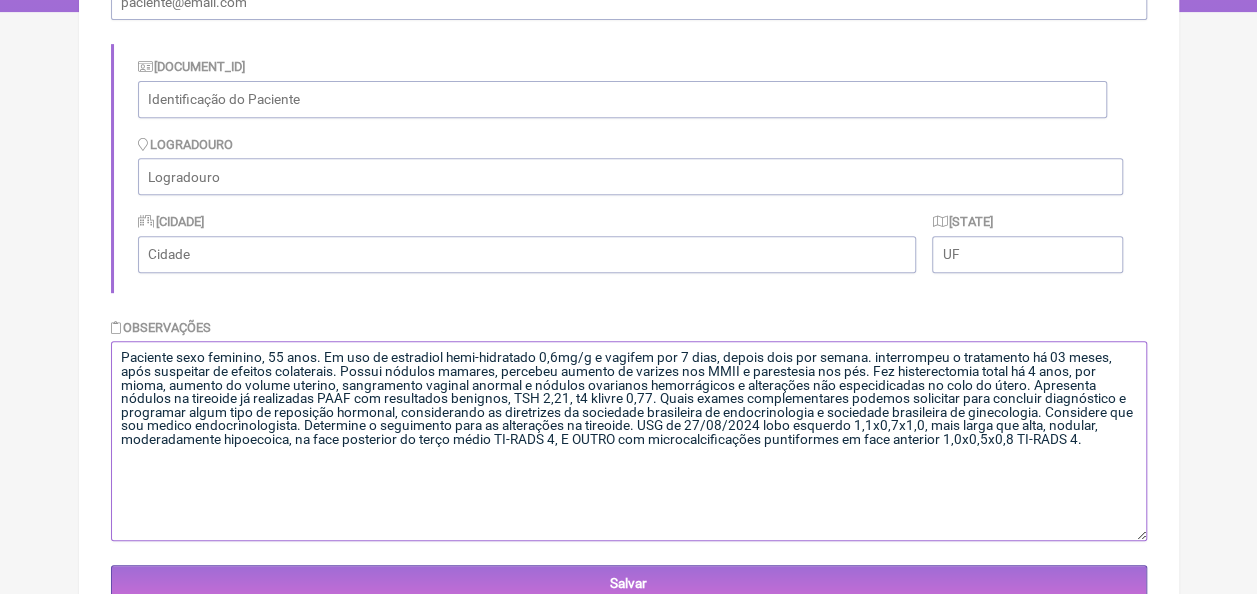 drag, startPoint x: 117, startPoint y: 354, endPoint x: 1118, endPoint y: 457, distance: 1006.2853 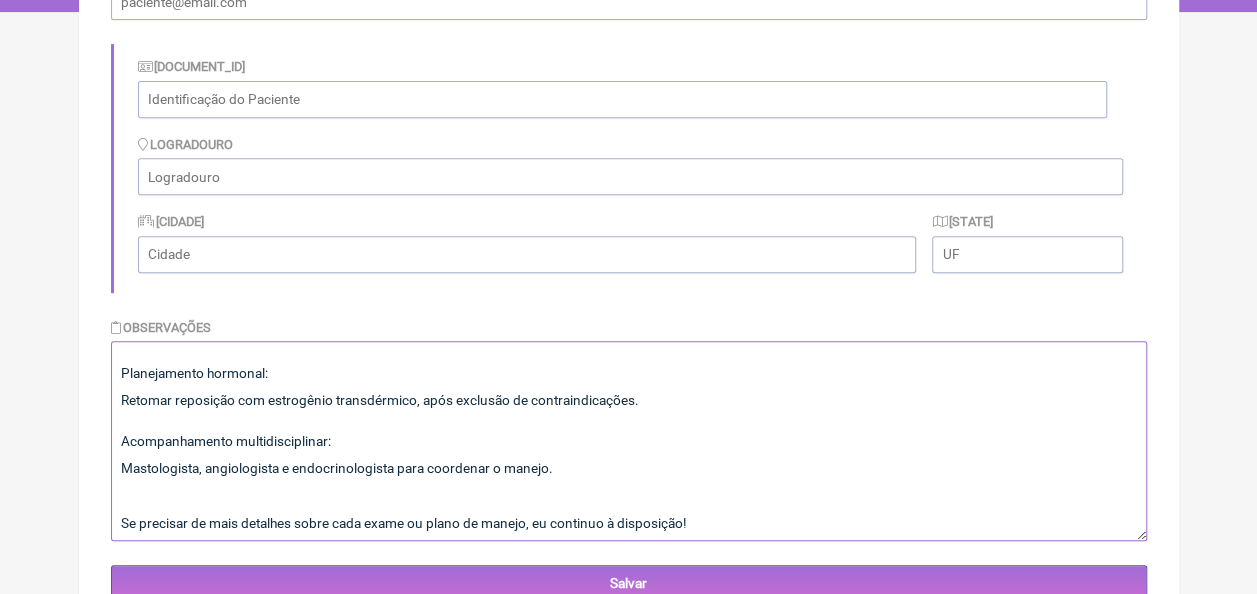 scroll, scrollTop: 2201, scrollLeft: 0, axis: vertical 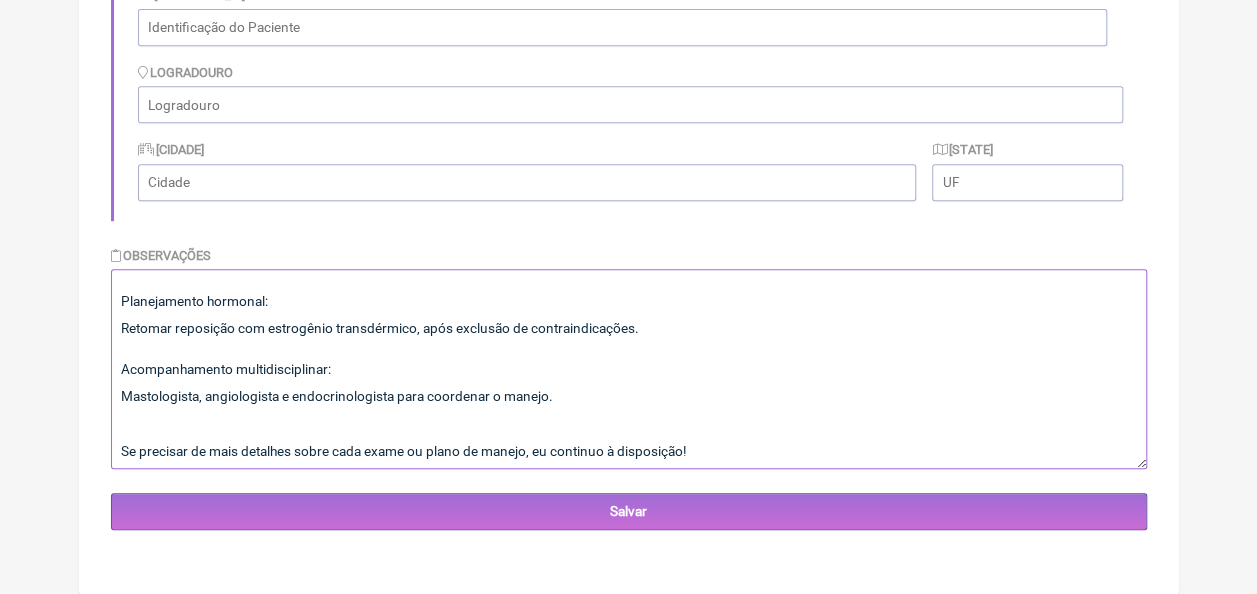type on "Paciente sexo feminino, 55 anos. Em uso de estradiol hemi-hidratado 0,6mg/g e vagifem por 7 dias, depois dois por semana. interrompeu o tratamento há 03 meses, após suspeitar de efeitos colaterais. Possui nódulos mamares, percebeu aumento de varizes nos MMII e parestesia nos pés. Fez histerectomia total há 4 anos, por mioma, aumento do volume uterino, sangramento vaginal anormal e nódulos ovarianos hemorrágicos e alterações não especidicadas no colo do útero. Apresenta nódulos na tireoide já realizadas PAAF com resultados benignos, TSH 2,21, t4 klivre 0,77. Quais exames complementares podemos solicitar para concluir diagnóstico e programar algum tipo de reposição hormonal, considerando as diretrizes da sociedade brasileira de endocrinologia e sociedade brasileira de ginecologia. Considere que sou medico endocrinologista. Determine o seguimento para as alterações na tireoide. USG de 27/08/2024 lobo esquerdo 1,1x0,7x1,0, mais larga que alta, nodular, moderadamente hipoecoica, na face posterior do terço méd..." 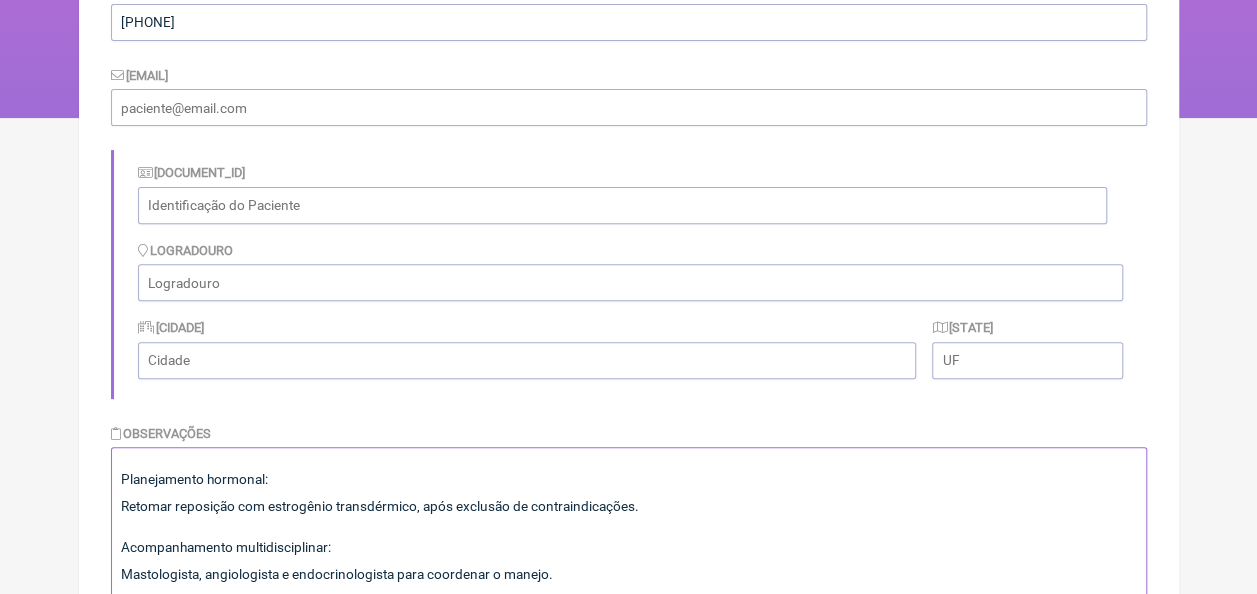 scroll, scrollTop: 461, scrollLeft: 0, axis: vertical 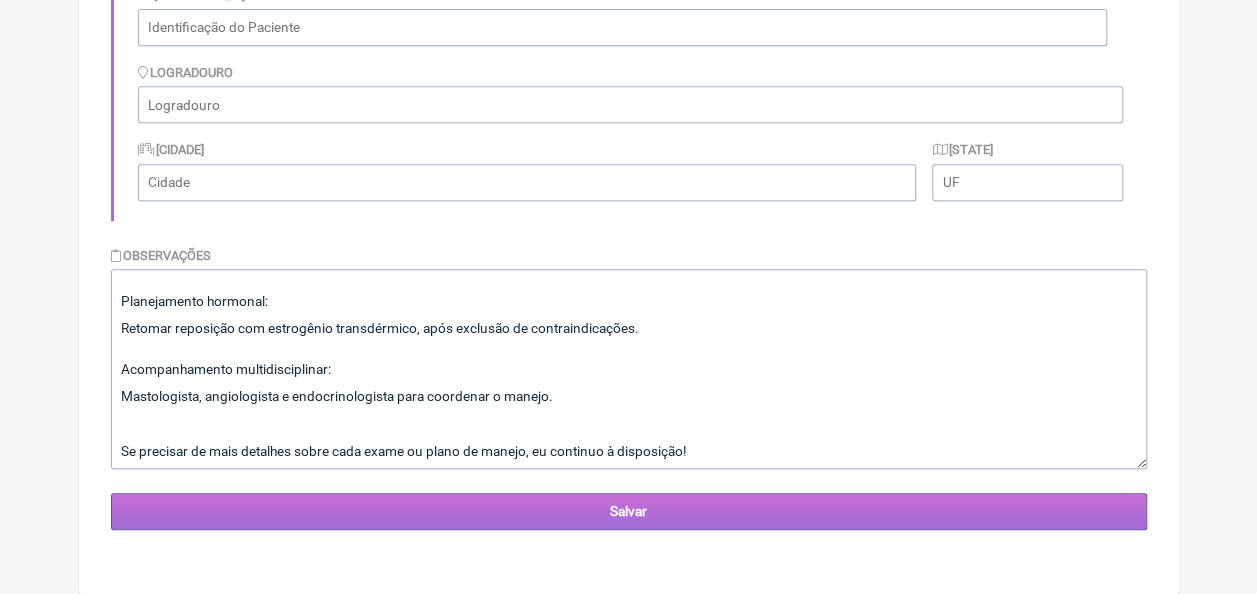 click on "Salvar" at bounding box center [629, 511] 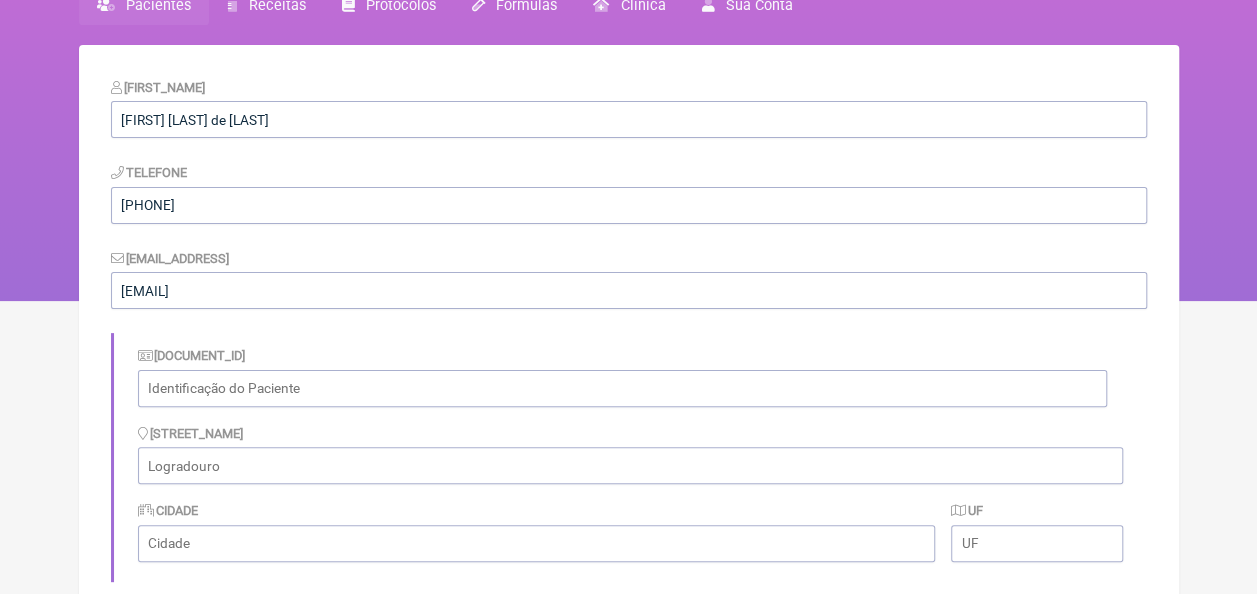 scroll, scrollTop: 0, scrollLeft: 0, axis: both 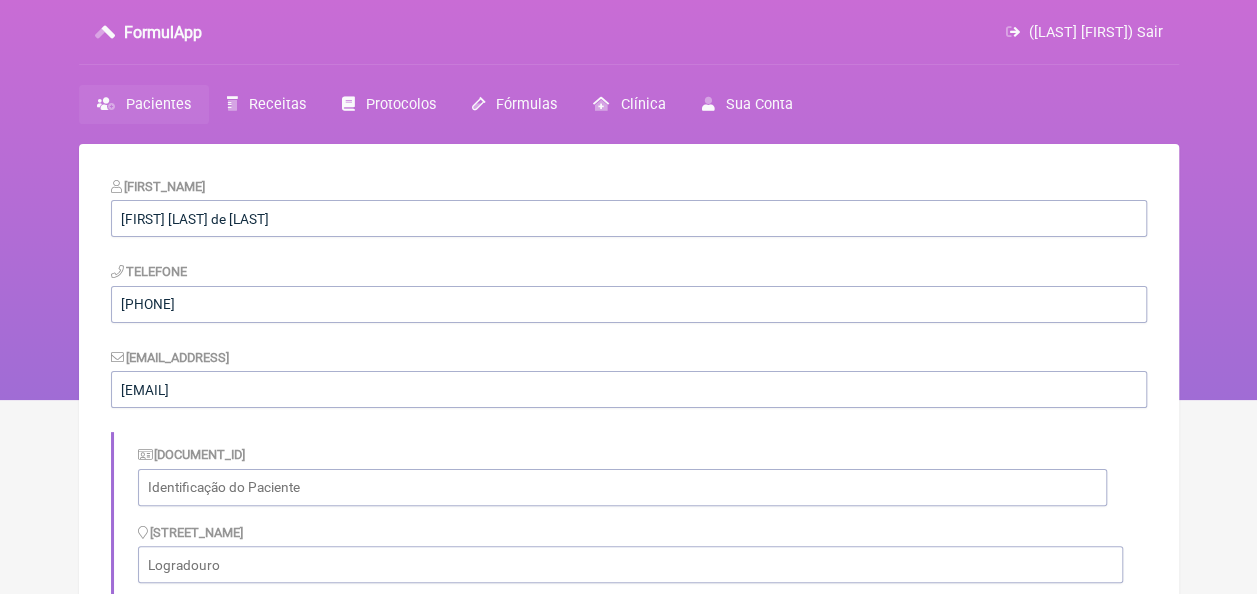 click on "Pacientes" at bounding box center [144, 104] 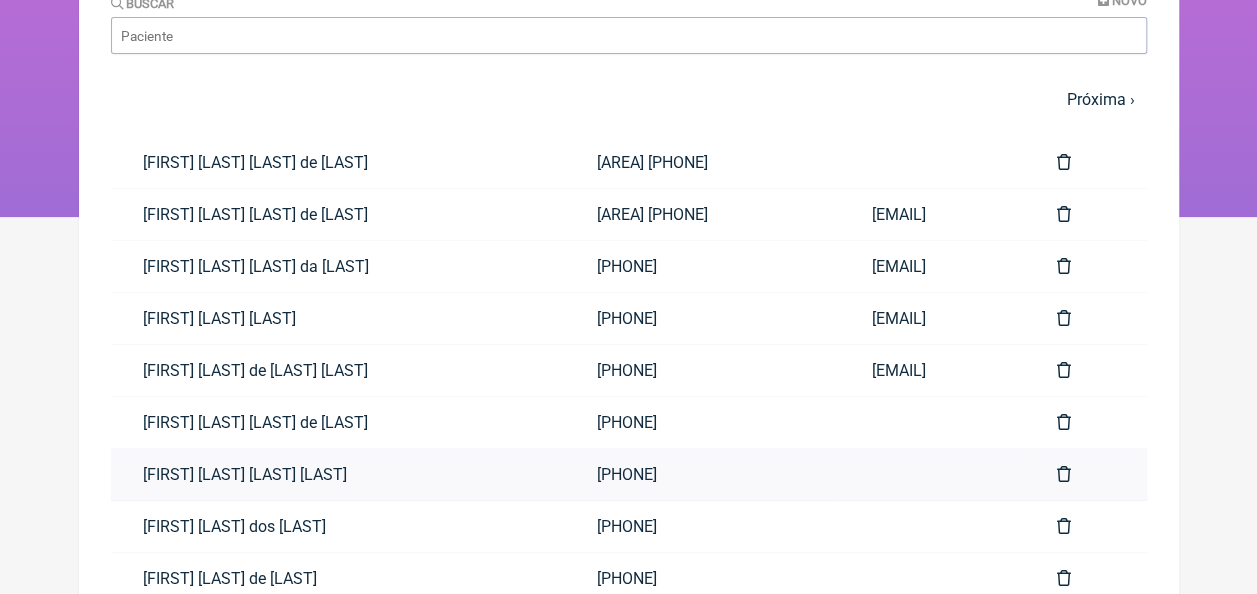 scroll, scrollTop: 0, scrollLeft: 0, axis: both 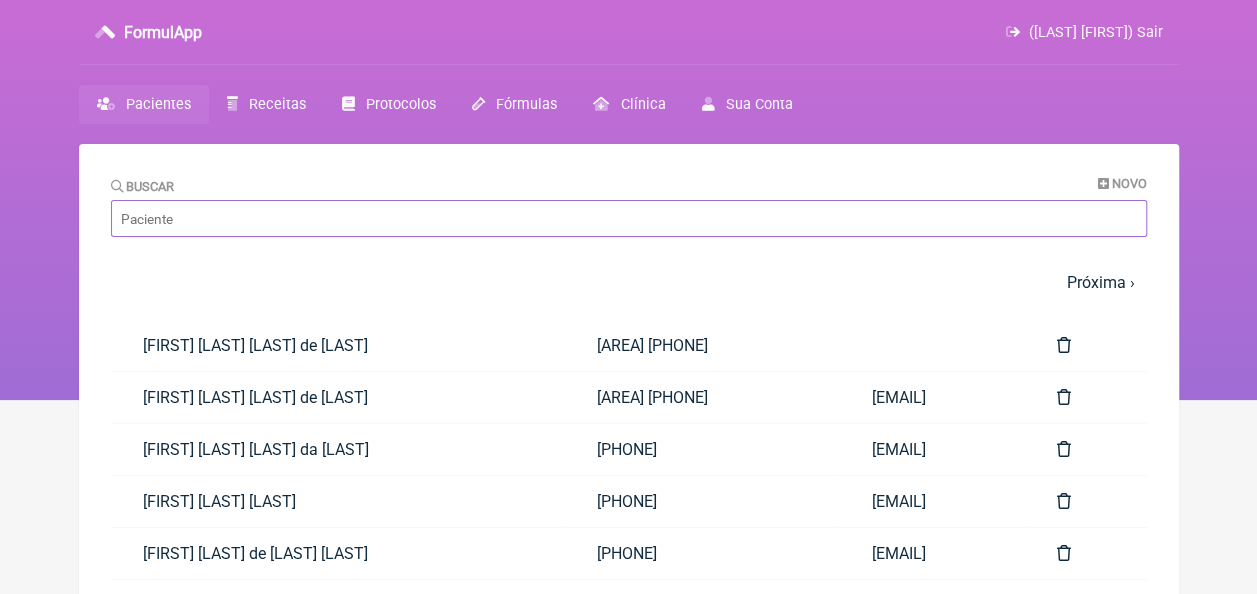click on "Buscar" at bounding box center (629, 218) 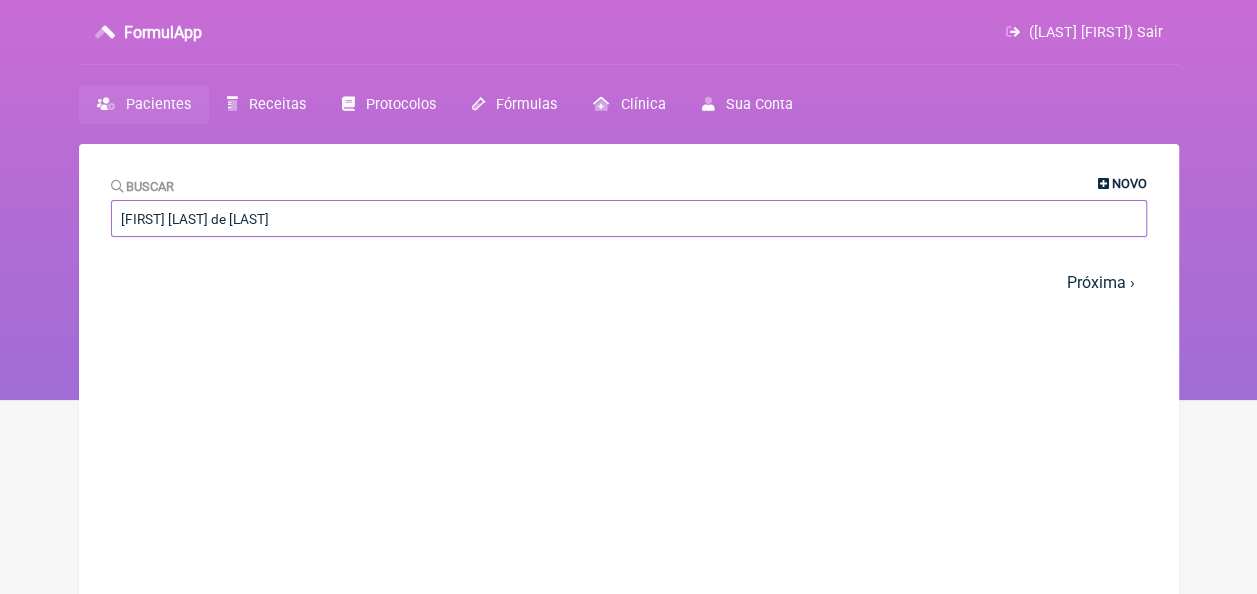 type on "Maria Juliana de li" 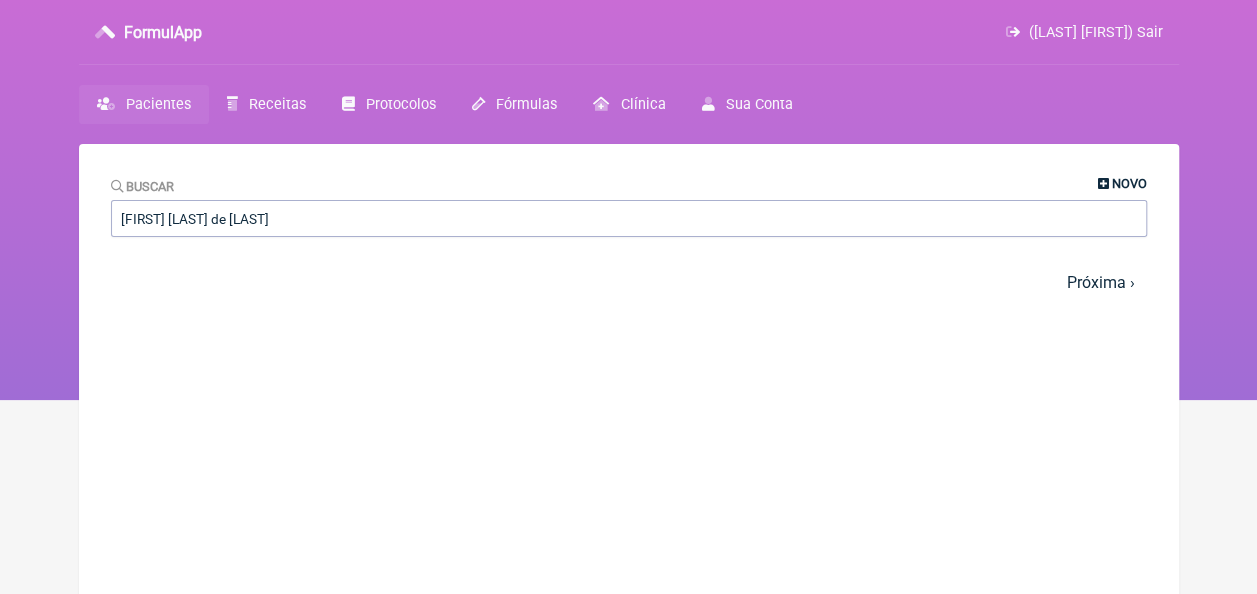 click at bounding box center [1103, 184] 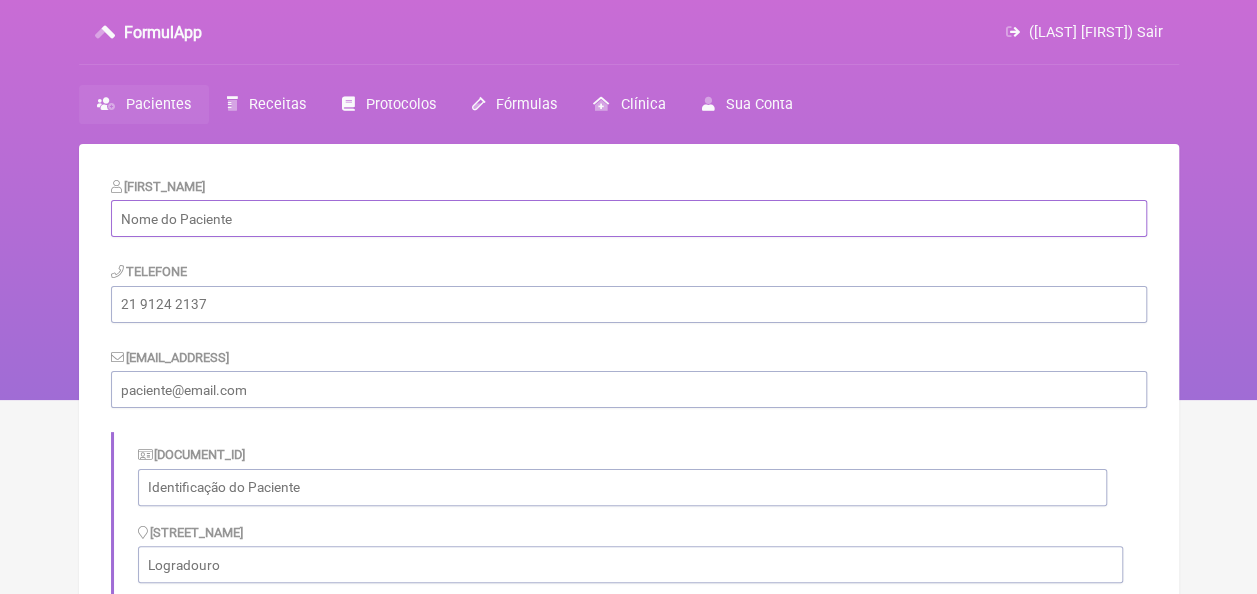 click at bounding box center (629, 218) 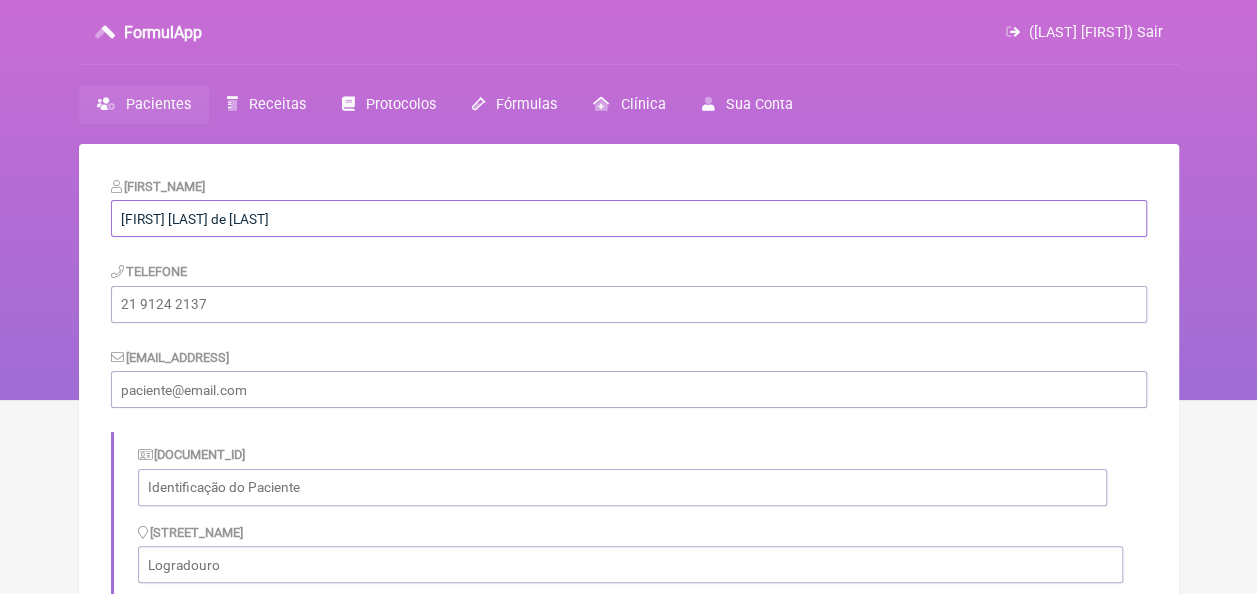 type on "[FIRST] [LAST]" 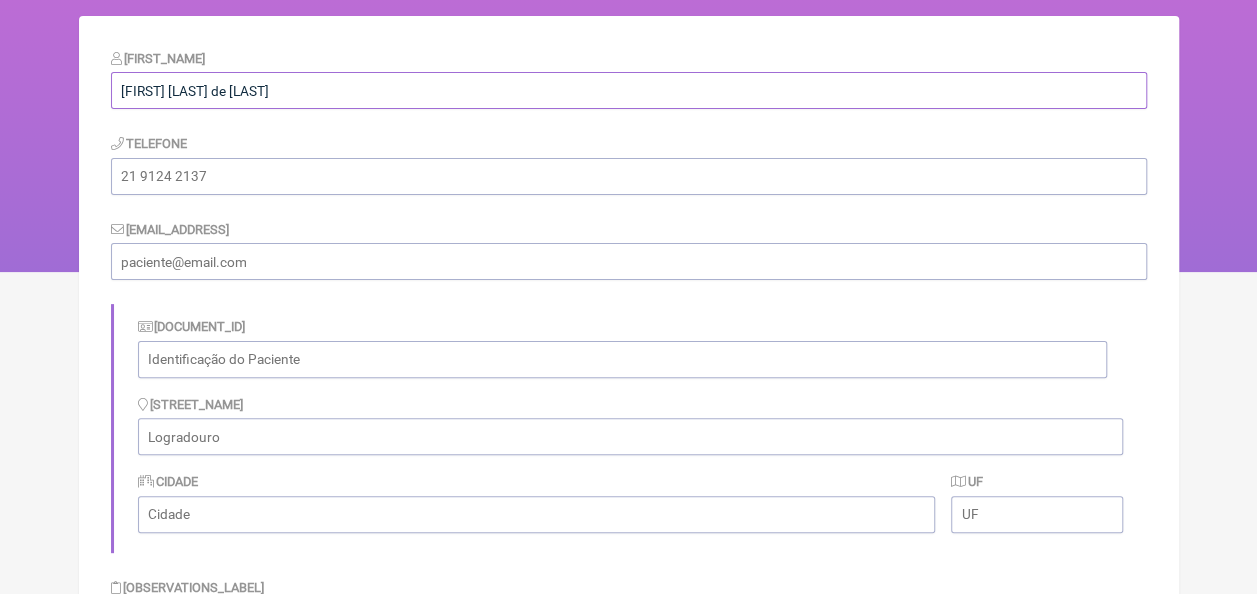 scroll, scrollTop: 200, scrollLeft: 0, axis: vertical 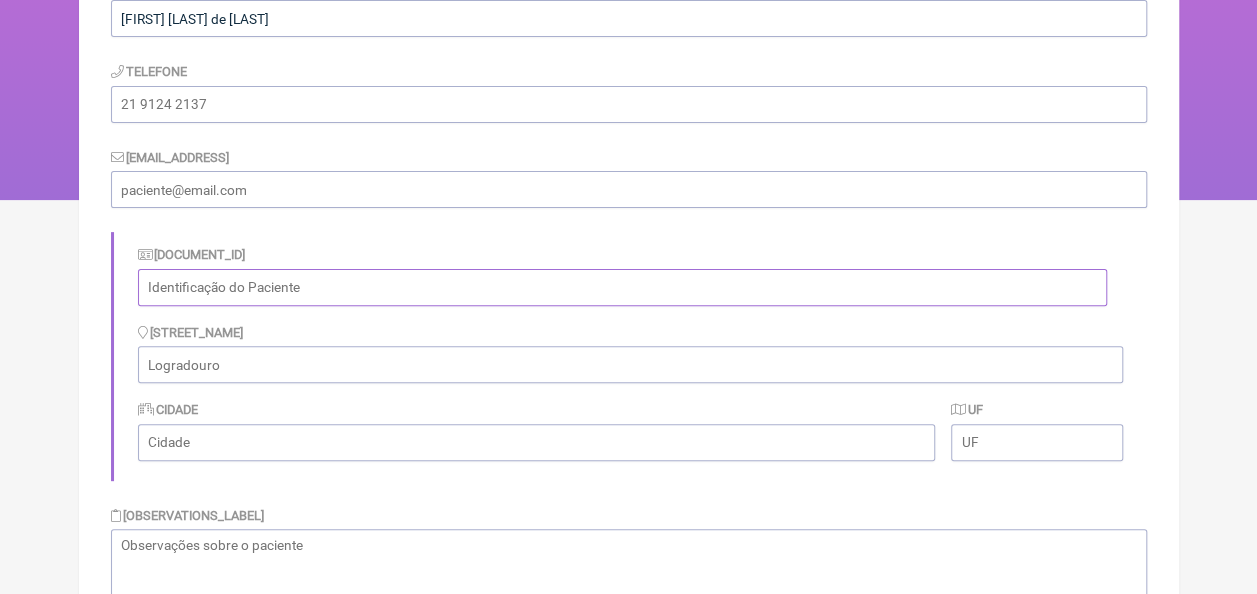 paste on "[CPF]" 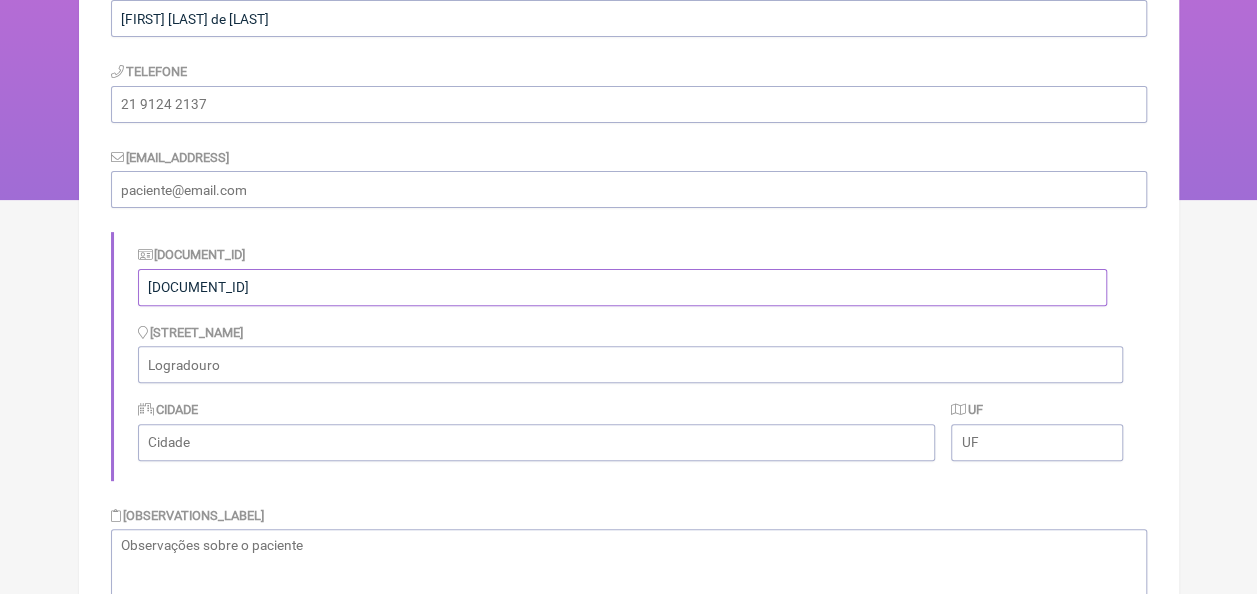 type on "[CPF]" 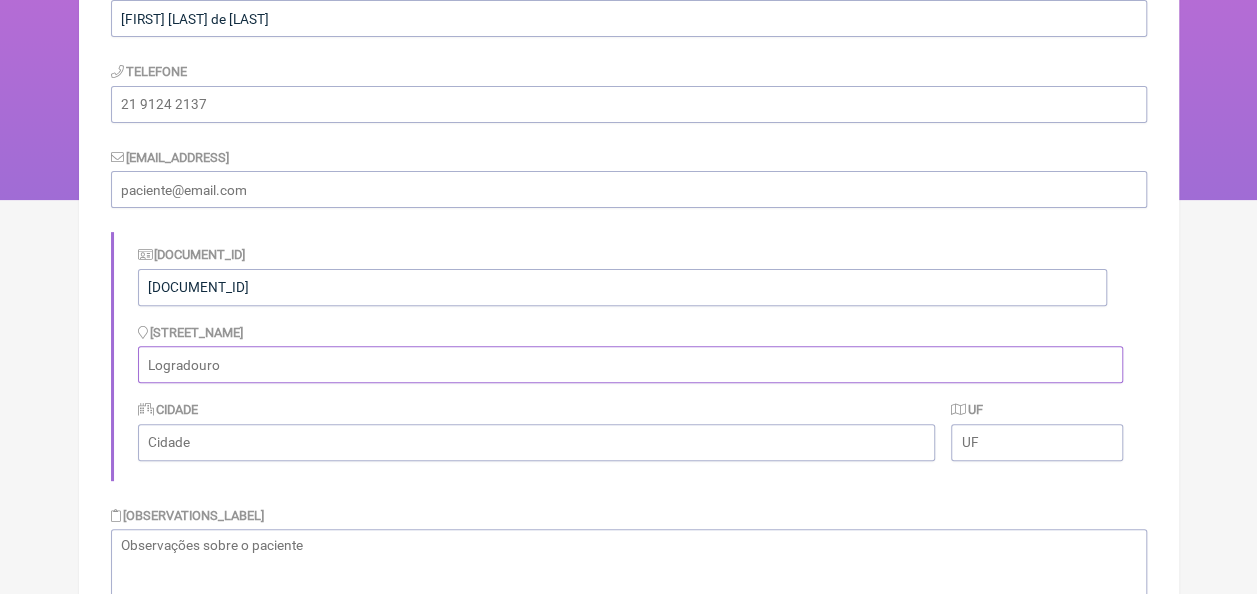 paste on "Rua Curitiba n° 118 Lot. Santa Rita, Vila da chesf - igarassu" 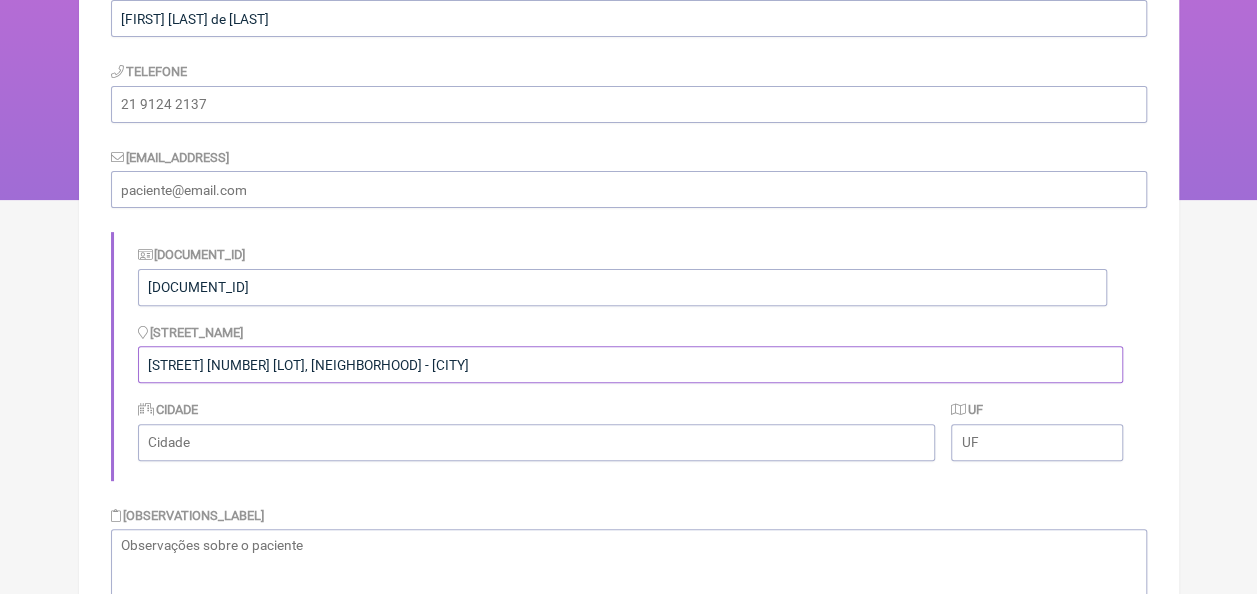 type on "Rua Curitiba n° 118 Lot. Santa Rita, Vila da chesf - igarassu" 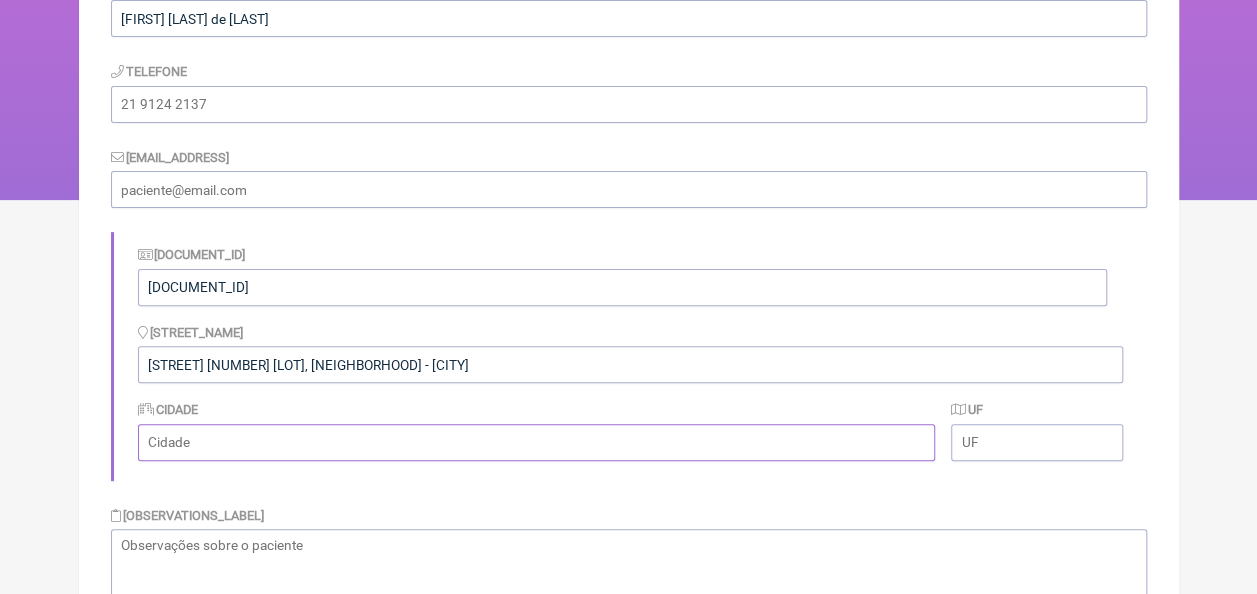 click at bounding box center [537, 442] 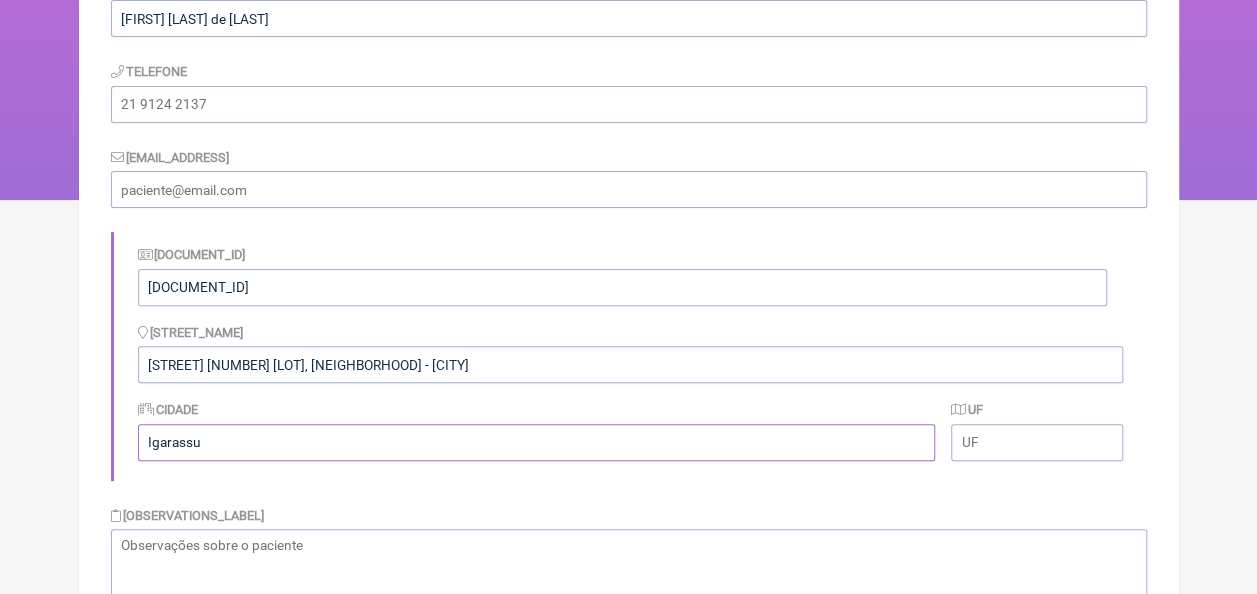 type on "[CITY]" 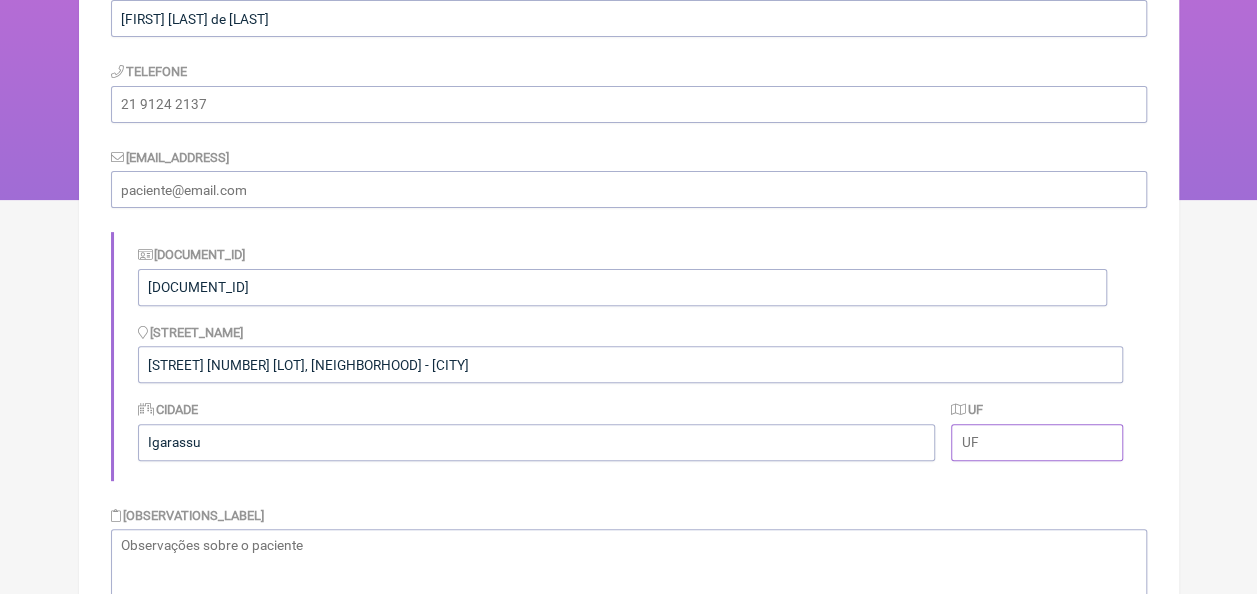click at bounding box center (1036, 442) 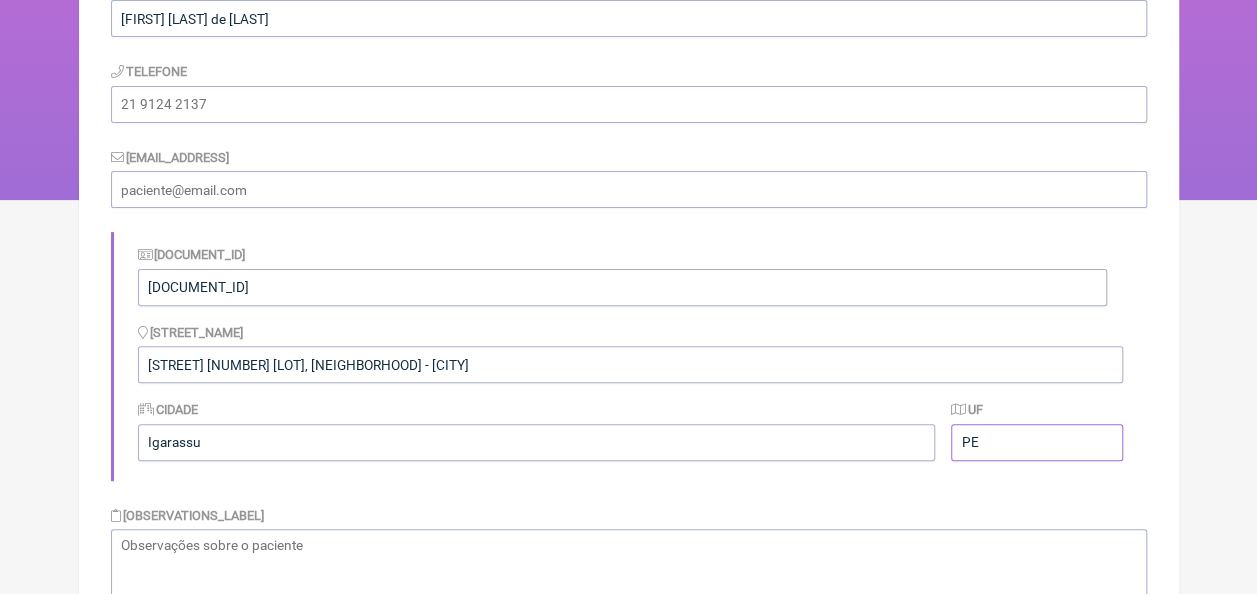 type on "PE" 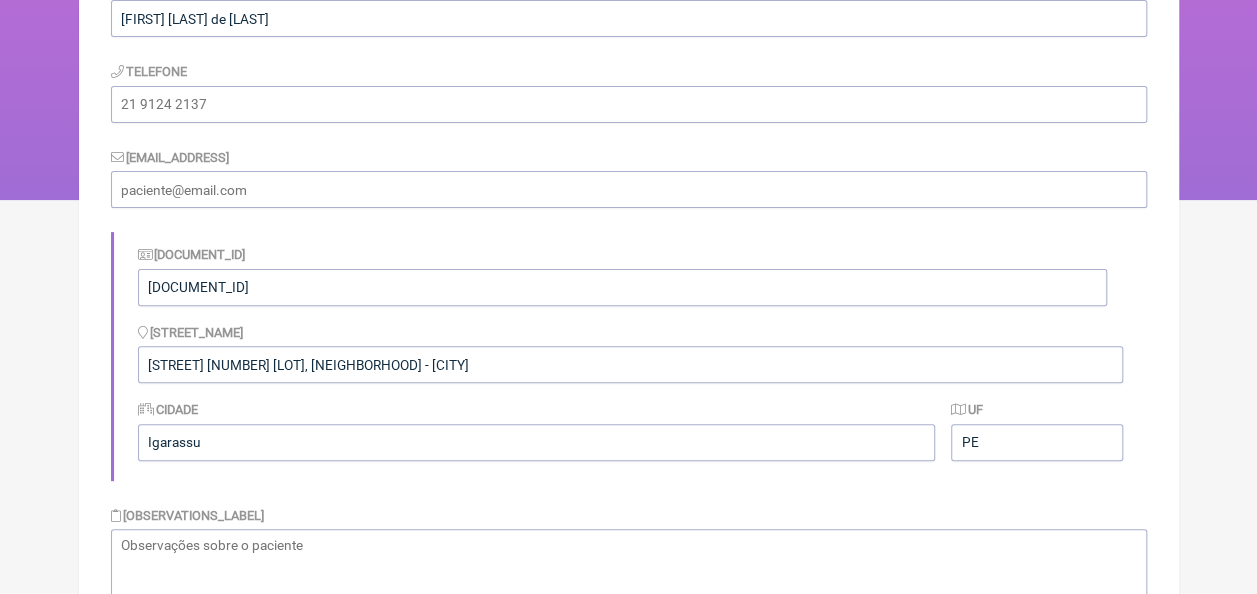 click on "Nome
Maria Juliana de Lima
Telefone
Email
CPF do Paciente
062.672.454-62
Logradouro
Rua Curitiba n° 118 Lot. Santa Rita, Vila da chesf - igarassu
Cidade
Igarassu
UF
PE
Observações
Salvar" at bounding box center [629, 383] 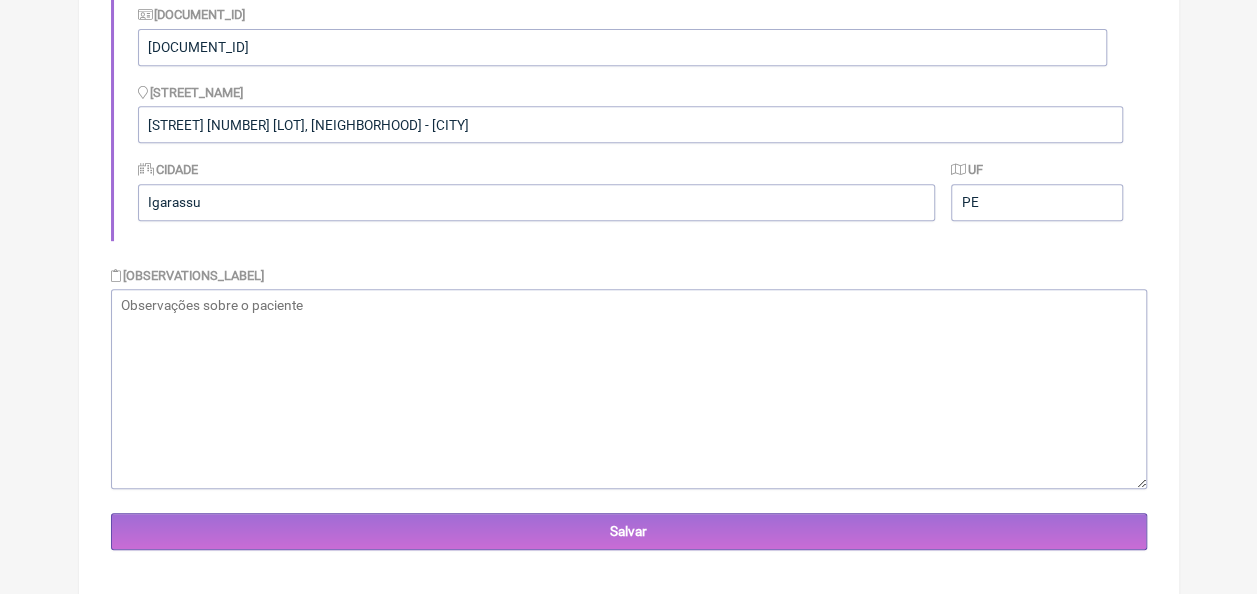 scroll, scrollTop: 461, scrollLeft: 0, axis: vertical 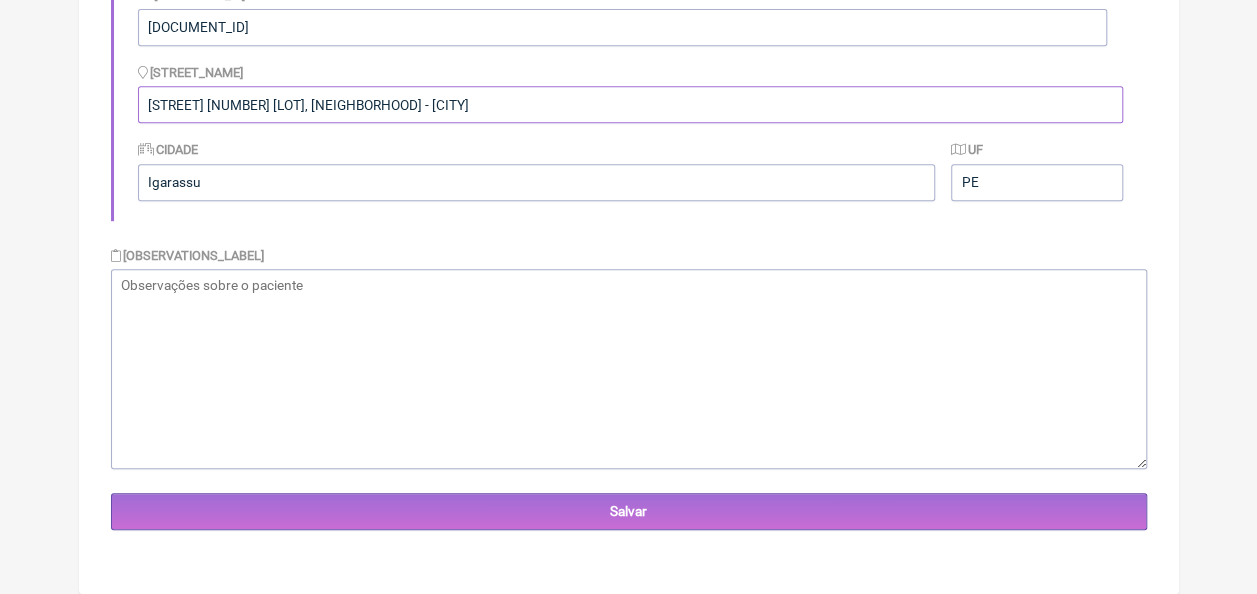 drag, startPoint x: 504, startPoint y: 105, endPoint x: 451, endPoint y: 103, distance: 53.037724 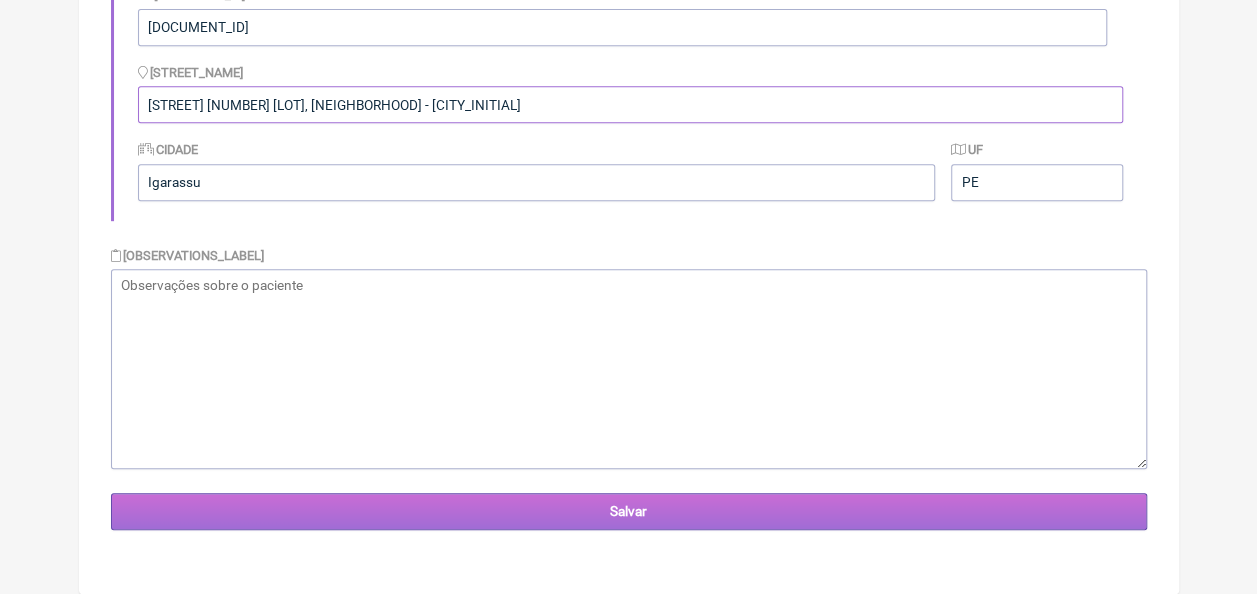 type on "Rua Curitiba n° 118 Lot. Santa Rita, Vila da chesf - i" 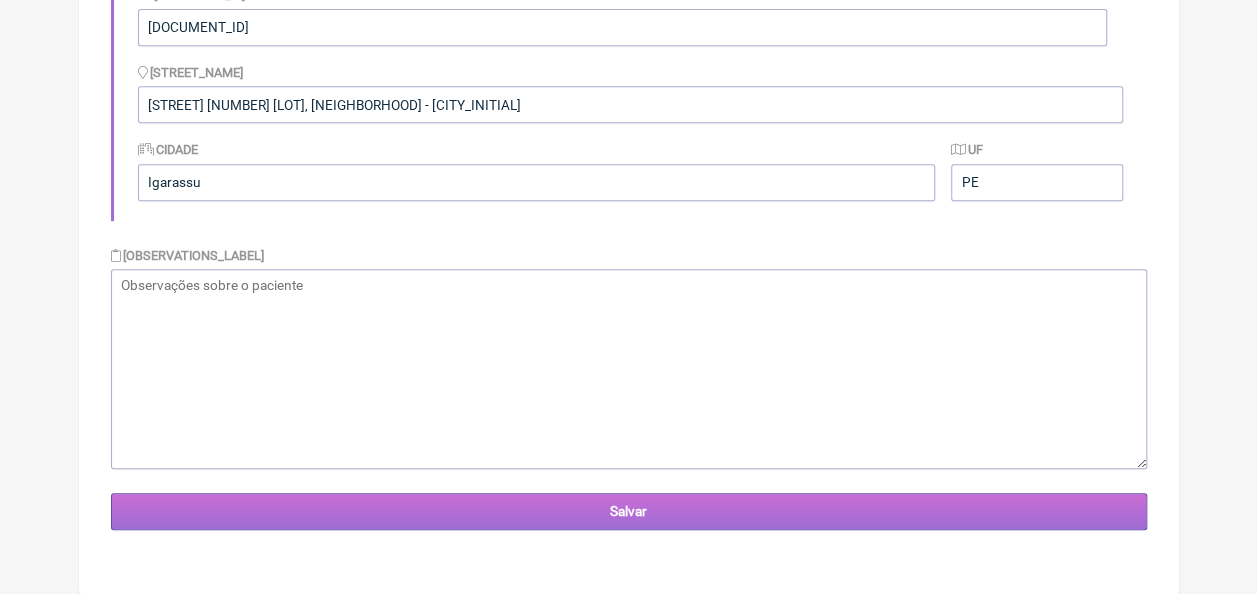 click on "Salvar" at bounding box center (629, 511) 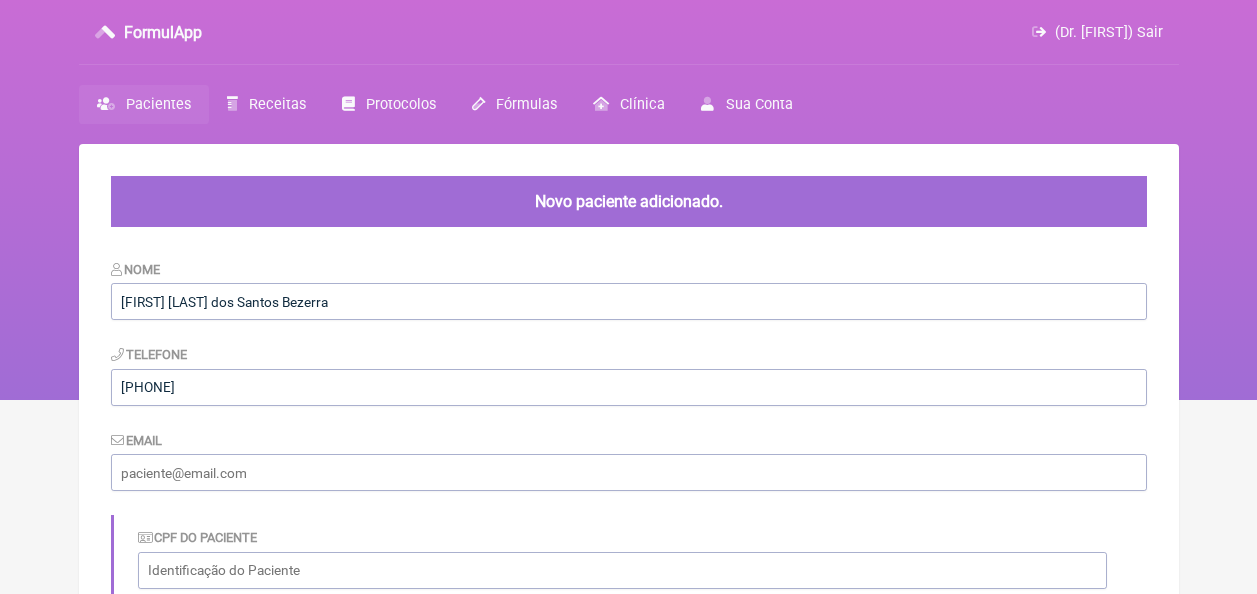 scroll, scrollTop: 0, scrollLeft: 0, axis: both 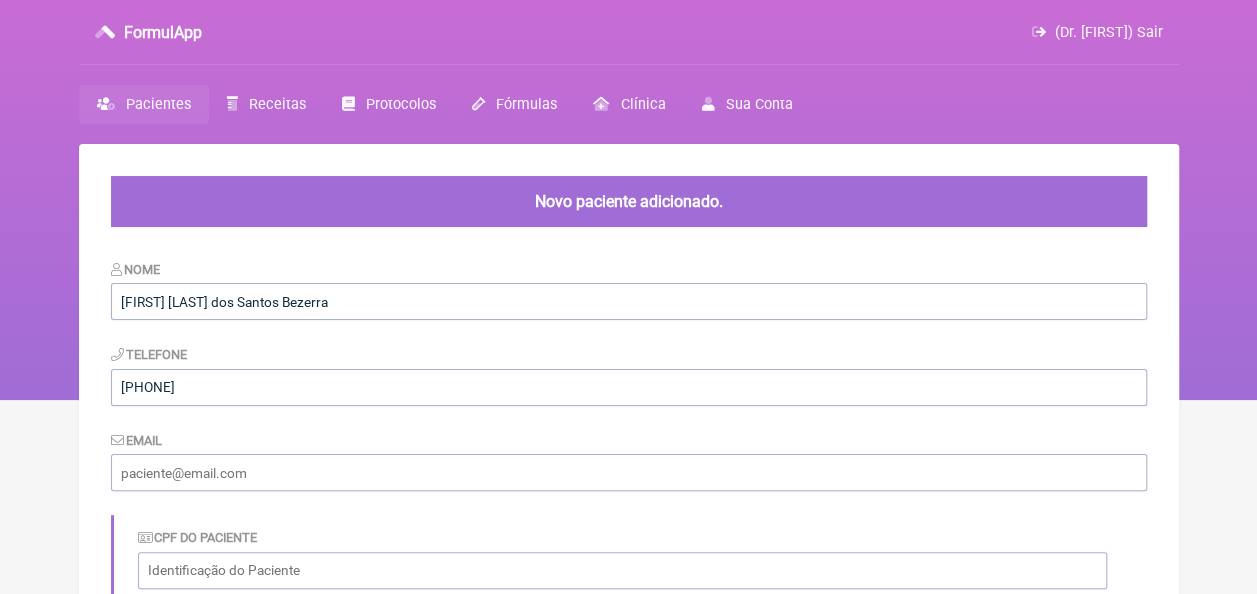 click on "Pacientes" at bounding box center (158, 104) 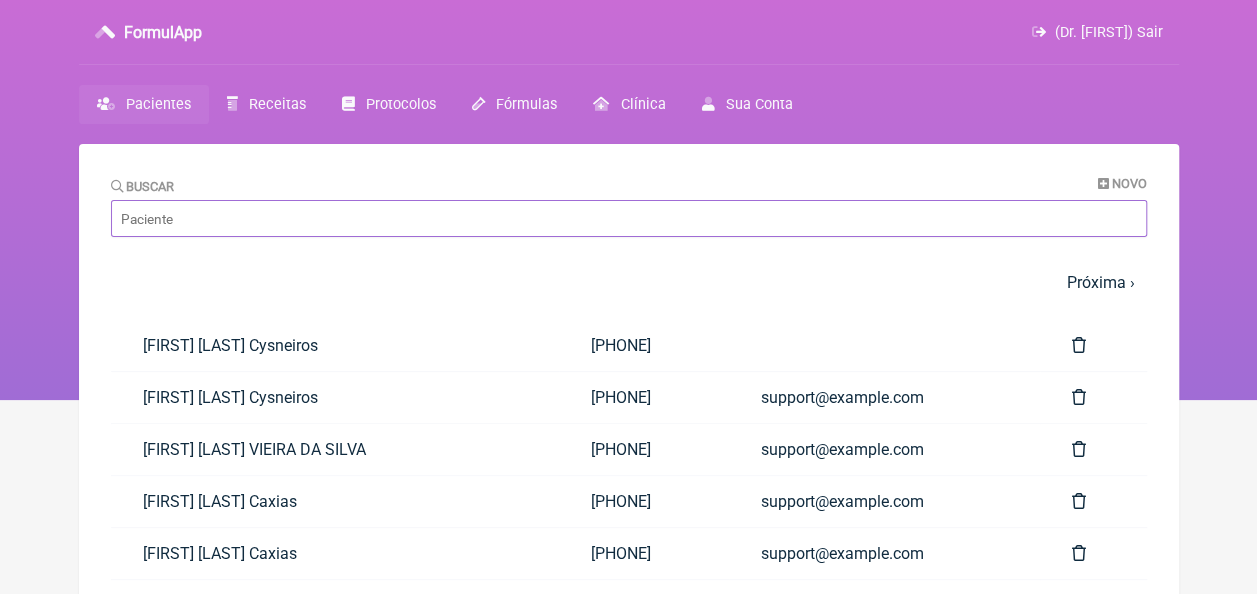 click on "Buscar" at bounding box center [629, 218] 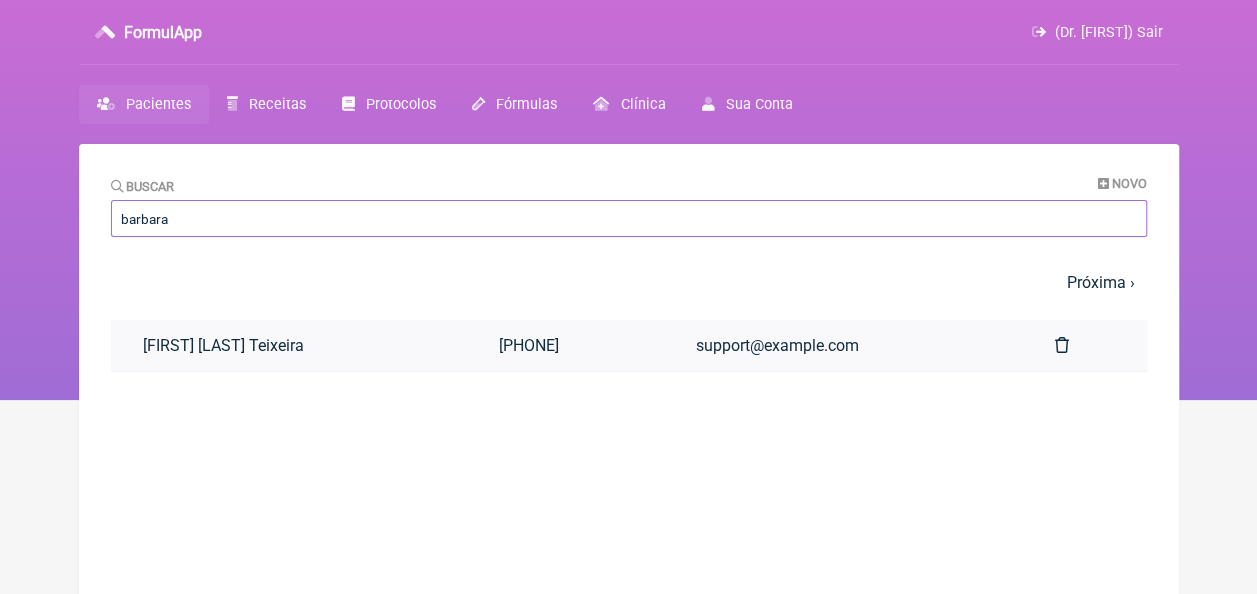 type on "barbara" 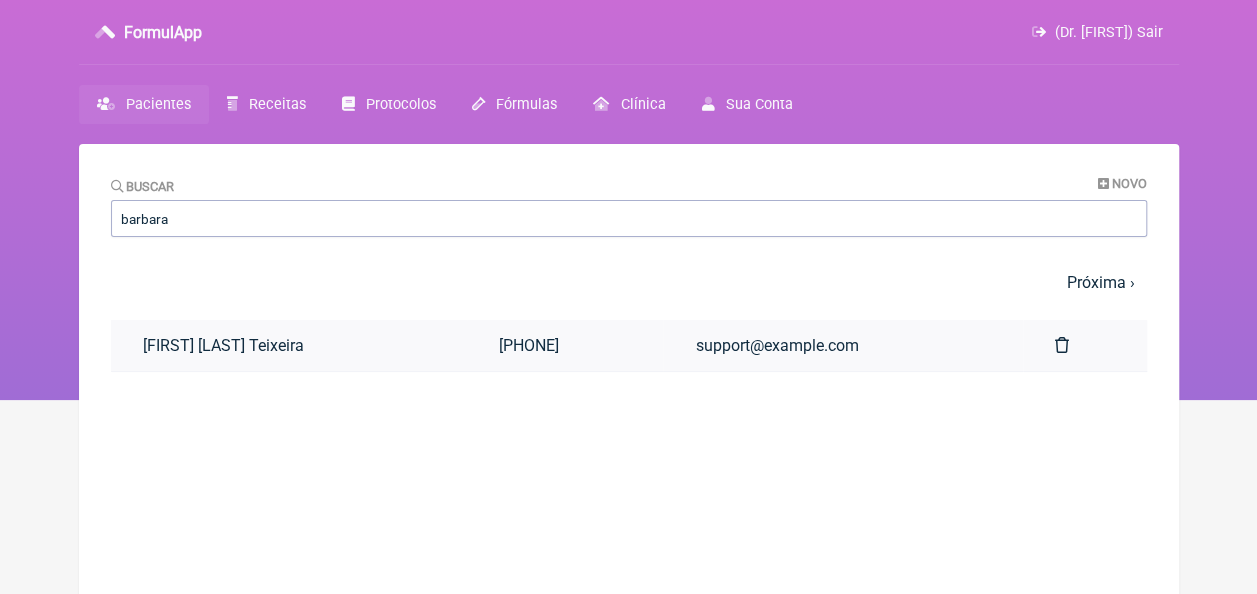 click on "Bárbara Nathalia Vital Teixeira" at bounding box center [289, 345] 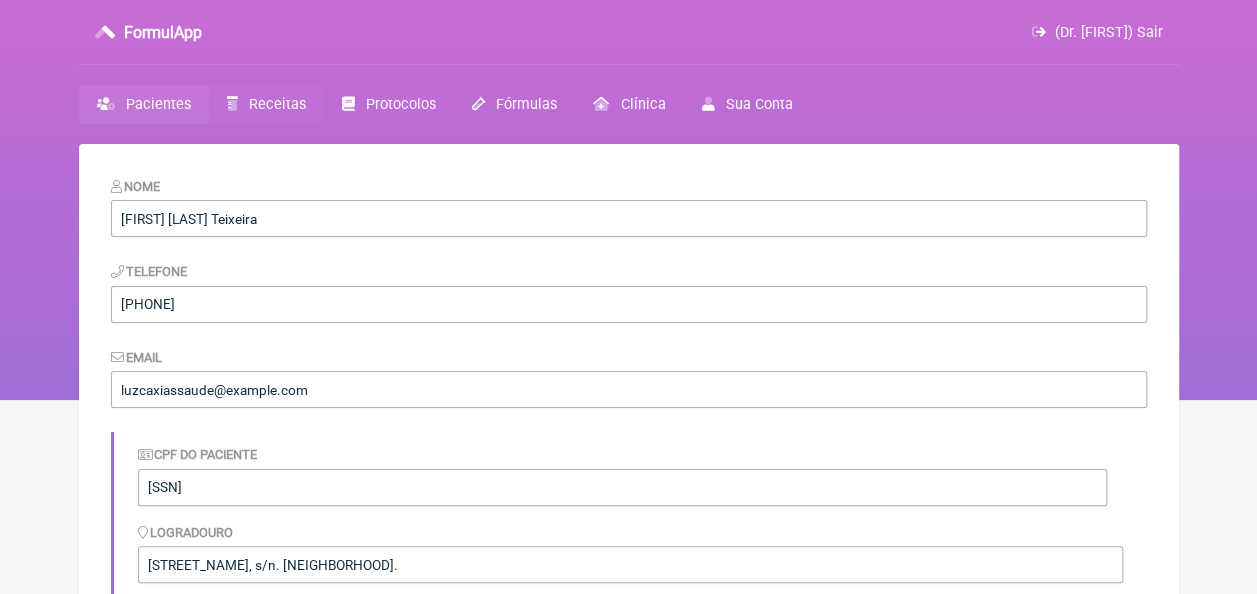 click on "Receitas" at bounding box center [277, 104] 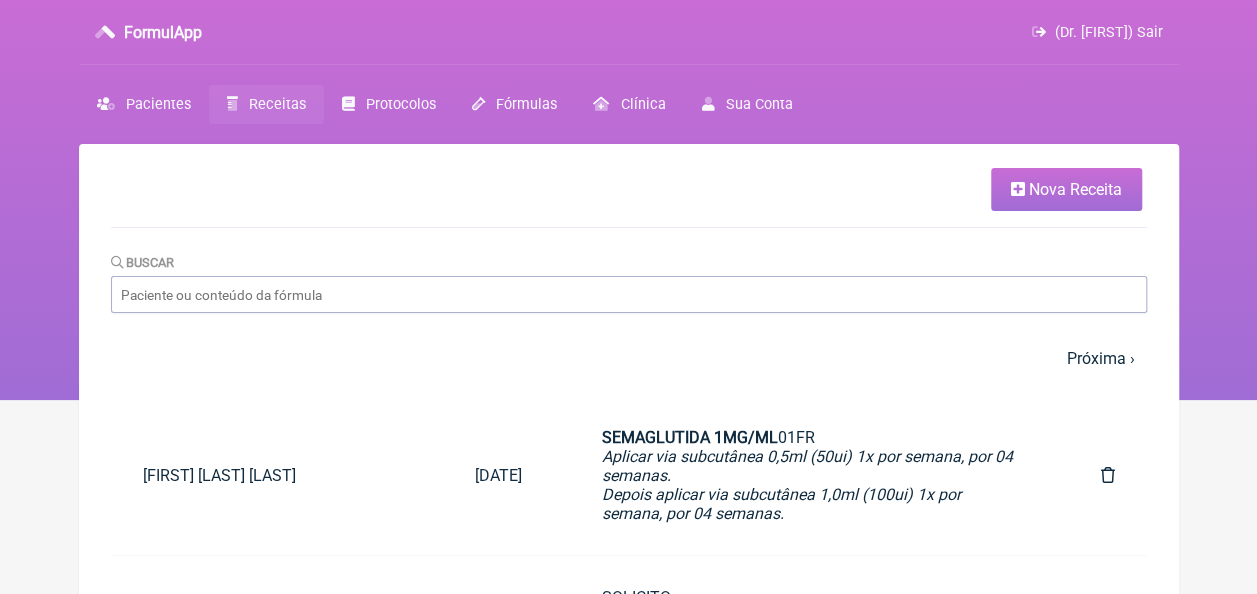 click on "Nova Receita" at bounding box center (1066, 189) 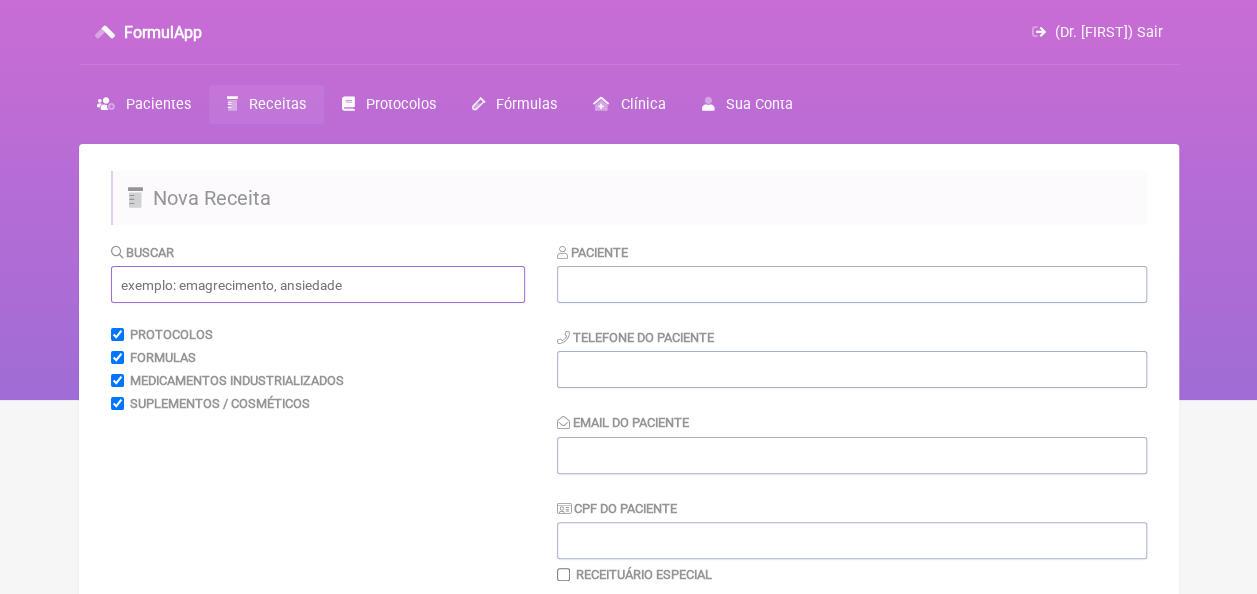 click at bounding box center [318, 284] 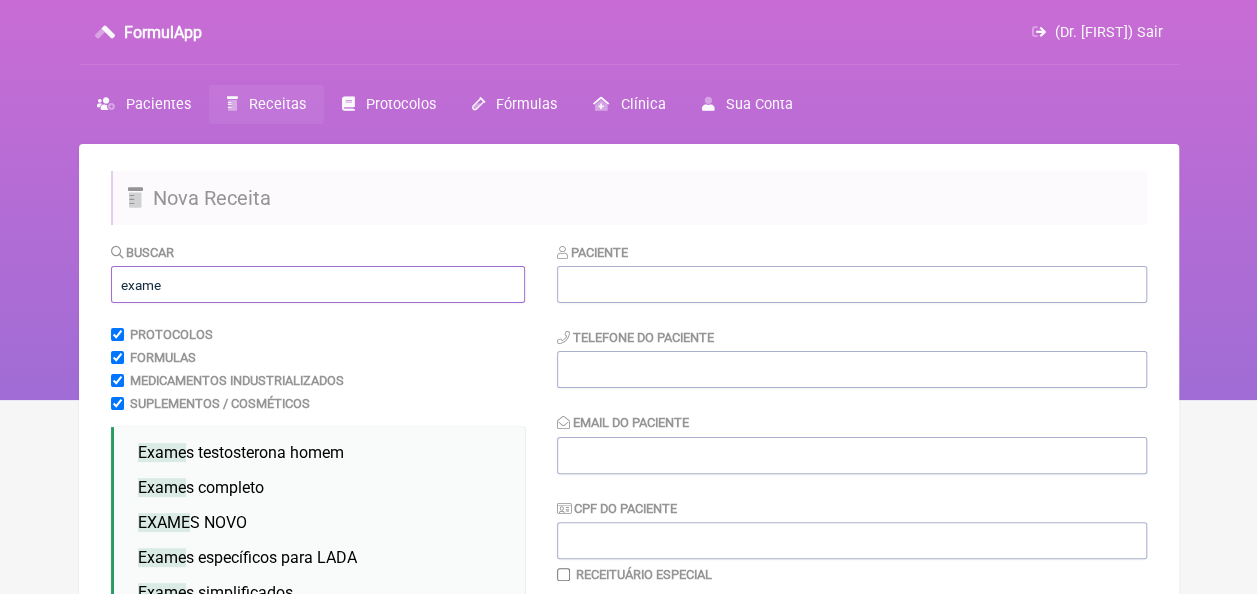 scroll, scrollTop: 100, scrollLeft: 0, axis: vertical 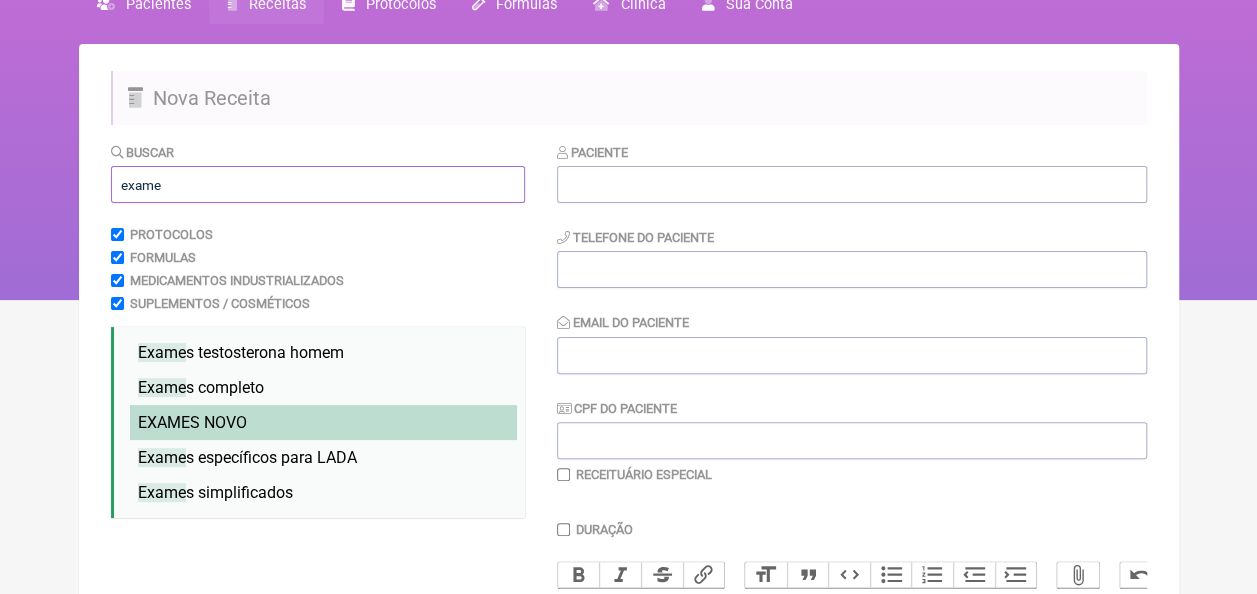 type on "exame" 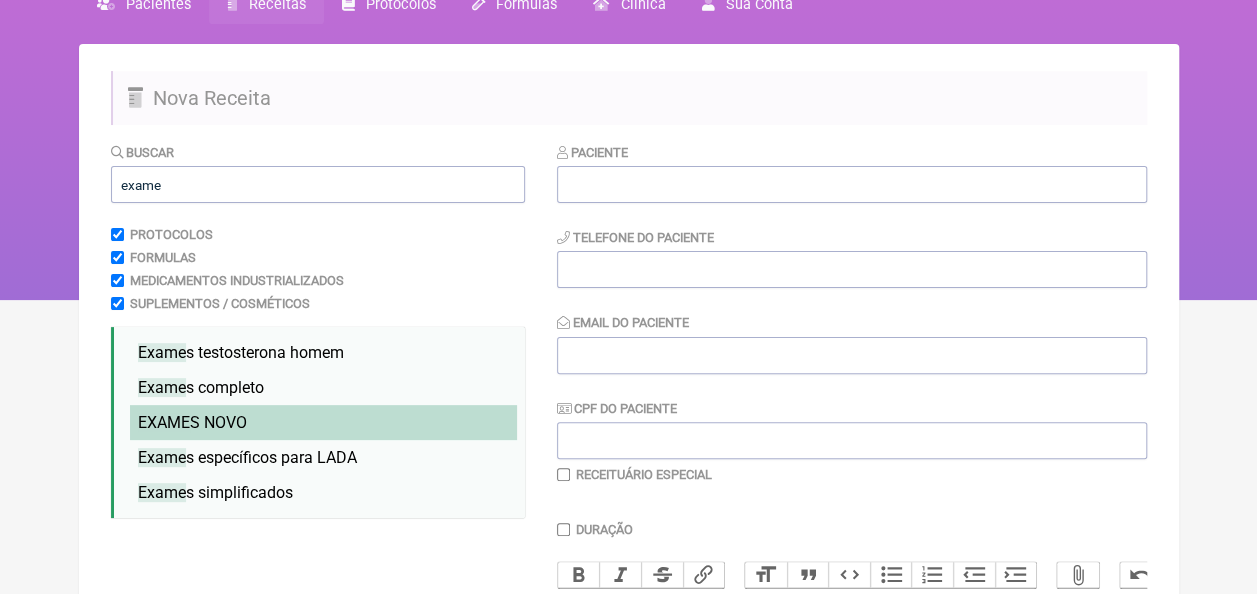 click on "EXAME S NOVO" at bounding box center (323, 422) 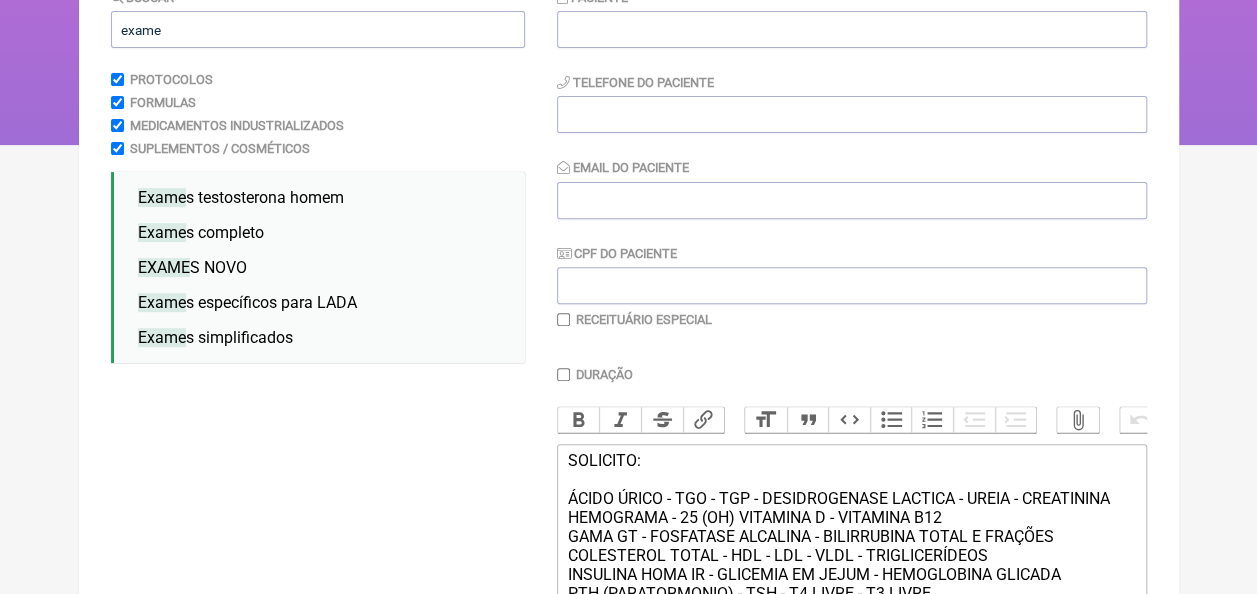 scroll, scrollTop: 200, scrollLeft: 0, axis: vertical 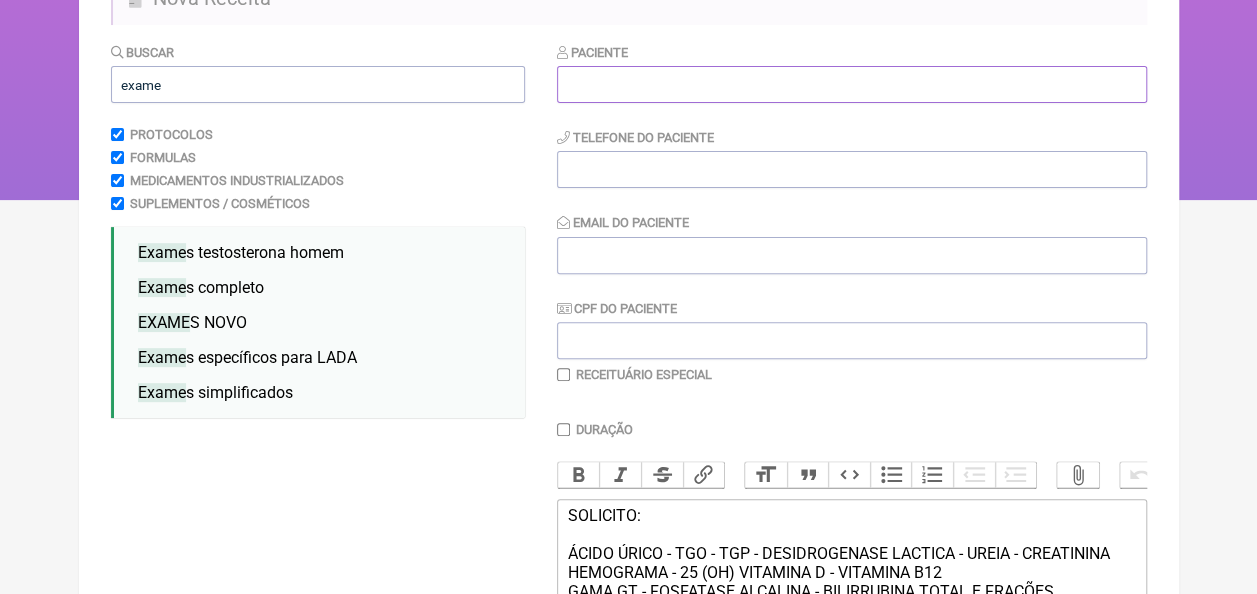 click at bounding box center [852, 84] 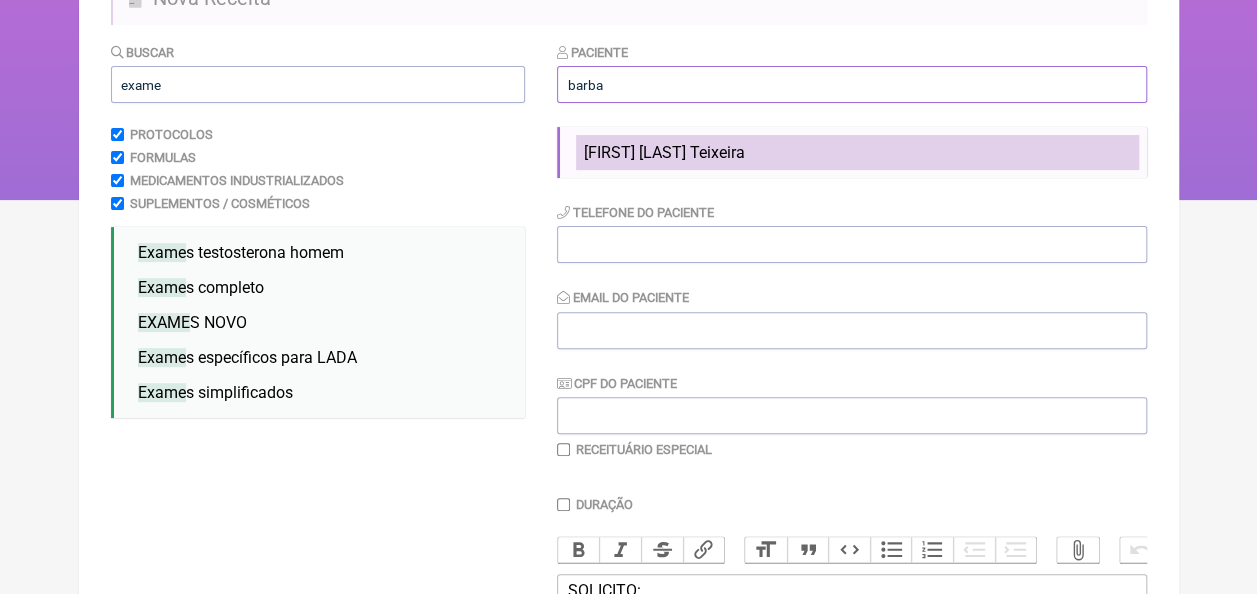 type on "barba" 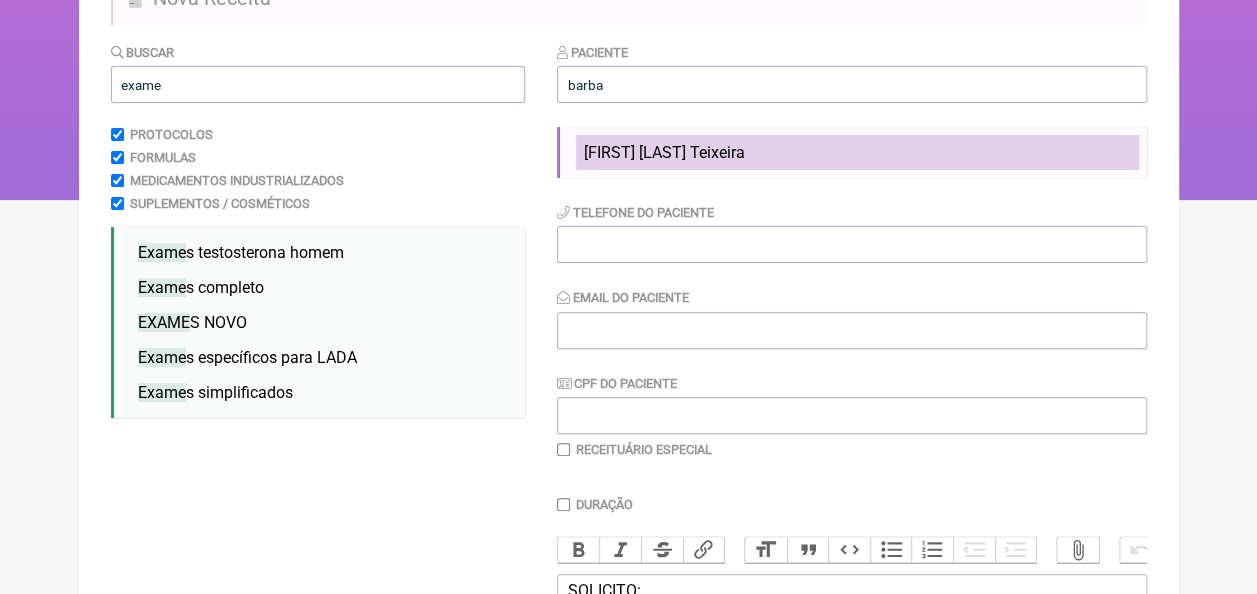 click on "Bárbara Nathalia Vital Teixeira" at bounding box center (664, 152) 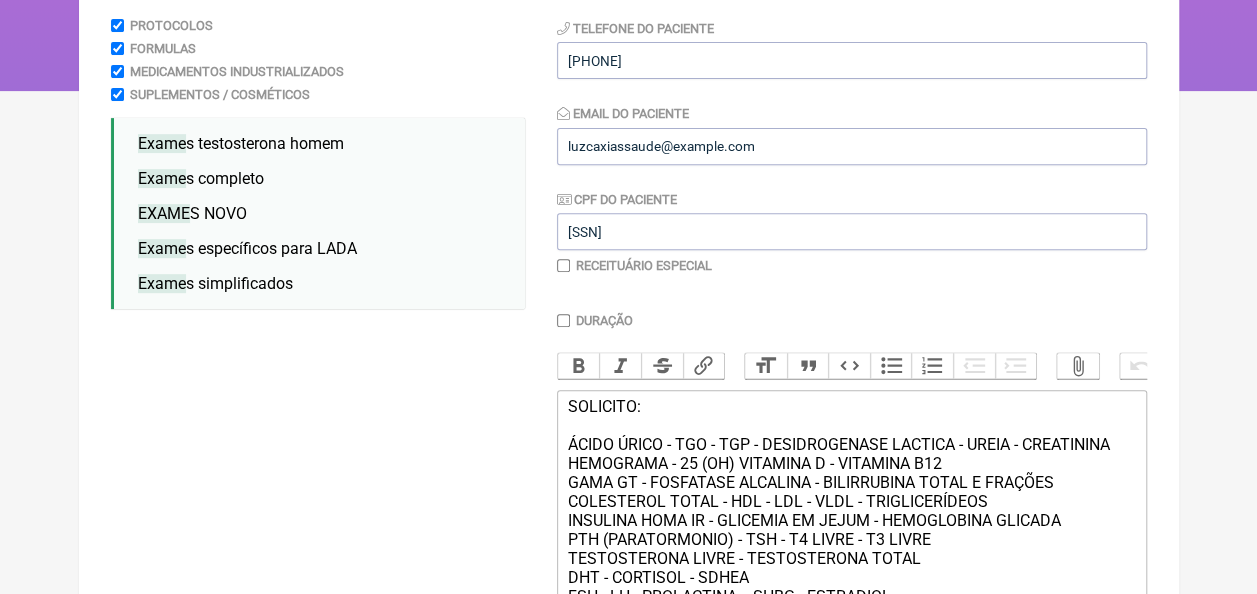 scroll, scrollTop: 528, scrollLeft: 0, axis: vertical 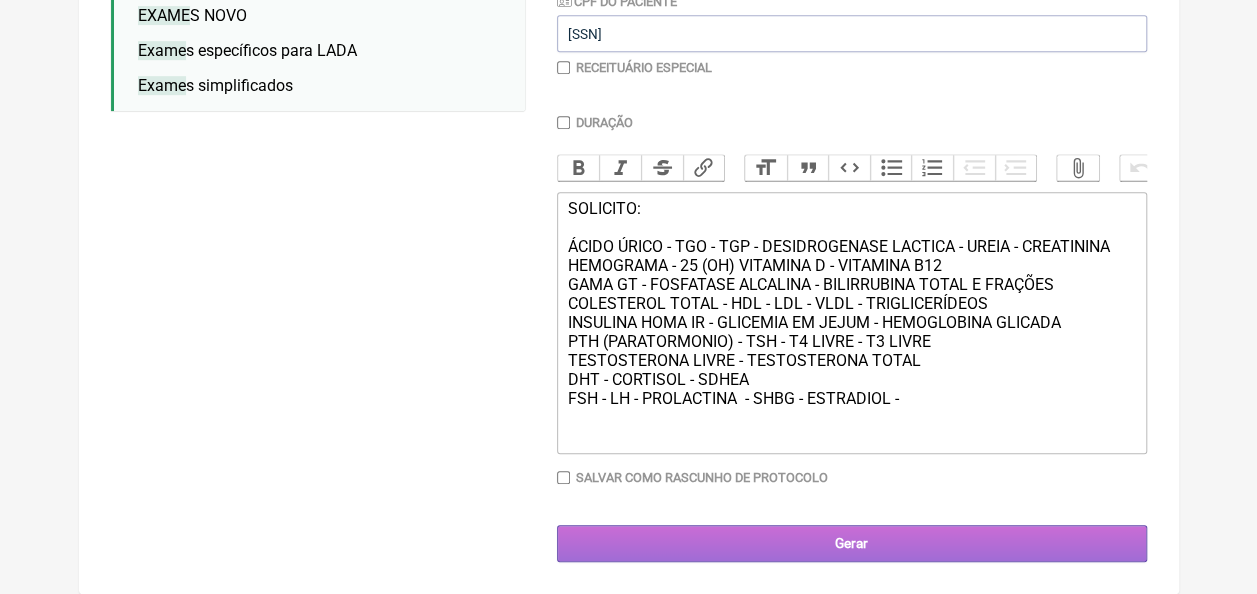 click on "Gerar" at bounding box center [852, 543] 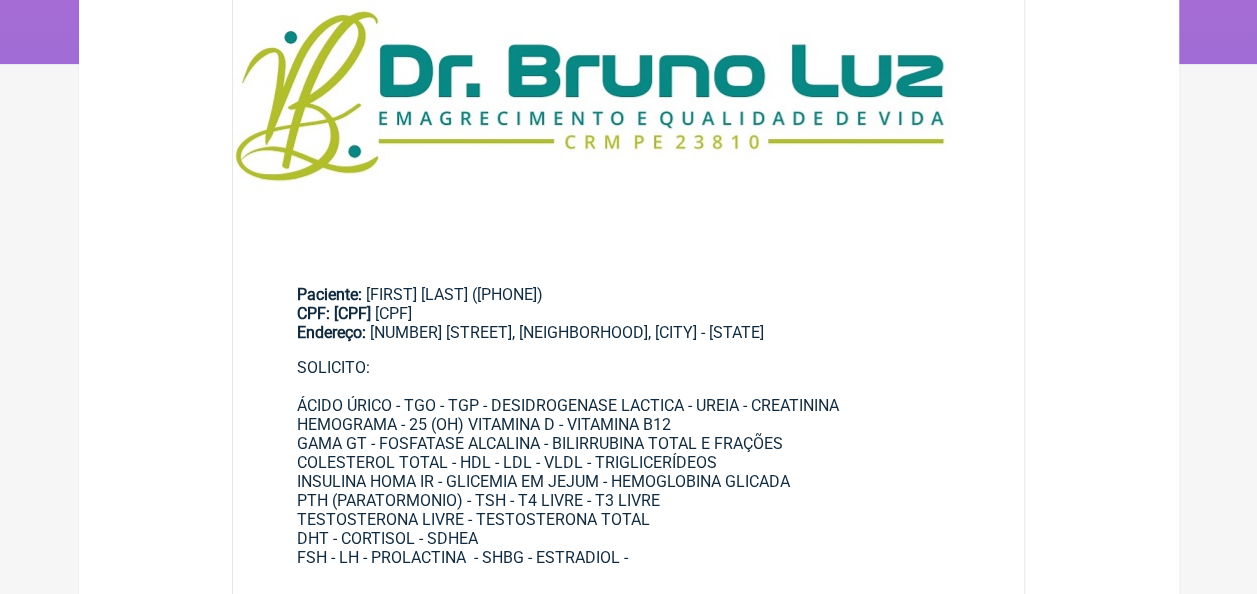 scroll, scrollTop: 0, scrollLeft: 0, axis: both 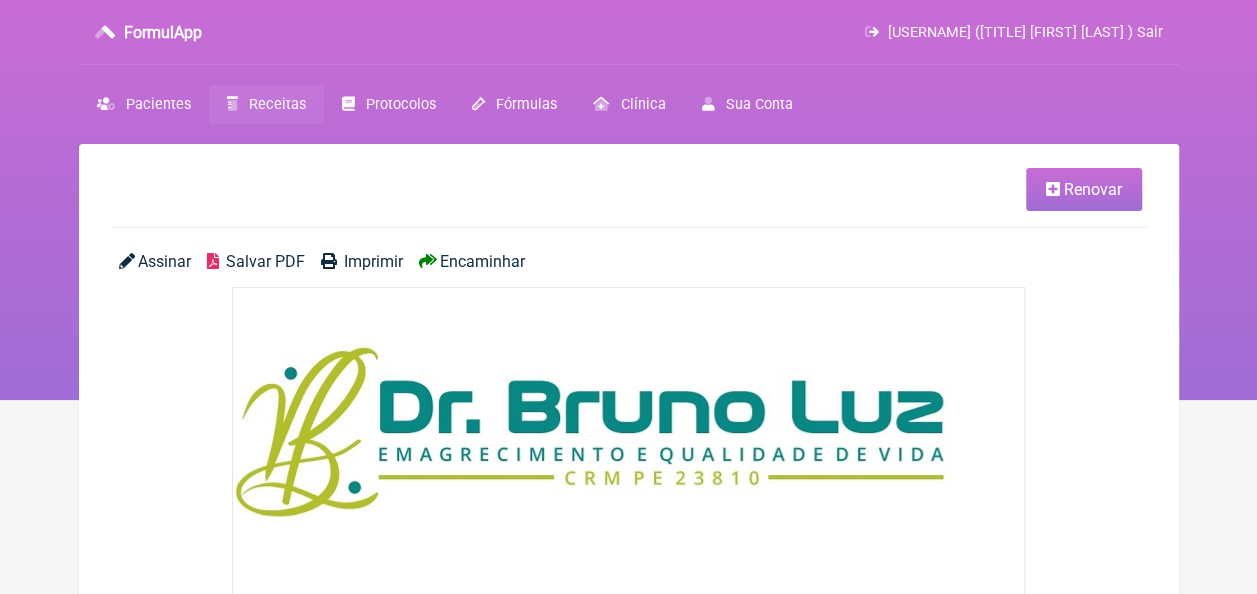 click on "Salvar PDF" at bounding box center (265, 261) 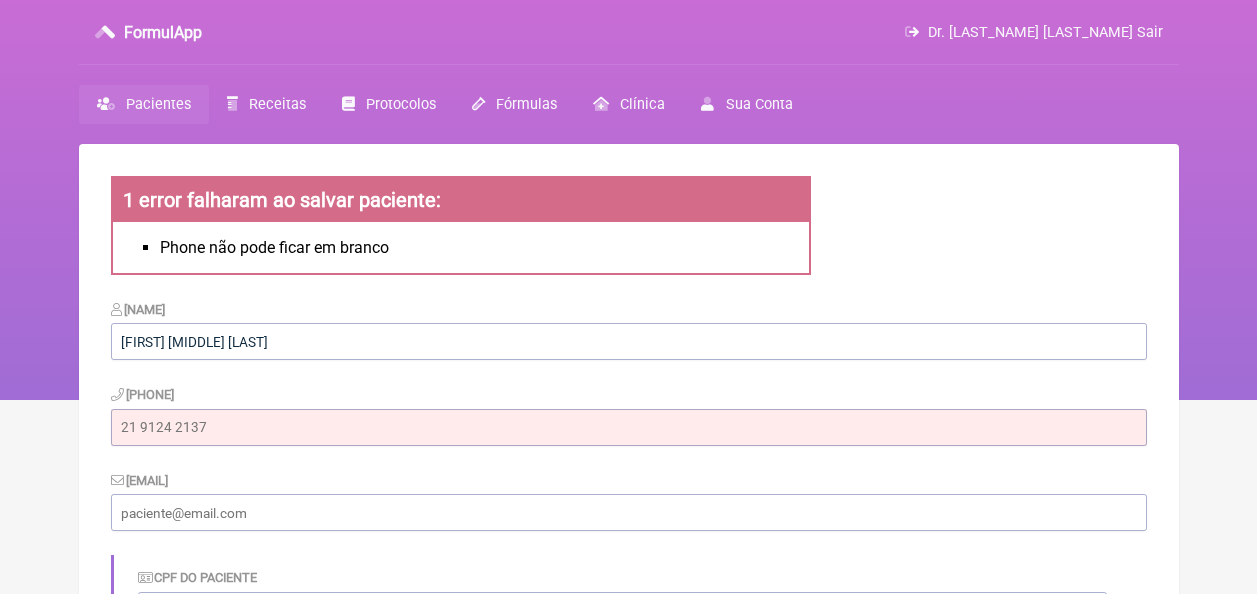 scroll, scrollTop: 0, scrollLeft: 0, axis: both 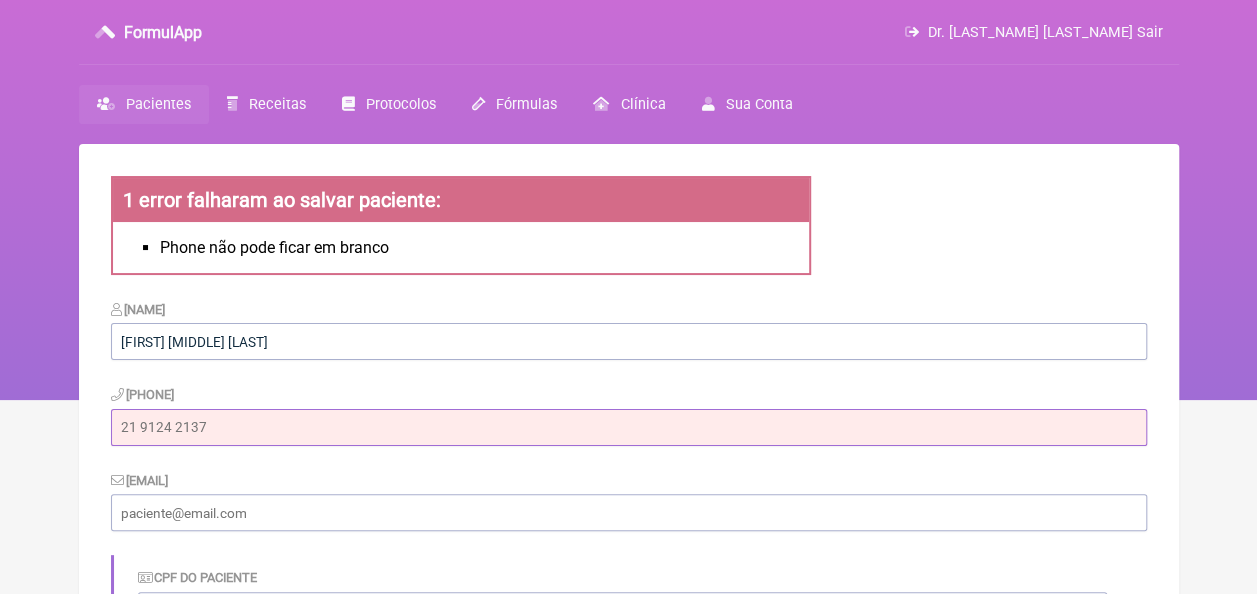 click at bounding box center [629, 427] 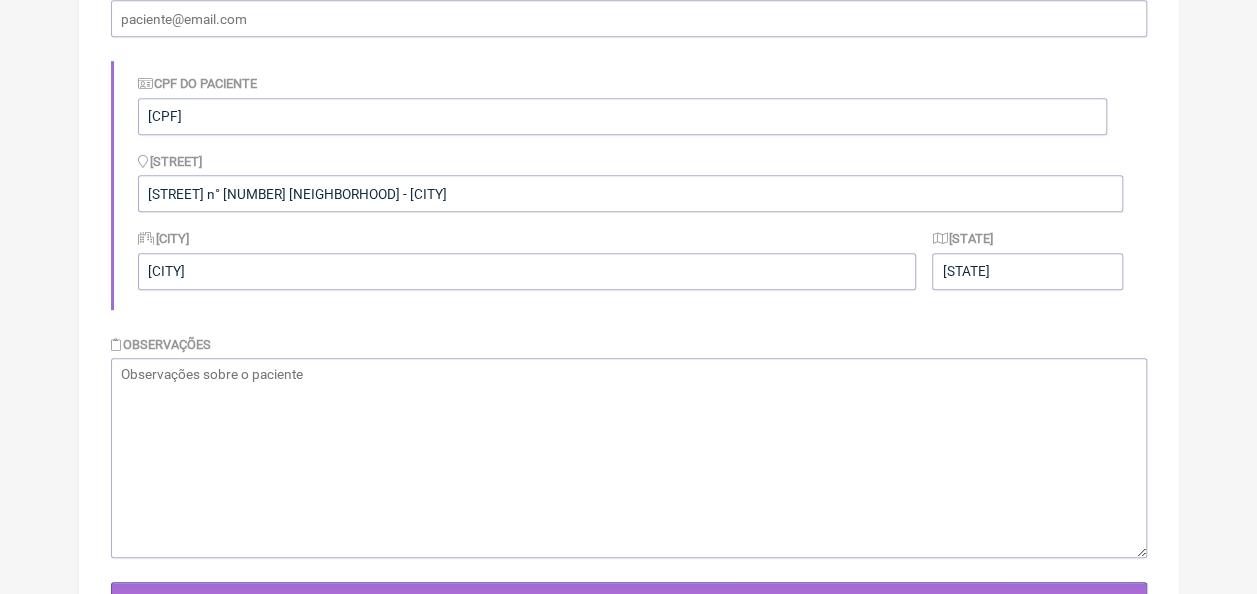 scroll, scrollTop: 585, scrollLeft: 0, axis: vertical 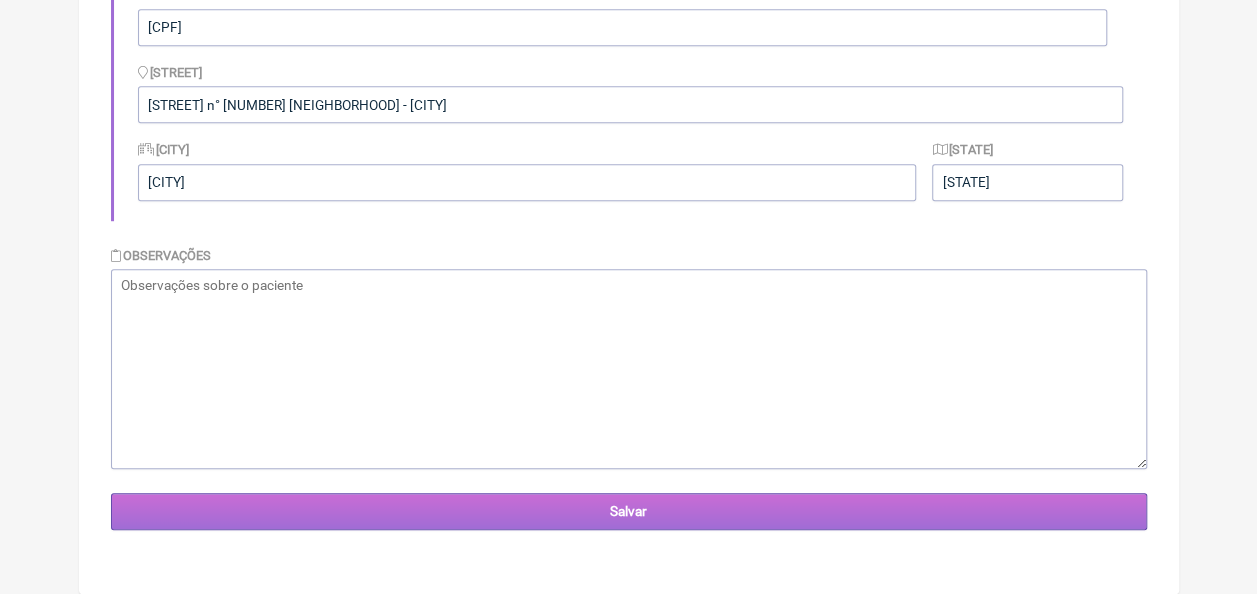 type on "81992258051" 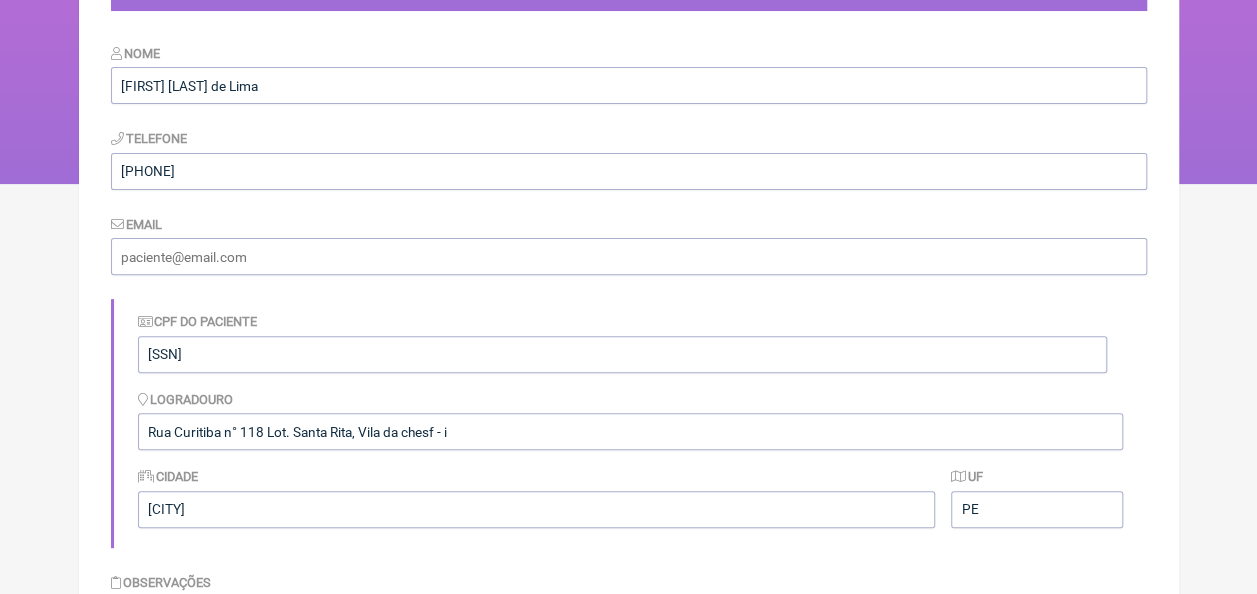 scroll, scrollTop: 500, scrollLeft: 0, axis: vertical 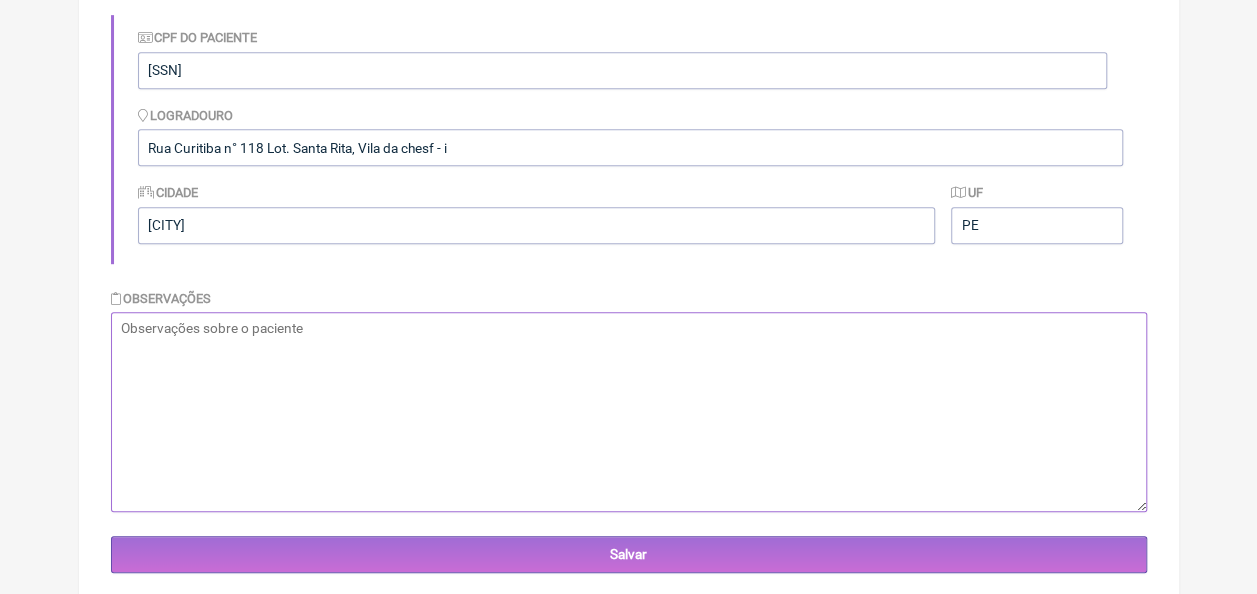 click at bounding box center (629, 412) 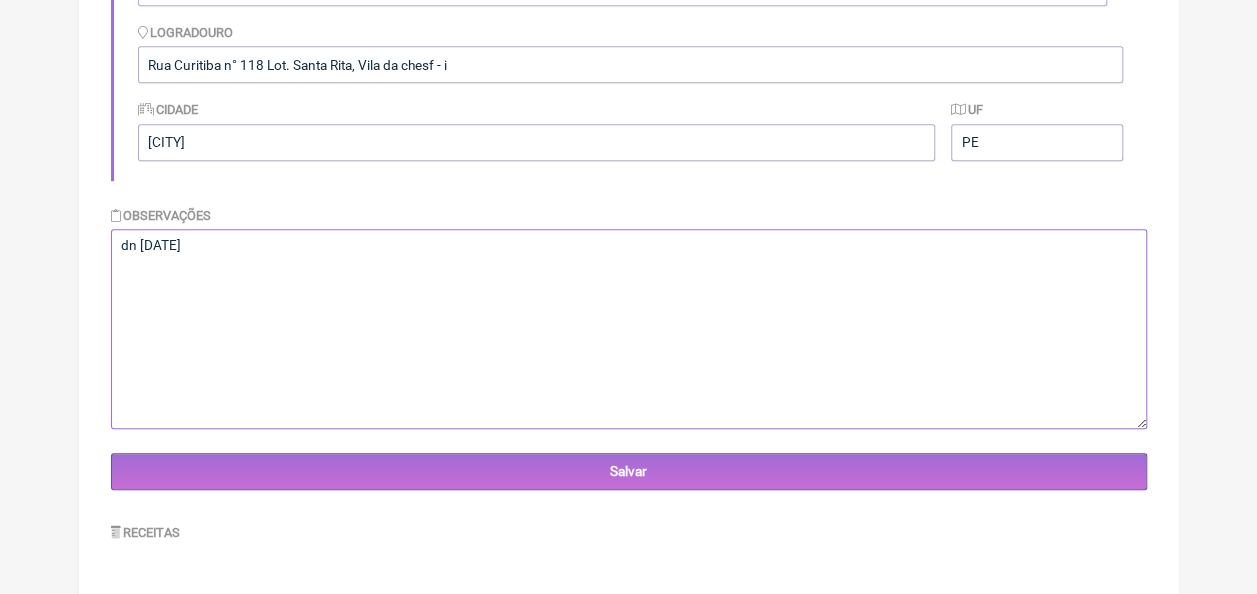 scroll, scrollTop: 416, scrollLeft: 0, axis: vertical 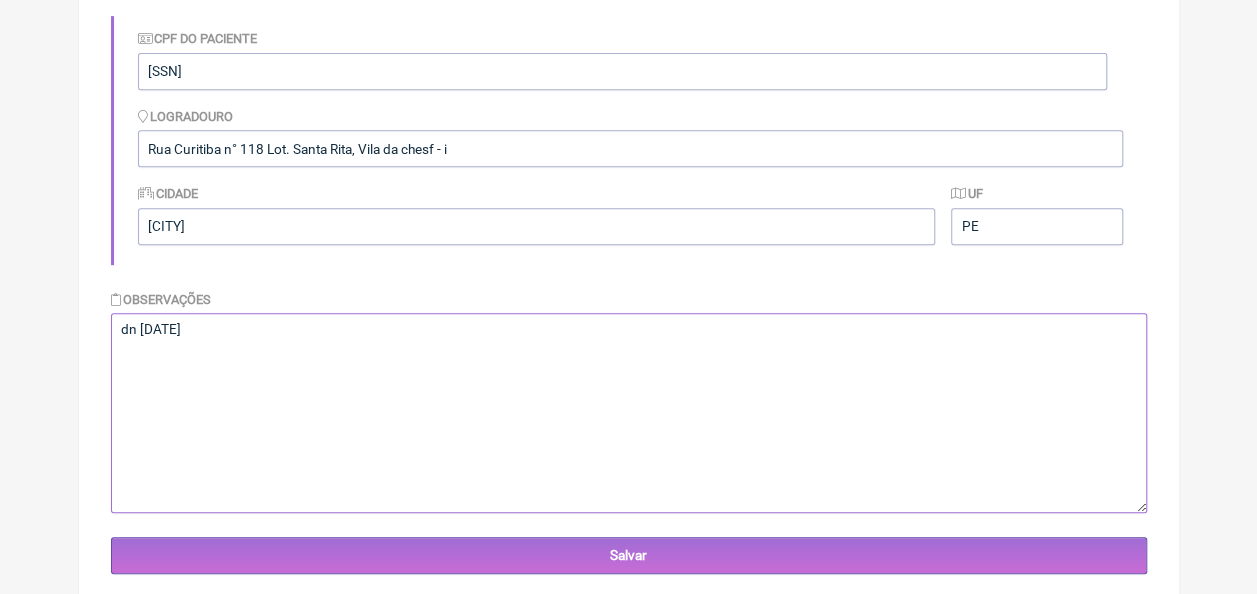click on "dn [DATE]" at bounding box center [629, 413] 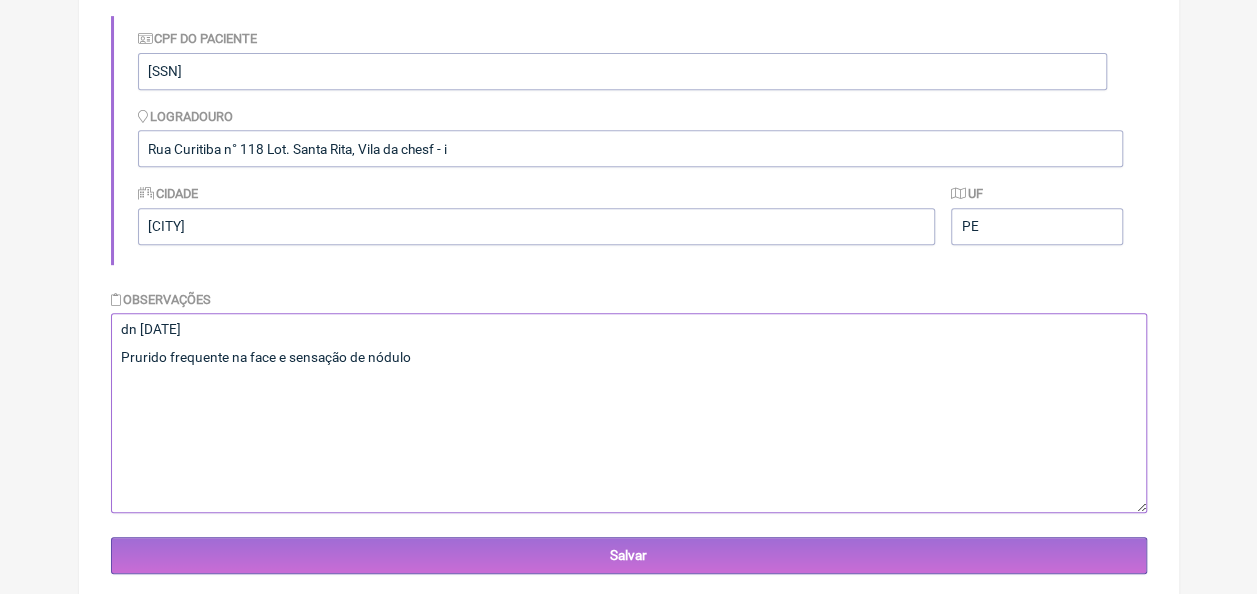 click on "dn [DATE]
Prurido frequente na face e sensação de nódulo" at bounding box center (629, 413) 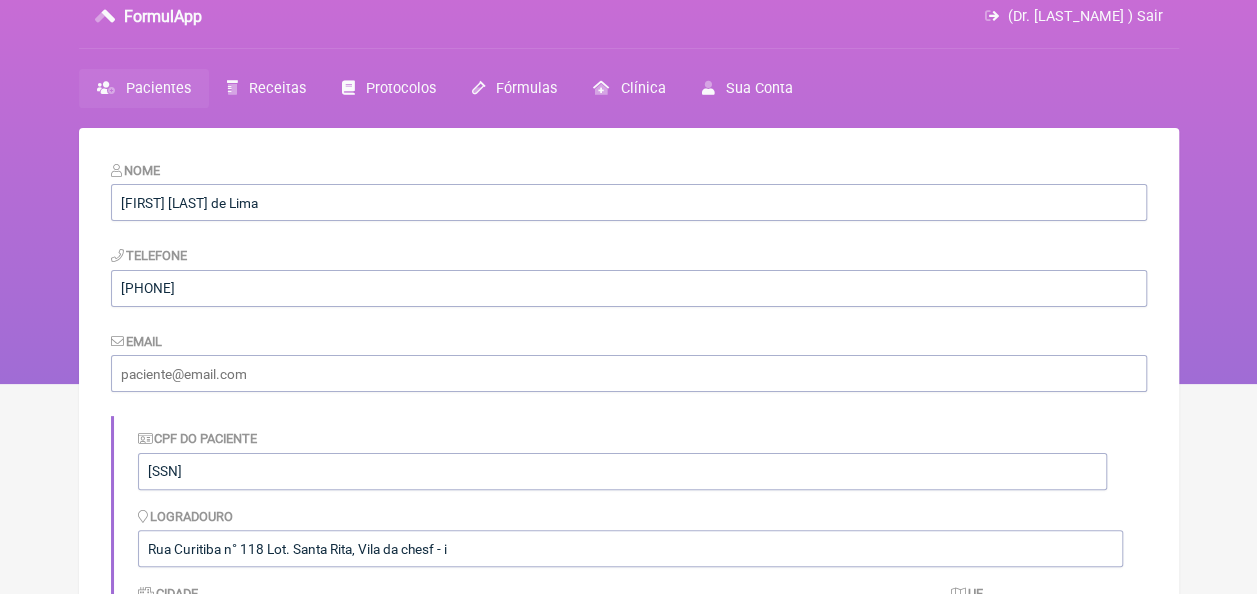 scroll, scrollTop: 316, scrollLeft: 0, axis: vertical 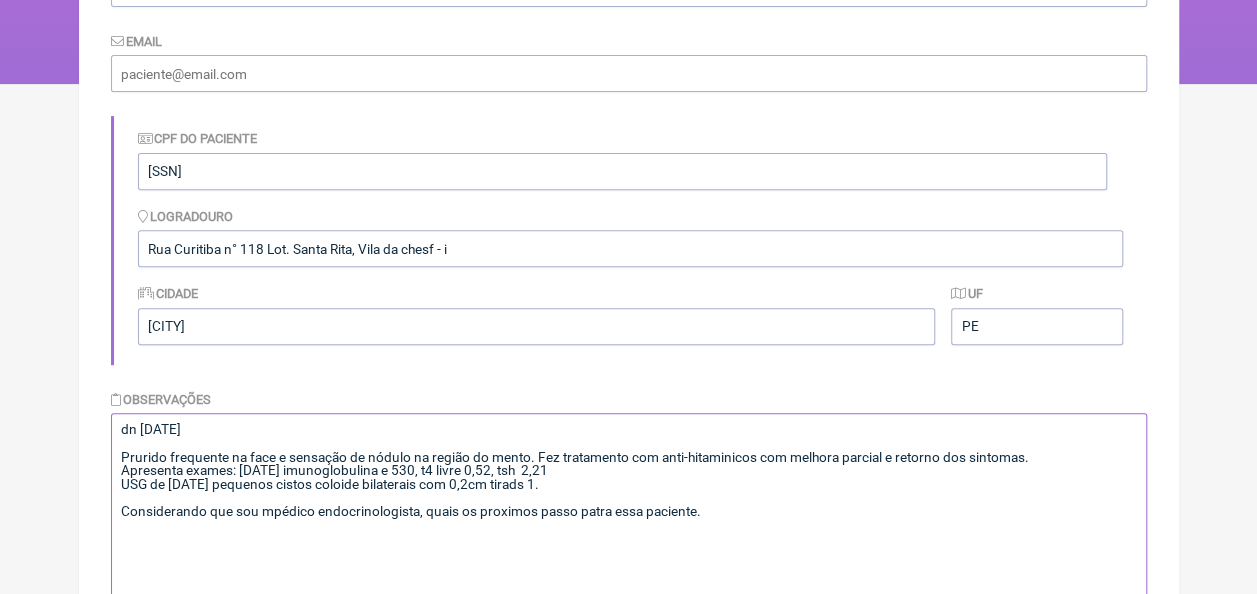 click on "dn [DATE]
Prurido frequente na face e sensação de nódulo na região do mento. Fez tratamento com anti-hitaminicos com melhora parcial e retorno dos sintomas.
Apresenta exames: [DATE] imunoglobulina e 530, t4 livre 0,52, tsh  2,21
USG de [DATE] pequenos cistos coloide bilaterais com 0,2cm tirads 1.
Considerando que sou mpédico endocrinologista, quais os proximos passo patra essa paciente." at bounding box center [629, 513] 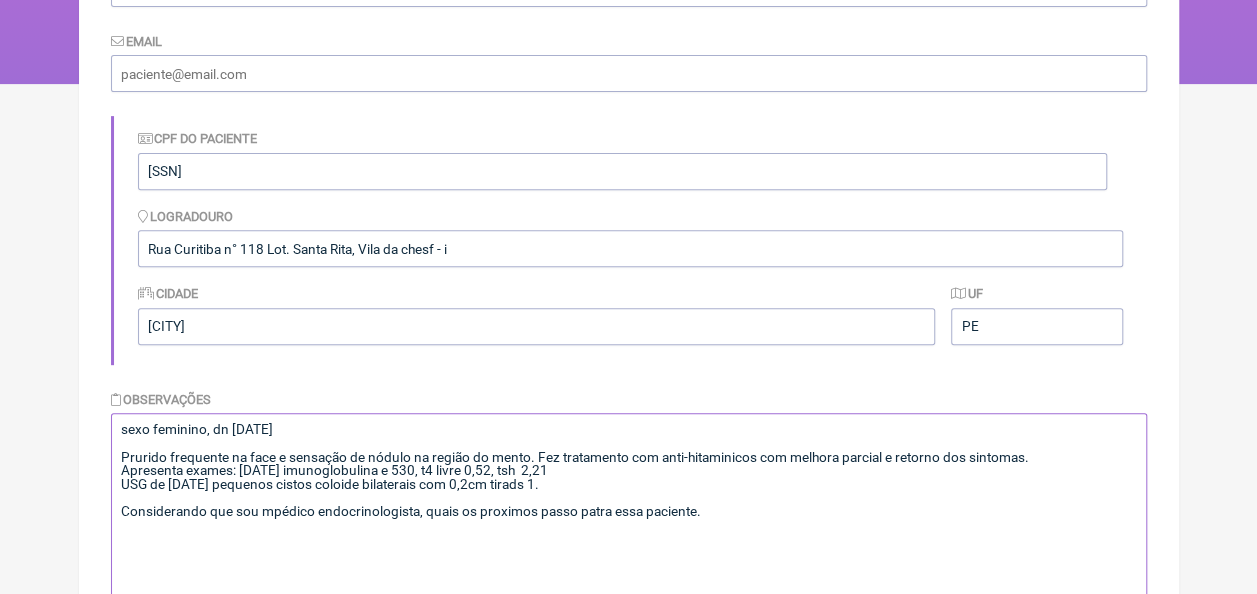click on "sexo feminino, dn [DATE]
Prurido frequente na face e sensação de nódulo na região do mento. Fez tratamento com anti-hitaminicos com melhora parcial e retorno dos sintomas.
Apresenta exames: [DATE] imunoglobulina e 530, t4 livre 0,52, tsh  2,21
USG de [DATE] pequenos cistos coloide bilaterais com 0,2cm tirads 1.
Considerando que sou mpédico endocrinologista, quais os proximos passo patra essa paciente." at bounding box center (629, 513) 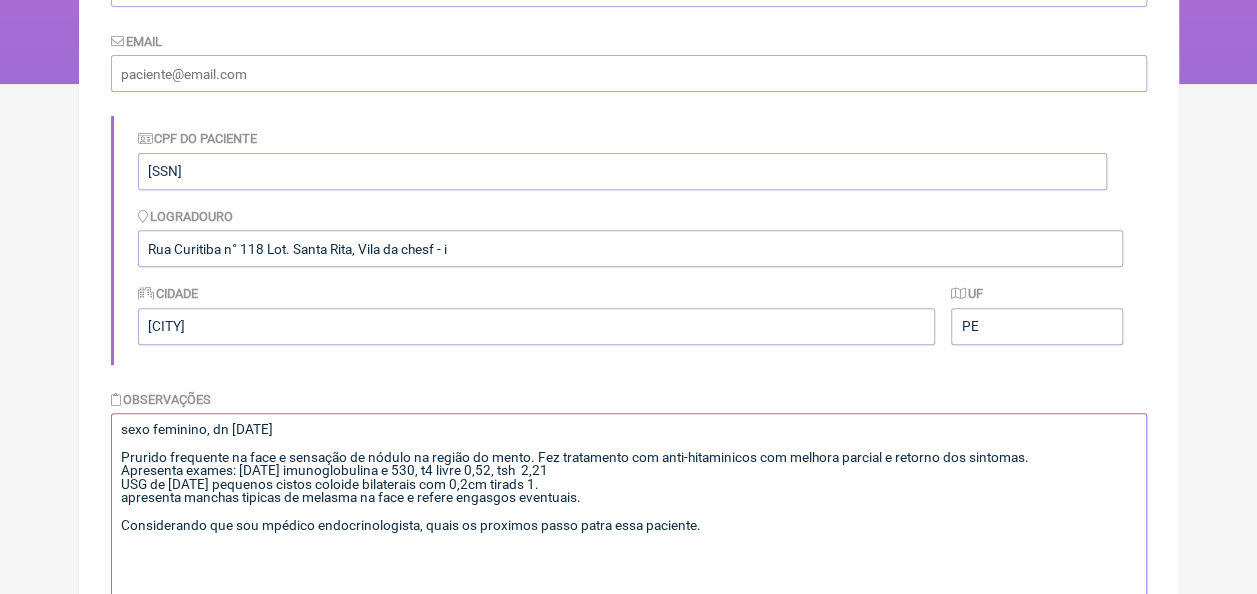 click on "sexo feminino, dn [DATE]
Prurido frequente na face e sensação de nódulo na região do mento. Fez tratamento com anti-hitaminicos com melhora parcial e retorno dos sintomas.
Apresenta exames: [DATE] imunoglobulina e 530, t4 livre 0,52, tsh  2,21
USG de [DATE] pequenos cistos coloide bilaterais com 0,2cm tirads 1.
apresenta manchas tipicas de melasma na face e refere engasgos eventuais.
Considerando que sou mpédico endocrinologista, quais os proximos passo patra essa paciente." at bounding box center [629, 513] 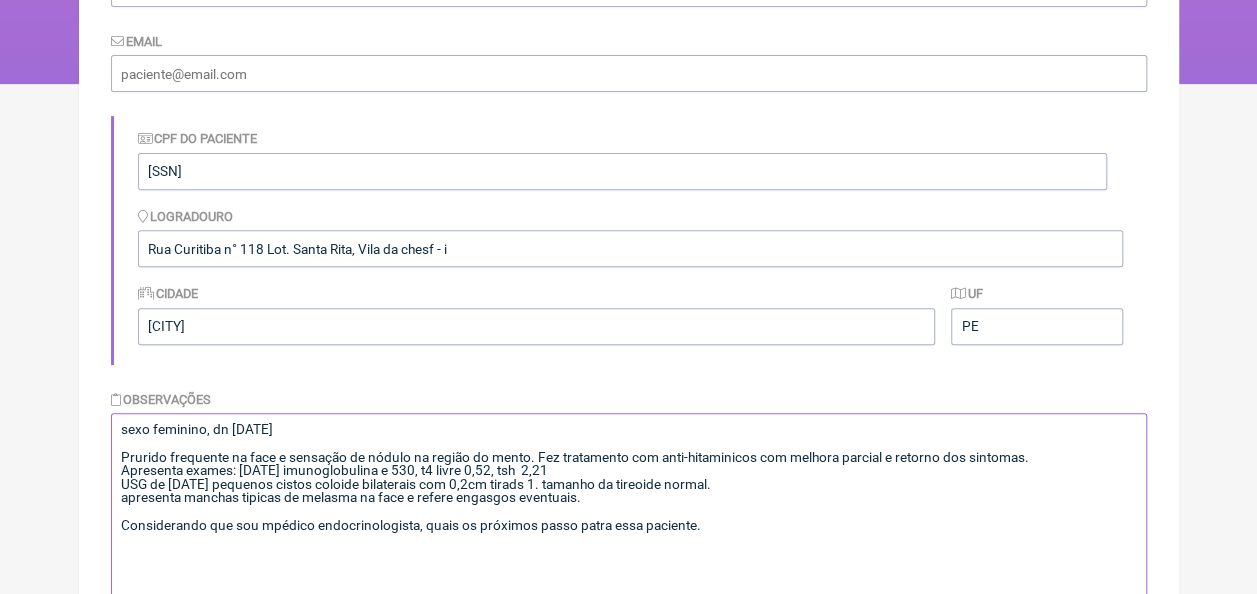 drag, startPoint x: 120, startPoint y: 424, endPoint x: 760, endPoint y: 536, distance: 649.7261 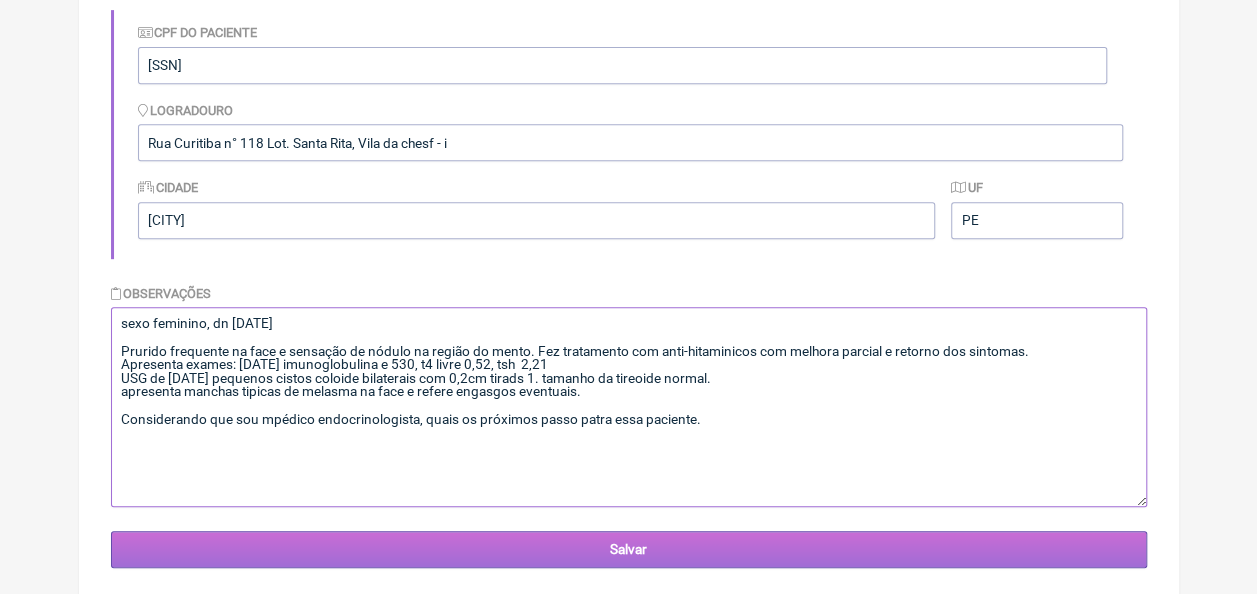 scroll, scrollTop: 510, scrollLeft: 0, axis: vertical 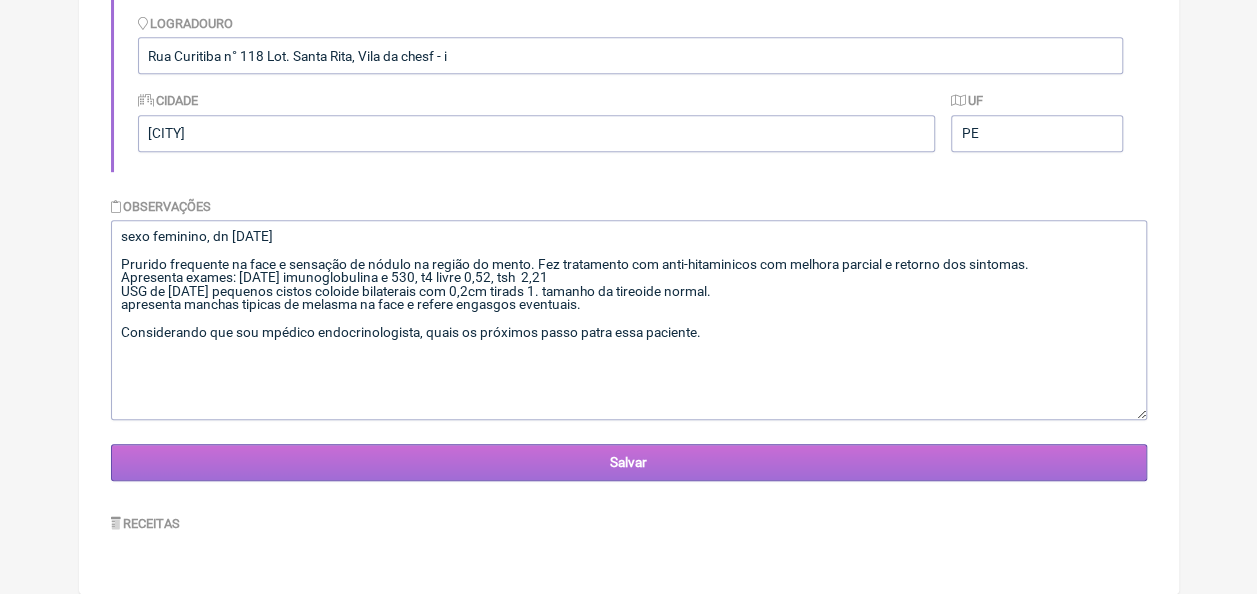 click on "Salvar" at bounding box center [629, 462] 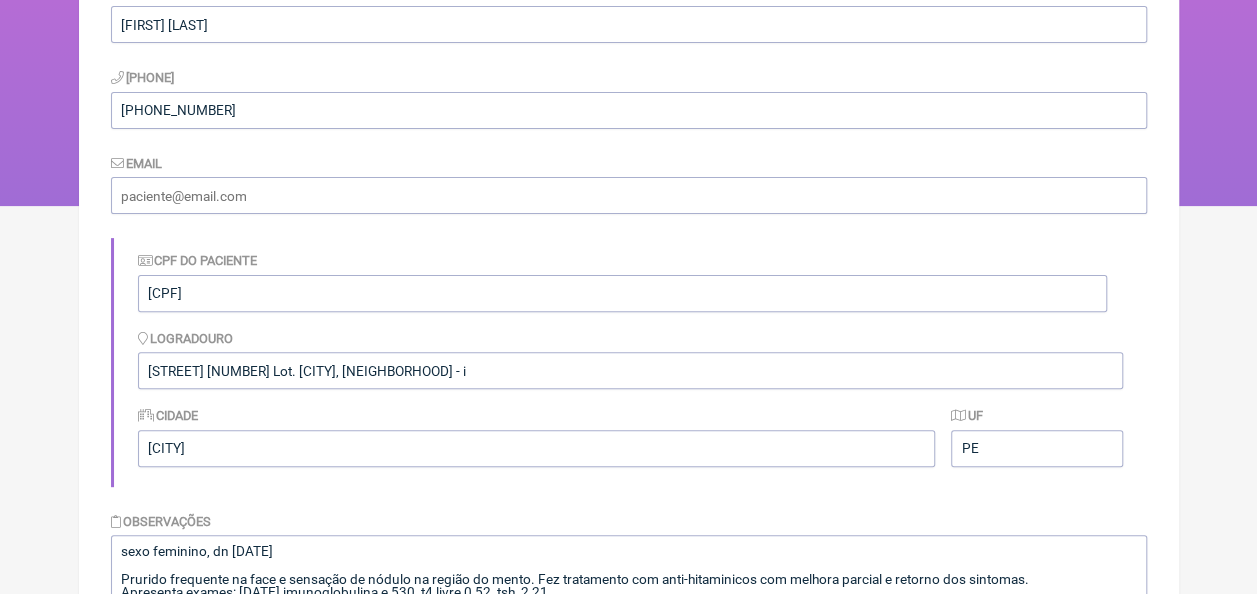 scroll, scrollTop: 510, scrollLeft: 0, axis: vertical 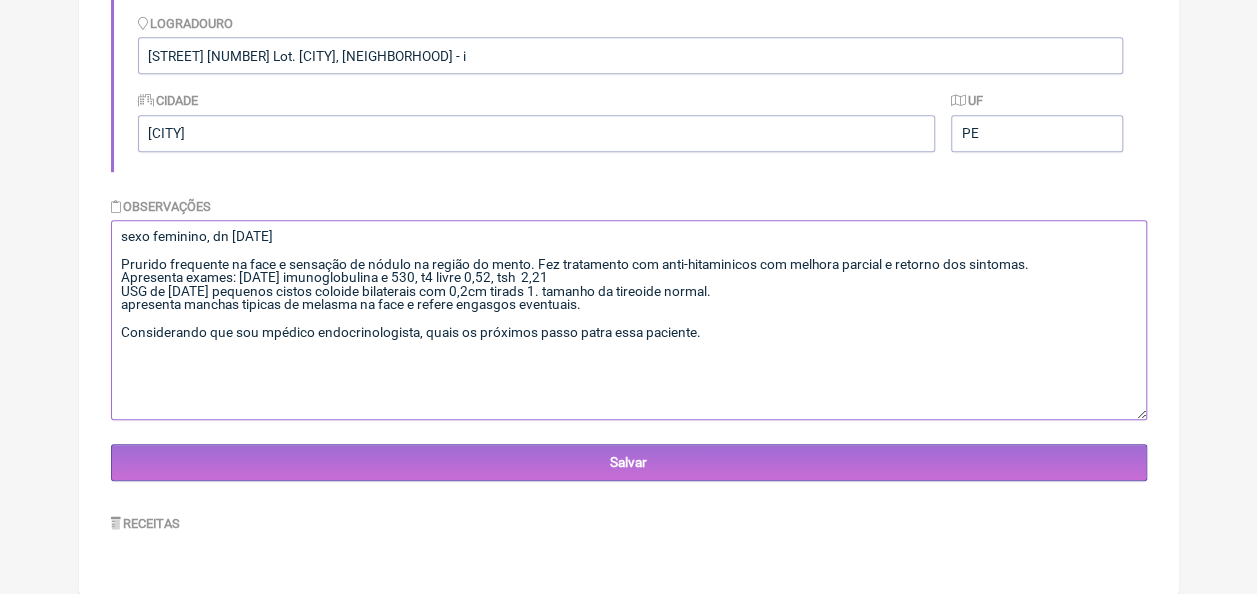 click on "sexo feminino, dn [DATE]
Prurido frequente na face e sensação de nódulo na região do mento. Fez tratamento com anti-hitaminicos com melhora parcial e retorno dos sintomas.
Apresenta exames: [DATE] imunoglobulina e 530, t4 livre 0,52, tsh  2,21
USG de [DATE] pequenos cistos coloide bilaterais com 0,2cm tirads 1. tamanho da tireoide normal.
apresenta manchas tipicas de melasma na face e refere engasgos eventuais.
Considerando que sou mpédico endocrinologista, quais os próximos passo patra essa paciente." at bounding box center (629, 320) 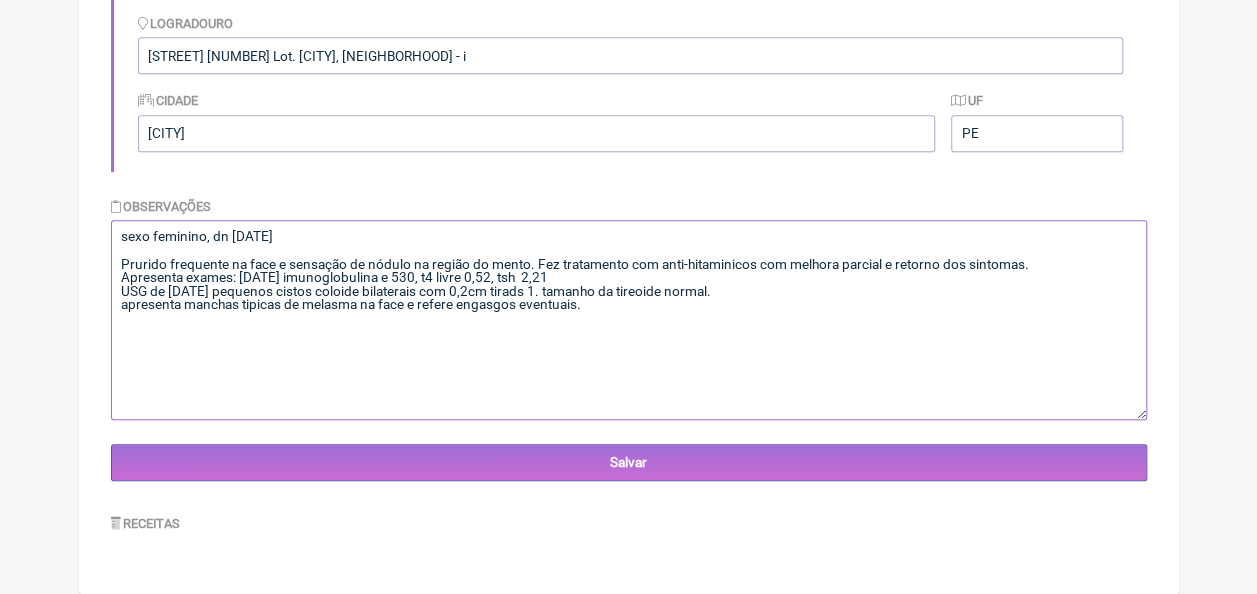 paste on "Segue uma abordagem detalhada e compreensiva para o caso descrito, considerando como próximos passos:
1. Avaliação da Função Tireoidiana
O achado de T4 livre baixo (0,52 ng/dL) com TSH normal (2,21 mUI/L) sugere a possibilidade de hipotireoidismo central. Este quadro reflete uma disfunção no eixo hipotálamo-hipófise que deve ser esclarecida.
Próximos Passos:
Repetir exames de TSH e T4 Livre: Para confirmar os valores em uma nova amostra, descartando erros laboratoriais.
Dosagem de T3 Livre e T3 Total: É menos sensível para diagnóstico de hipotireoidismo primário, mas pode ser útil no contexto de hipotireoidismo central.
Solicitação de anticorpos tireoidianos (Anti-TPO e Anti-Tg): Investigar tireoidite de Hashimoto, que, embora com menos probabilidade, pode coexistir.
Ressonância Magnética de Sela Túrcica: Em suspeita de hipotireoidismo central, investigar possíveis alterações na hipófise ou hipotálamo, como tumores, cistos ou processos inflamatórios.
Avaliação clínica intensiva: Questionar sinais e sinto..." 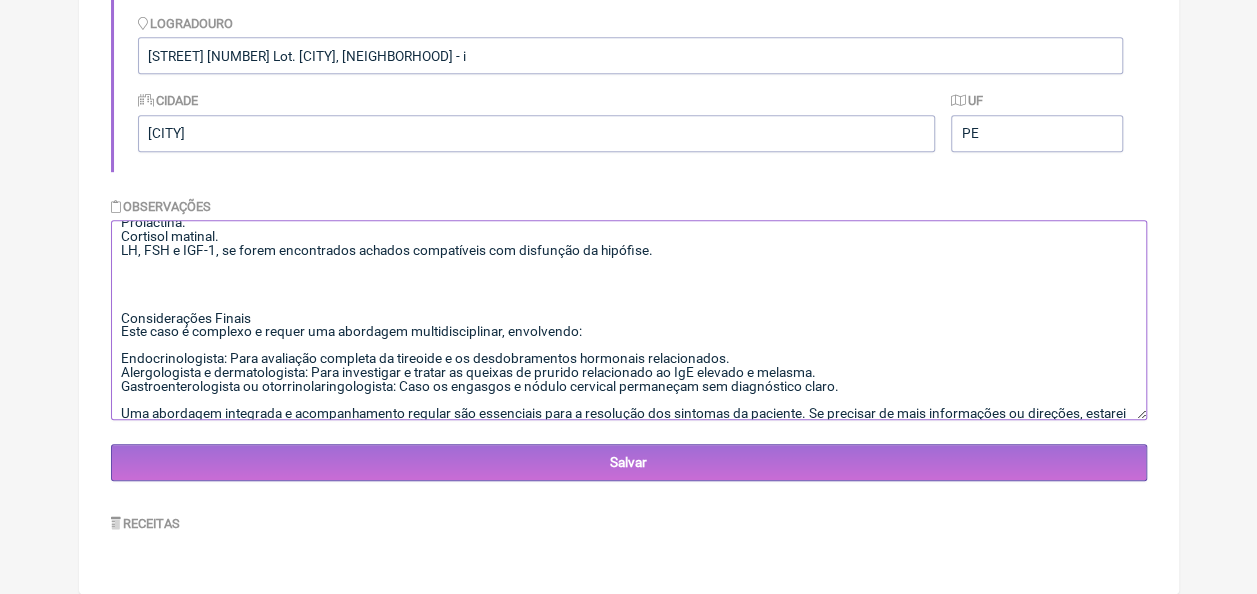 scroll, scrollTop: 1431, scrollLeft: 0, axis: vertical 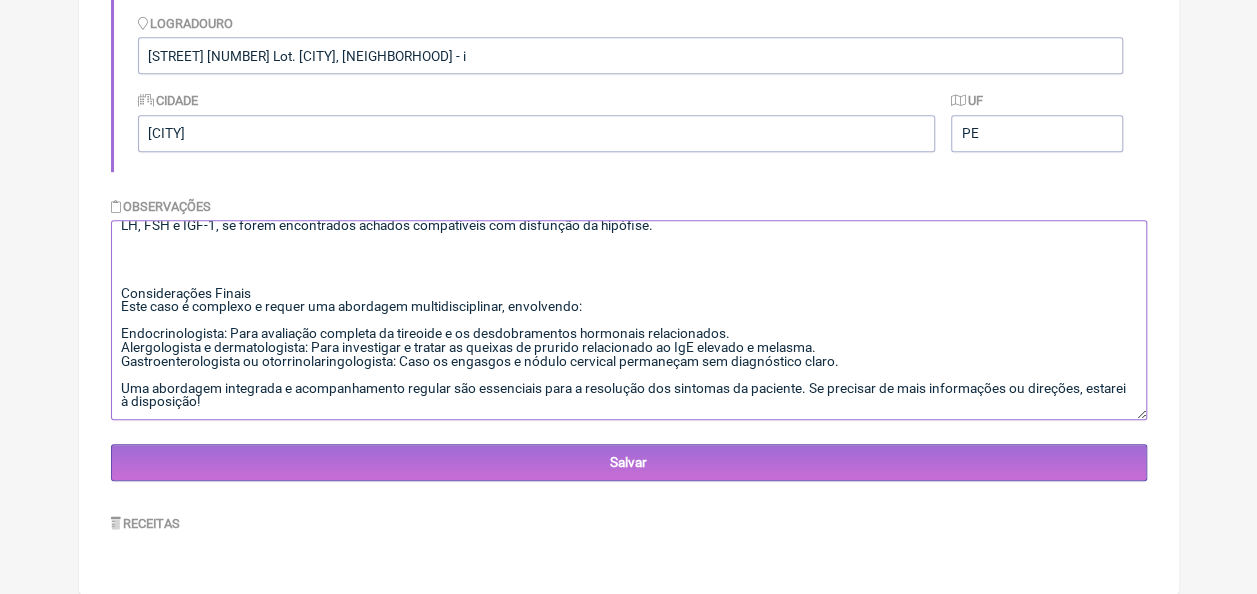 click on "sexo feminino, dn [DATE]
Prurido frequente na face e sensação de nódulo na região do mento. Fez tratamento com anti-hitaminicos com melhora parcial e retorno dos sintomas.
Apresenta exames: [DATE] imunoglobulina e 530, t4 livre 0,52, tsh  2,21
USG de [DATE] pequenos cistos coloide bilaterais com 0,2cm tirads 1. tamanho da tireoide normal.
apresenta manchas tipicas de melasma na face e refere engasgos eventuais.
Considerando que sou mpédico endocrinologista, quais os próximos passo patra essa paciente." at bounding box center [629, 320] 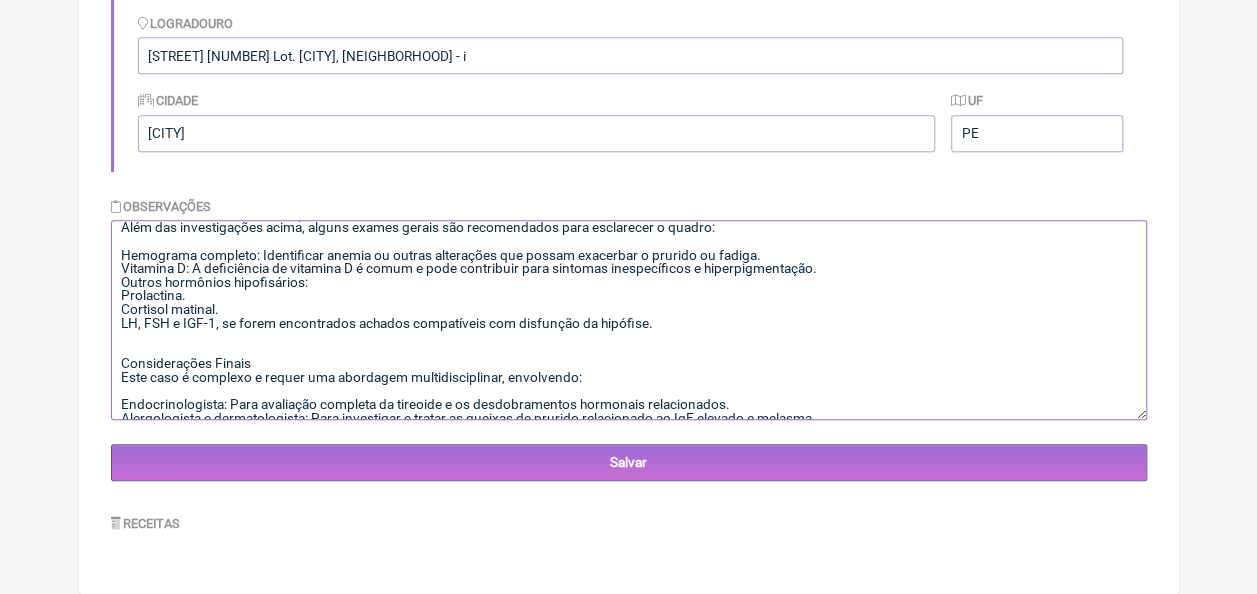 scroll, scrollTop: 1412, scrollLeft: 0, axis: vertical 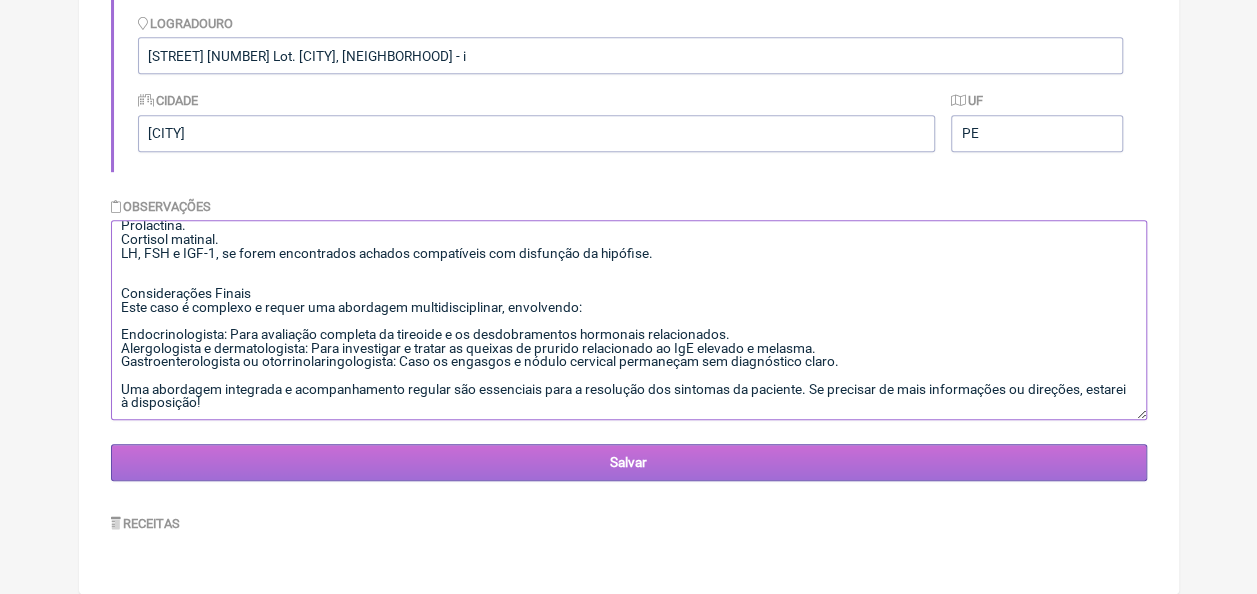 type on "sexo feminino, dn [DATE]
Prurido frequente na face e sensação de nódulo na região do mento. Fez tratamento com anti-hitaminicos com melhora parcial e retorno dos sintomas.
Apresenta exames: [DATE] imunoglobulina e 530, t4 livre 0,52, tsh  2,21
USG de [DATE] pequenos cistos coloide bilaterais com 0,2cm tirads 1. tamanho da tireoide normal.
apresenta manchas tipicas de melasma na face e refere engasgos eventuais.
Segue uma abordagem detalhada e compreensiva para o caso descrito, considerando como próximos passos:
1. Avaliação da Função Tireoidiana
O achado de T4 livre baixo (0,52 ng/dL) com TSH normal (2,21 mUI/L) sugere a possibilidade de hipotireoidismo central. Este quadro reflete uma disfunção no eixo hipotálamo-hipófise que deve ser esclarecida.
Próximos Passos:
Repetir exames de TSH e T4 Livre: Para confirmar os valores em uma nova amostra, descartando erros laboratoriais.
Dosagem de T3 Livre e T3 Total: É menos sensível para diagnóstico de hipotireoidismo primário, mas pode ser útil ..." 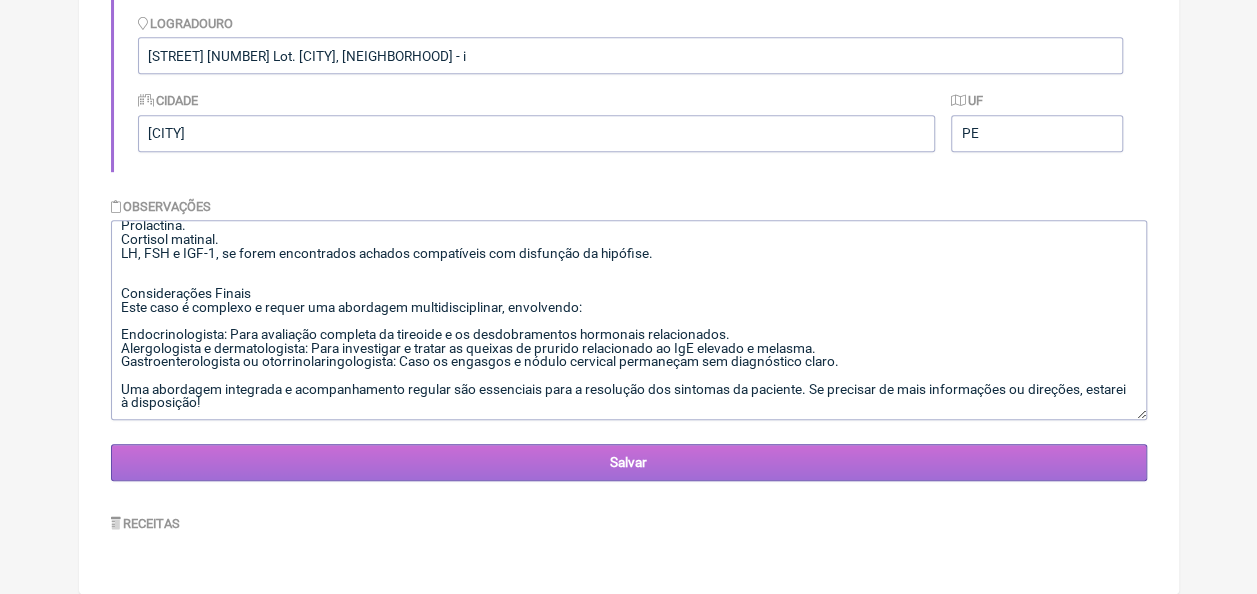 click on "Salvar" at bounding box center [629, 462] 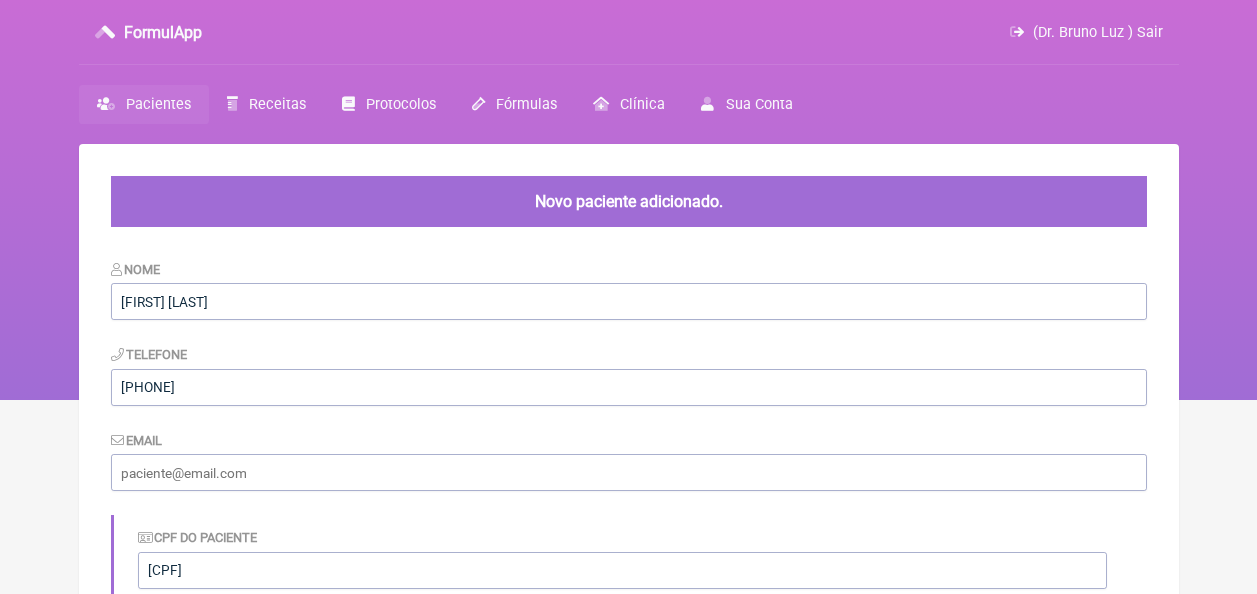 scroll, scrollTop: 0, scrollLeft: 0, axis: both 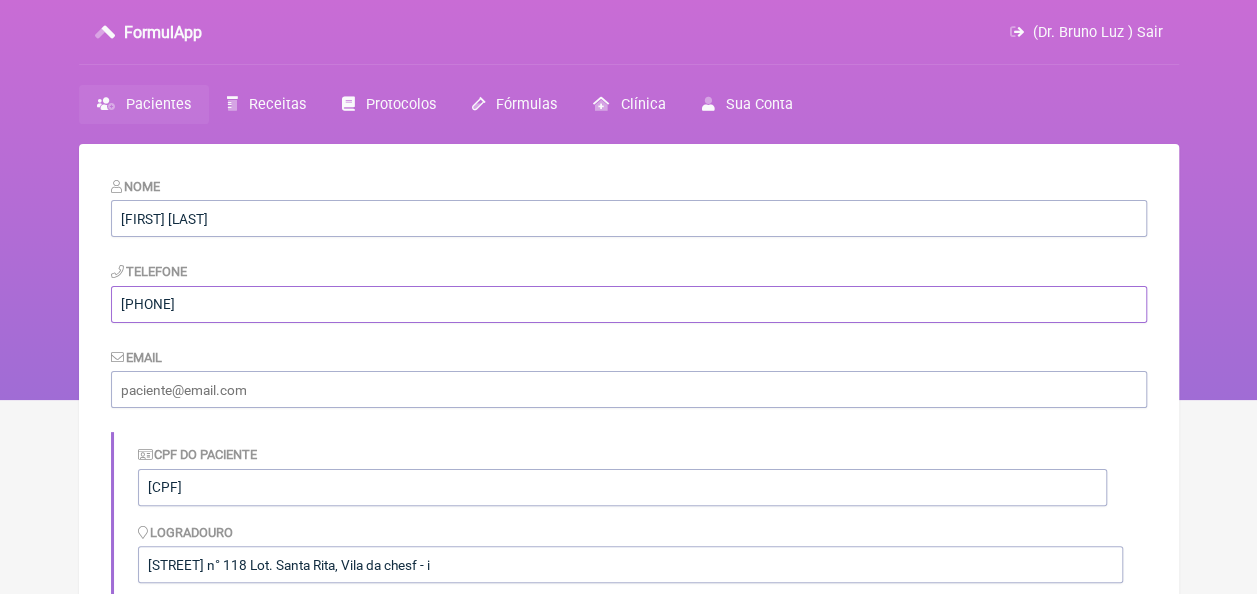 drag, startPoint x: 220, startPoint y: 308, endPoint x: 105, endPoint y: 310, distance: 115.01739 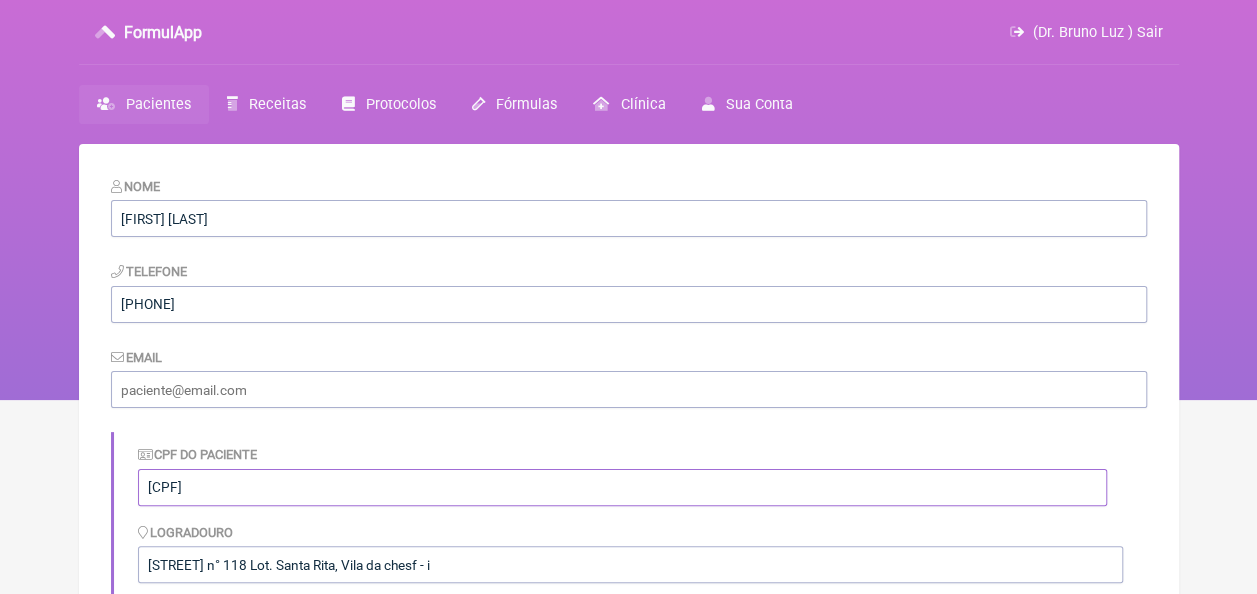 drag, startPoint x: 256, startPoint y: 489, endPoint x: 142, endPoint y: 491, distance: 114.01754 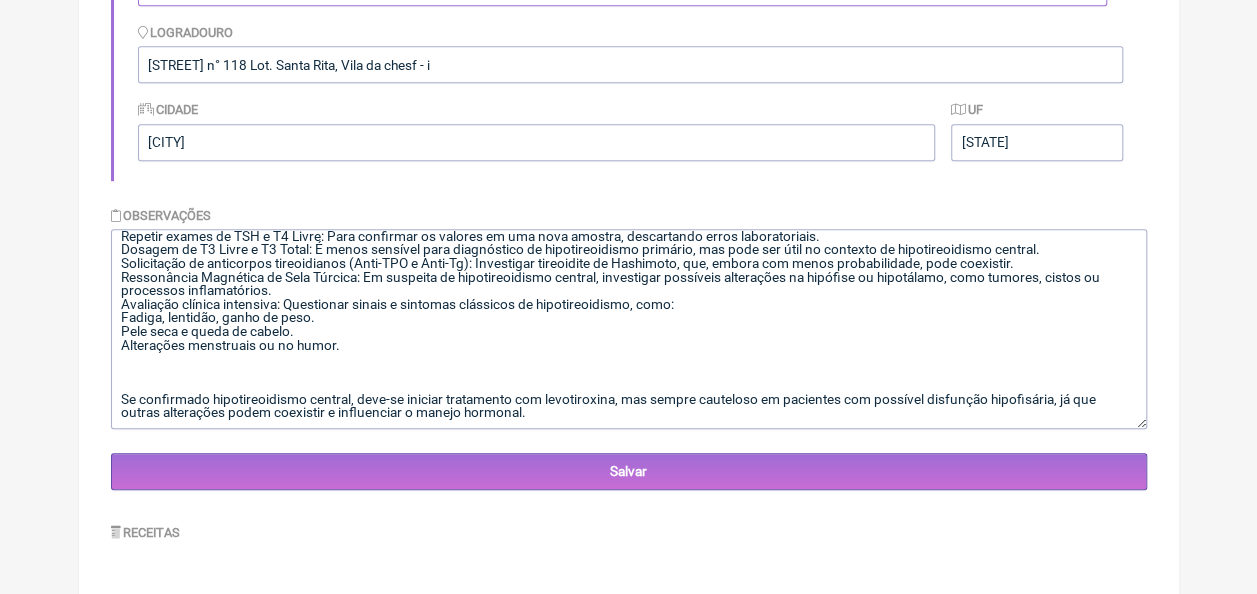 scroll, scrollTop: 0, scrollLeft: 0, axis: both 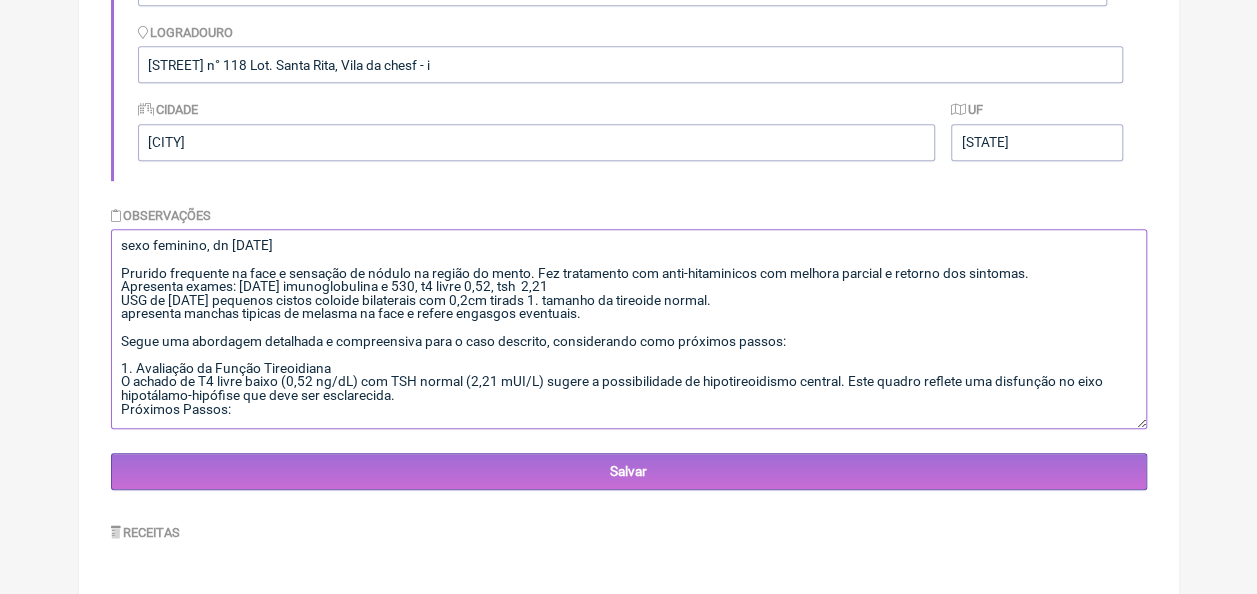 drag, startPoint x: 314, startPoint y: 245, endPoint x: 248, endPoint y: 248, distance: 66.068146 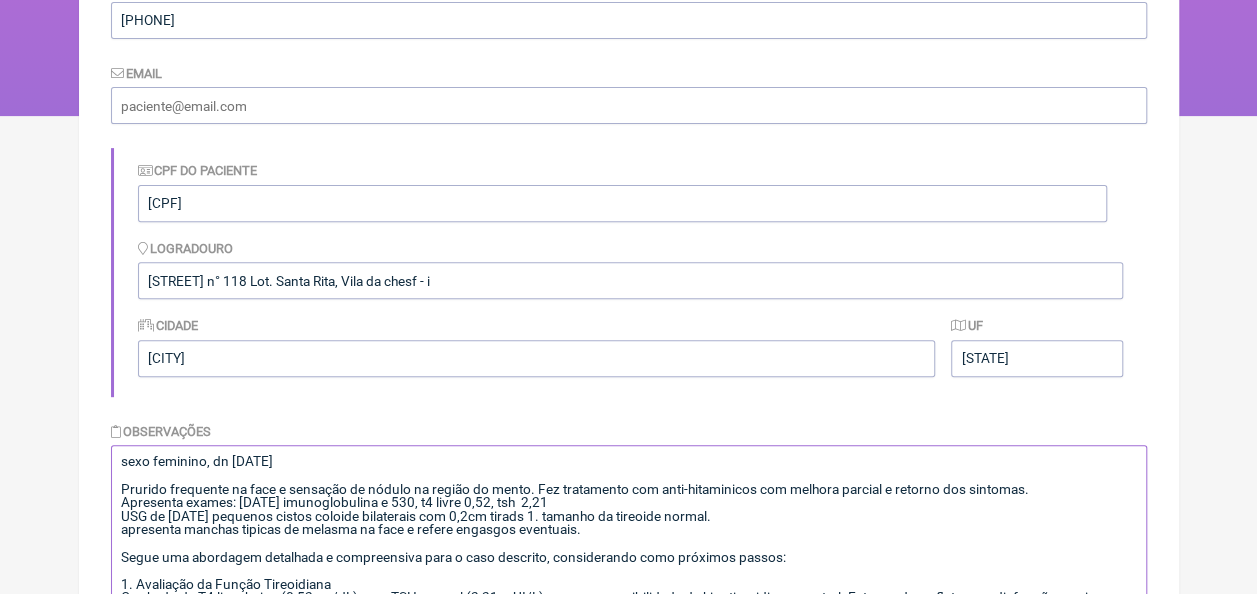 scroll, scrollTop: 0, scrollLeft: 0, axis: both 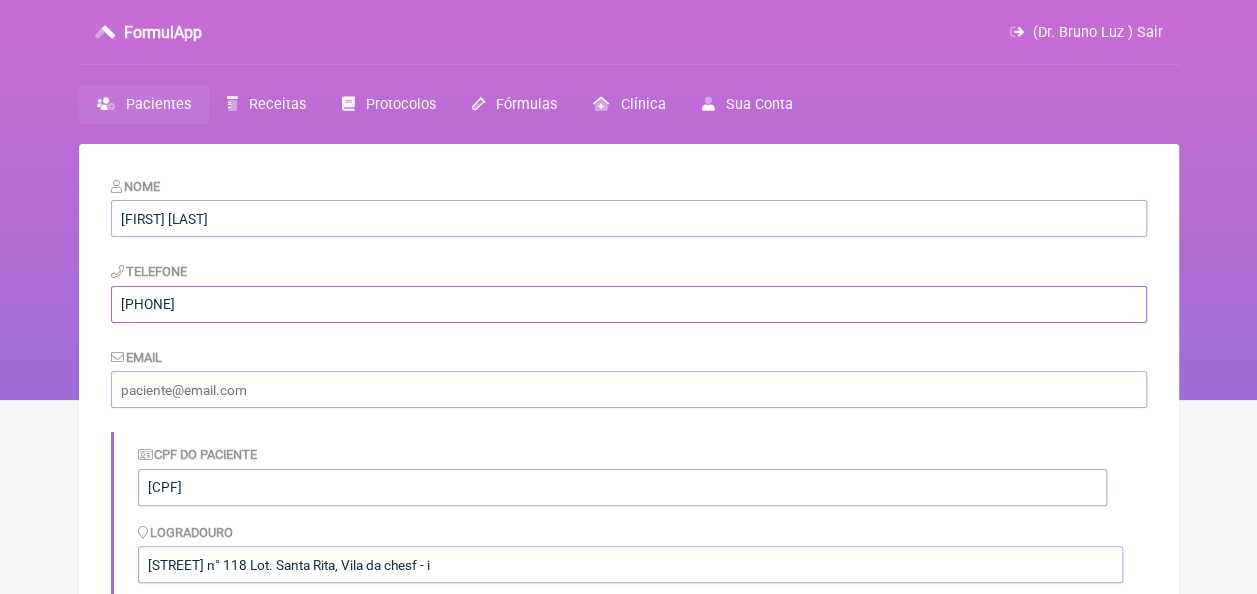 drag, startPoint x: 224, startPoint y: 308, endPoint x: 120, endPoint y: 304, distance: 104.0769 